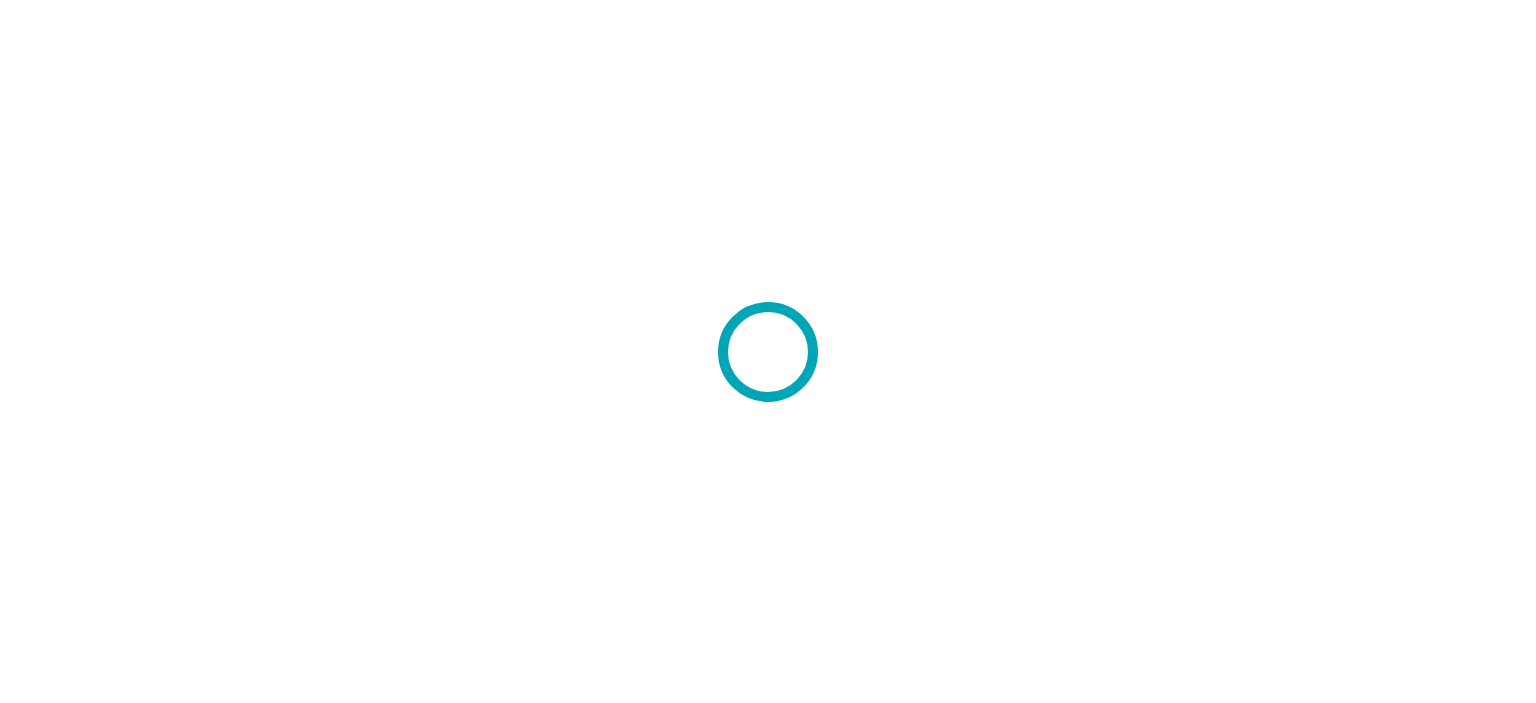 scroll, scrollTop: 0, scrollLeft: 0, axis: both 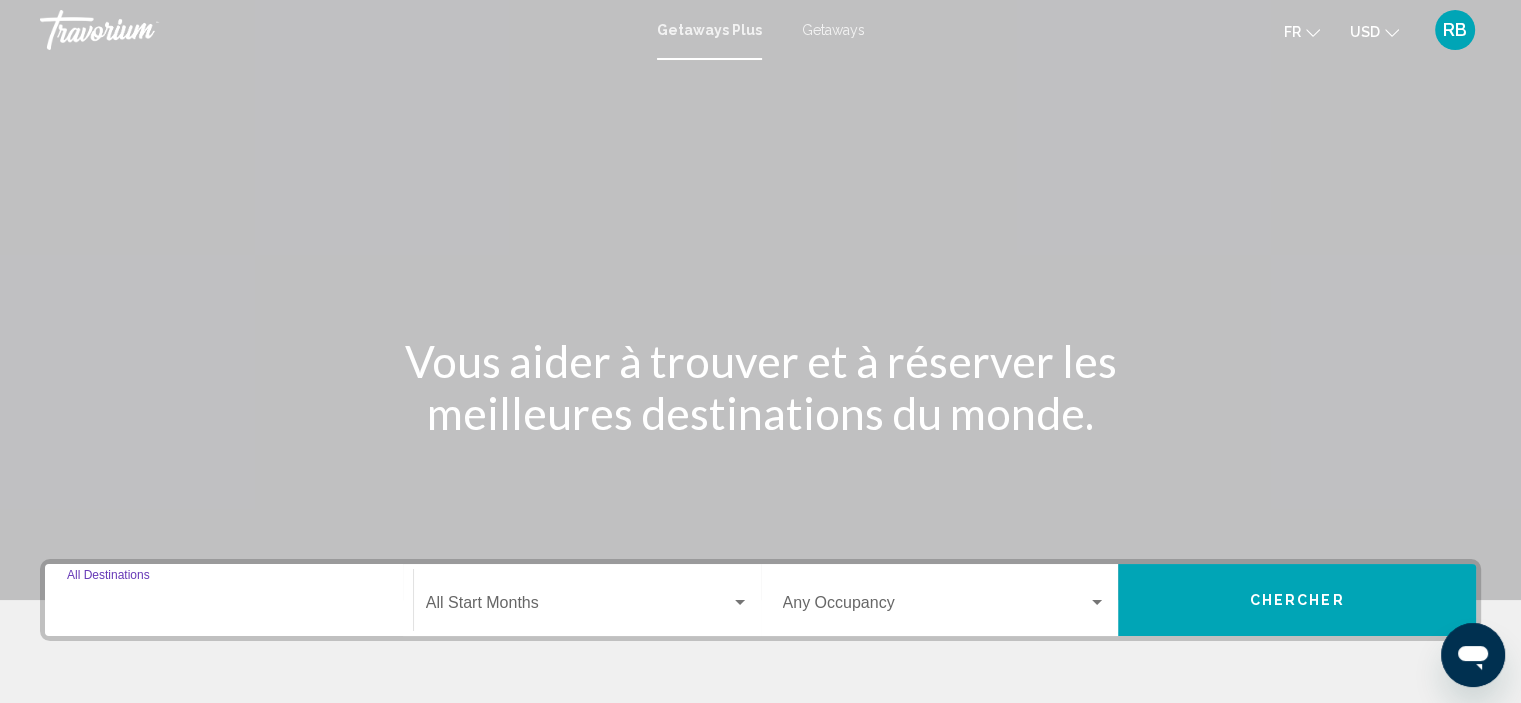 click on "Destination All Destinations" at bounding box center (229, 607) 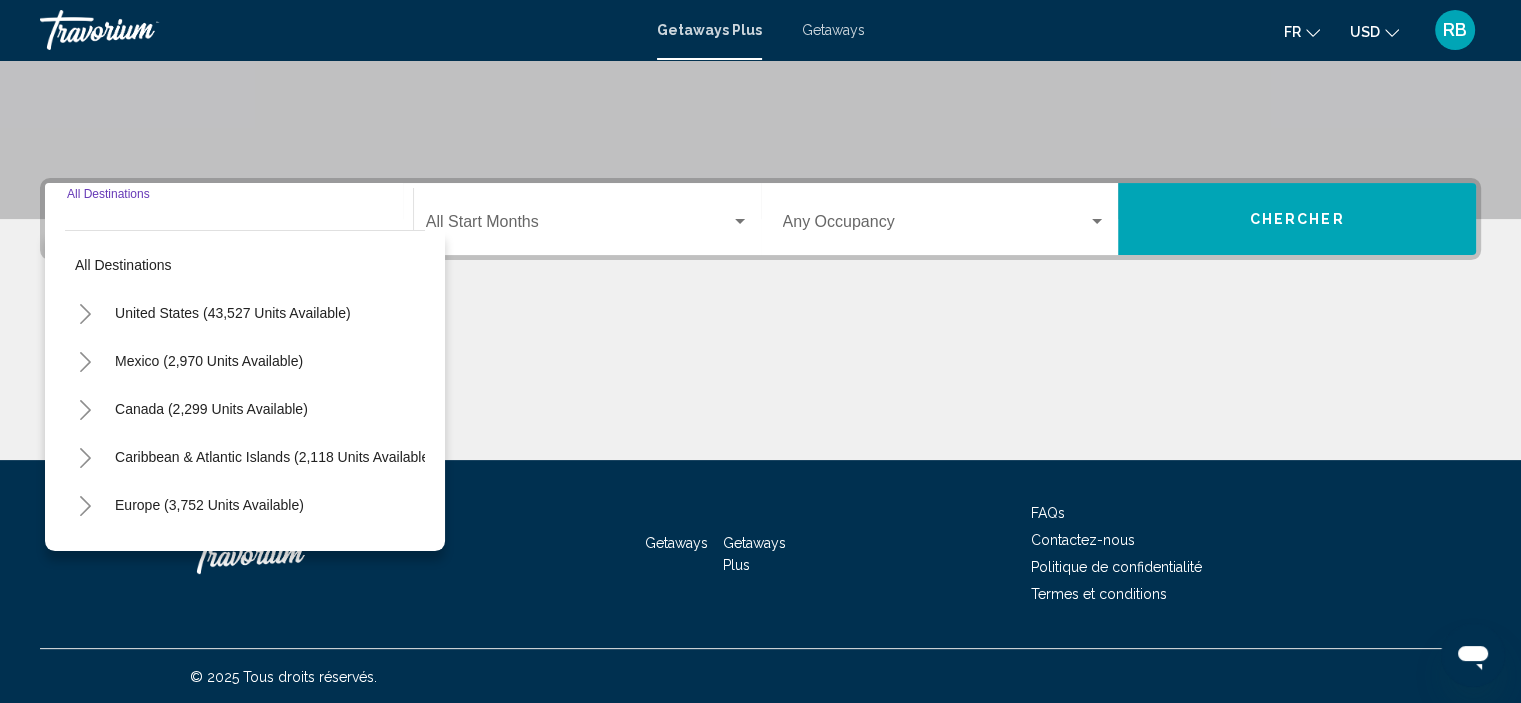 scroll, scrollTop: 382, scrollLeft: 0, axis: vertical 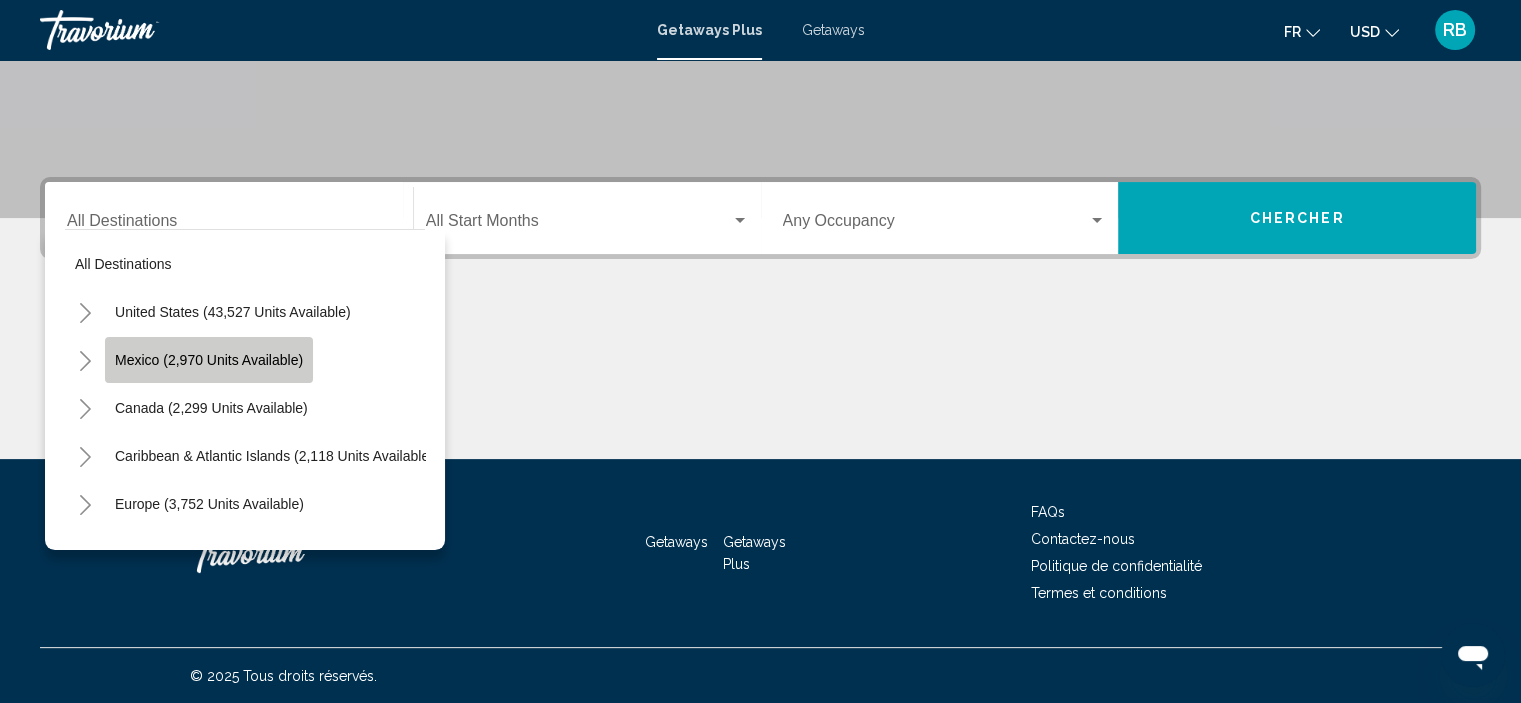 click on "Mexico (2,970 units available)" 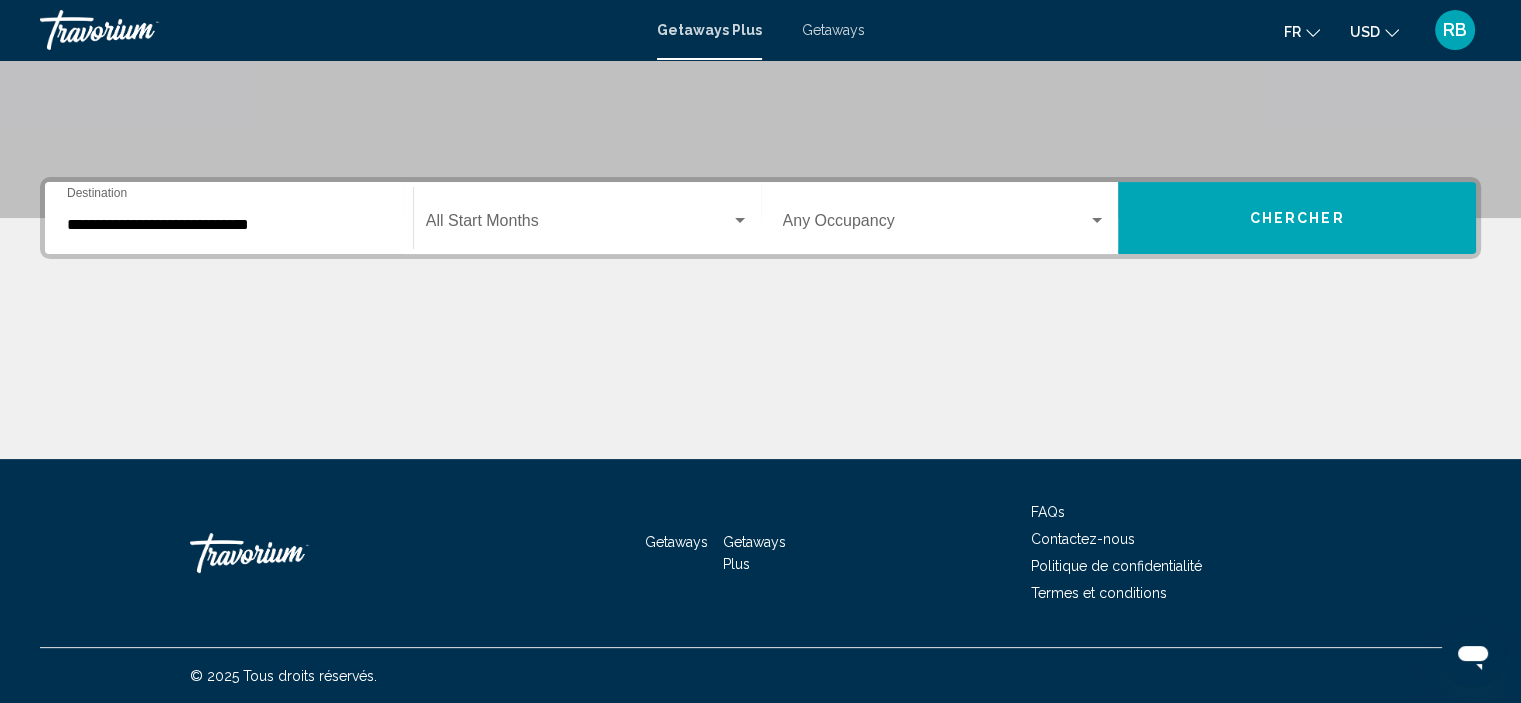 click on "Start Month All Start Months" 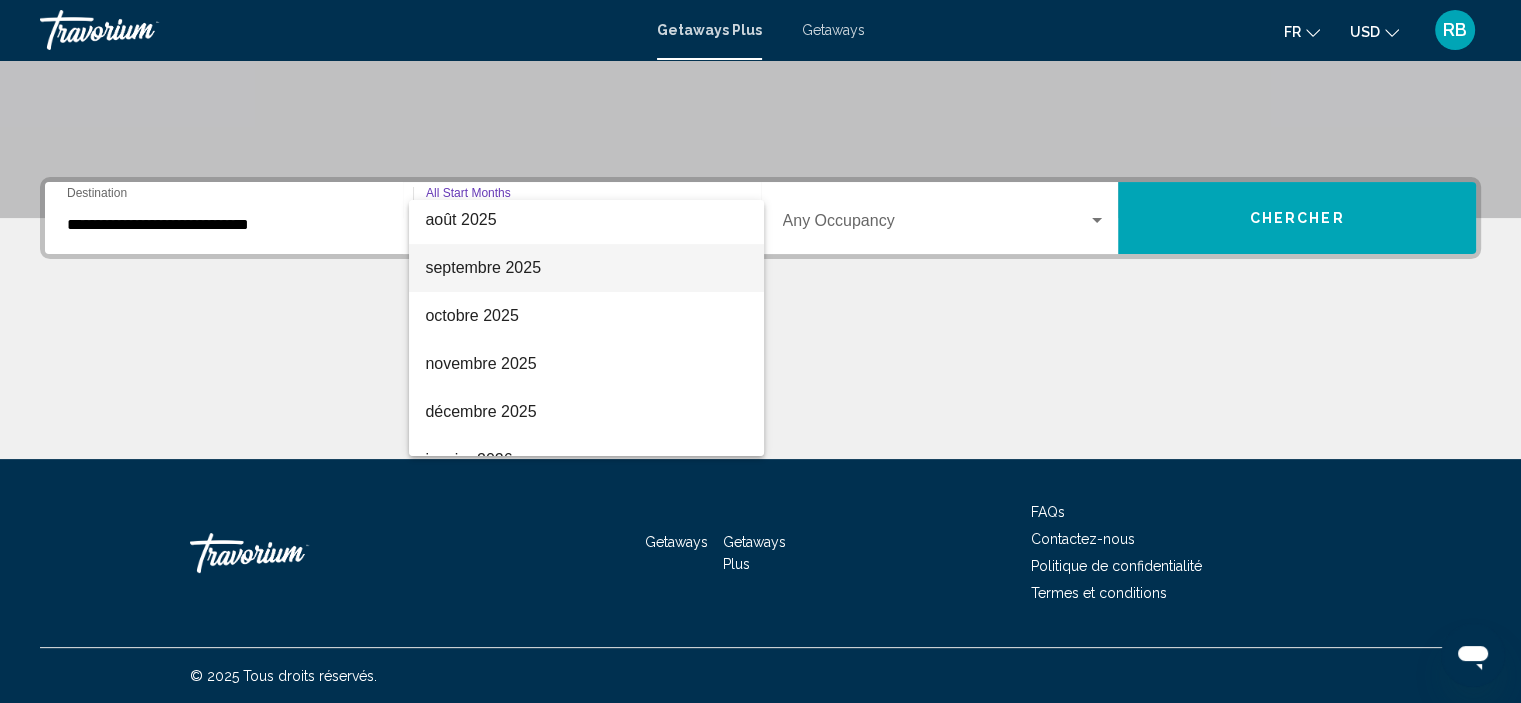 scroll, scrollTop: 0, scrollLeft: 0, axis: both 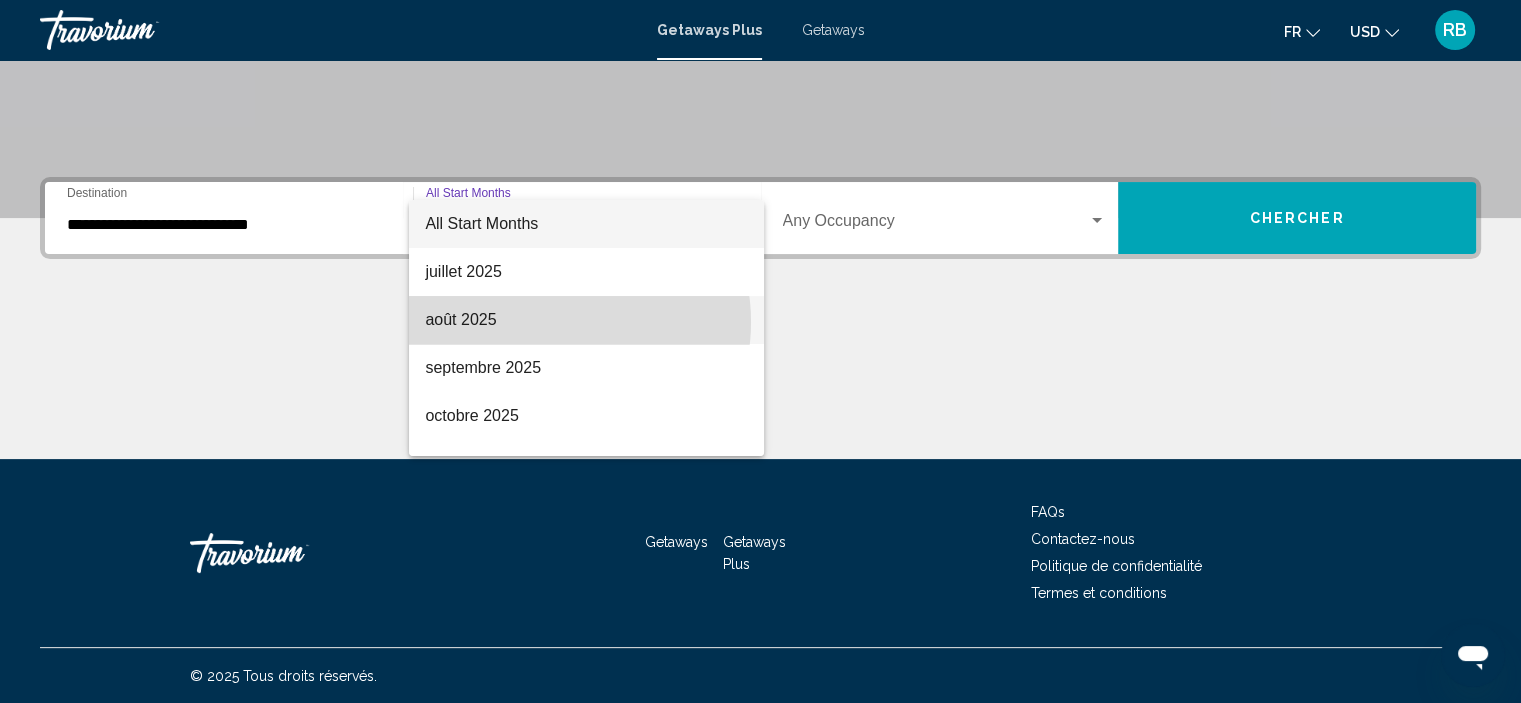 click on "août 2025" at bounding box center (586, 320) 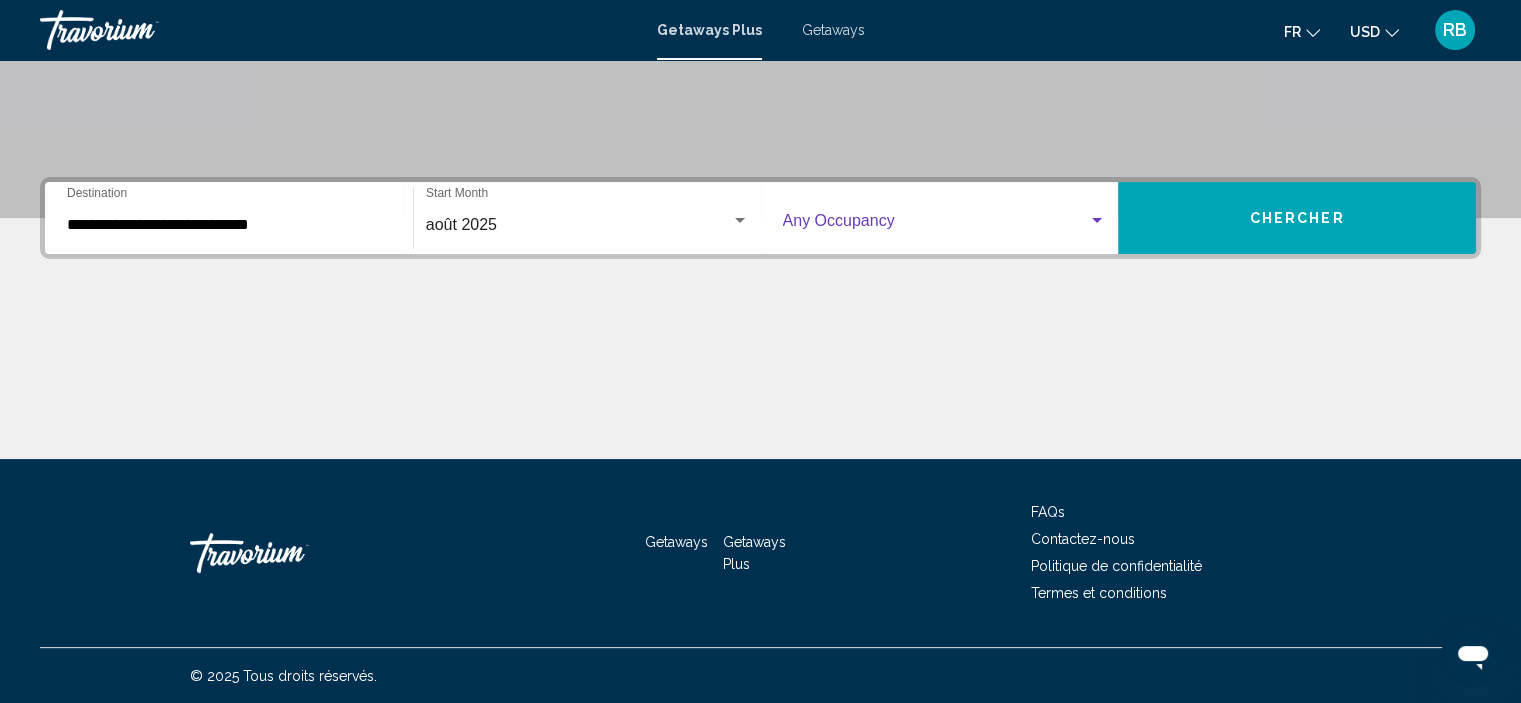 click at bounding box center [936, 225] 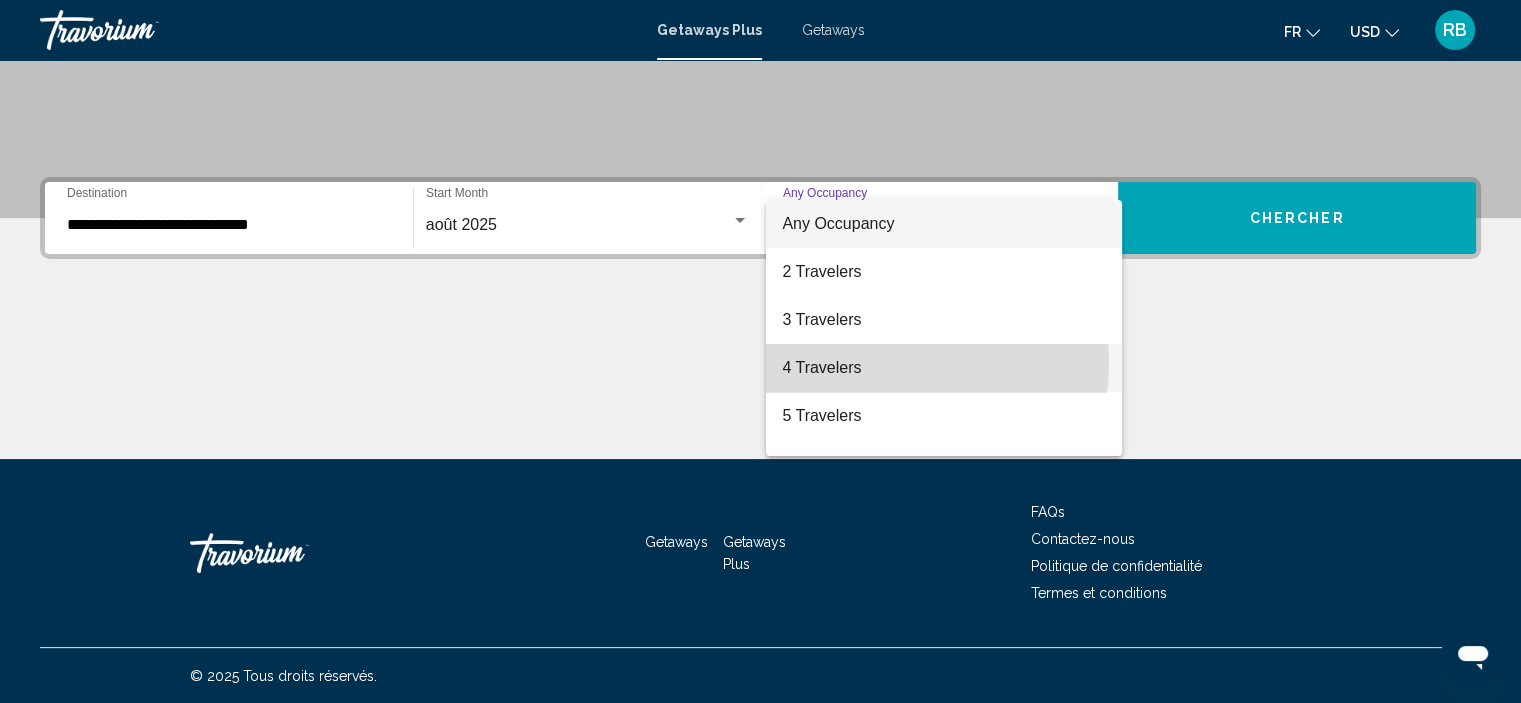 click on "4 Travelers" at bounding box center (944, 368) 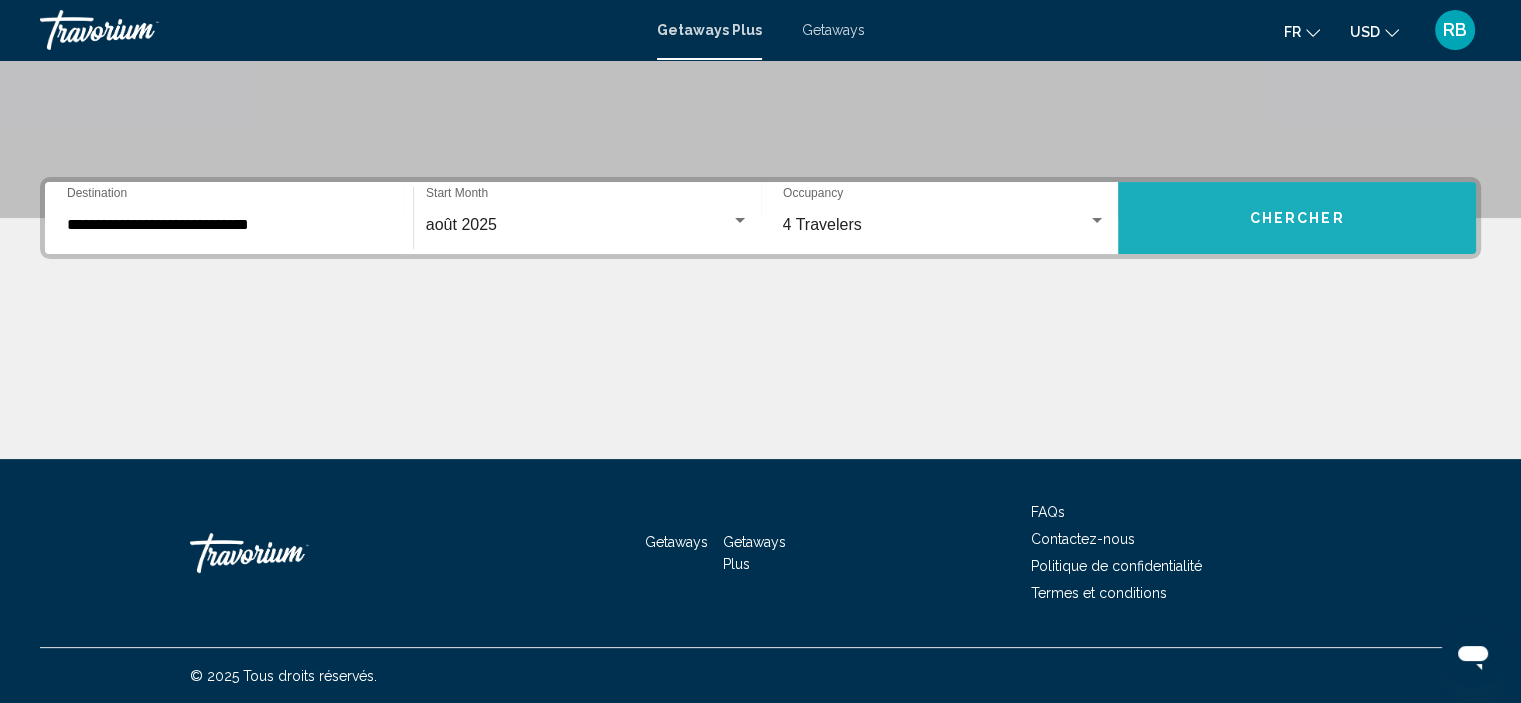 click on "Chercher" at bounding box center [1297, 218] 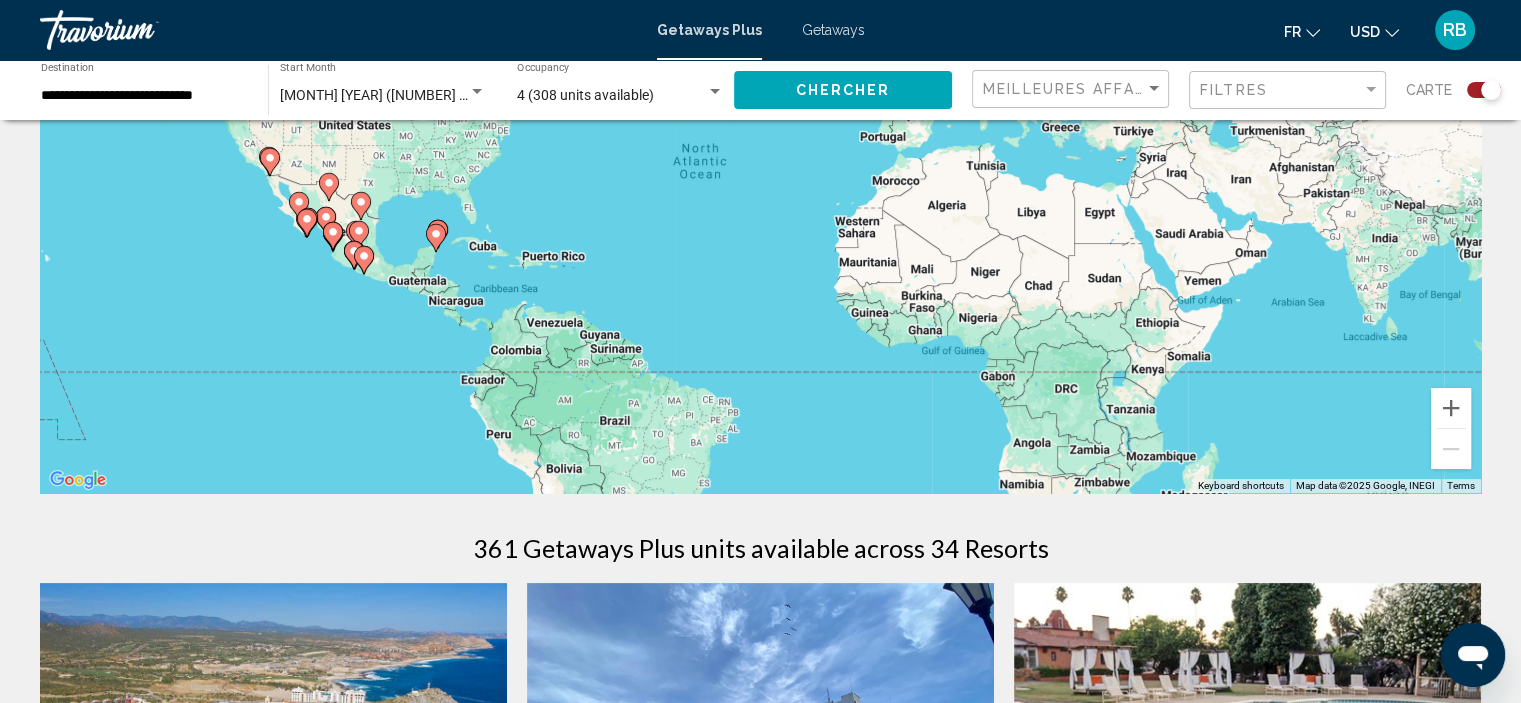scroll, scrollTop: 0, scrollLeft: 0, axis: both 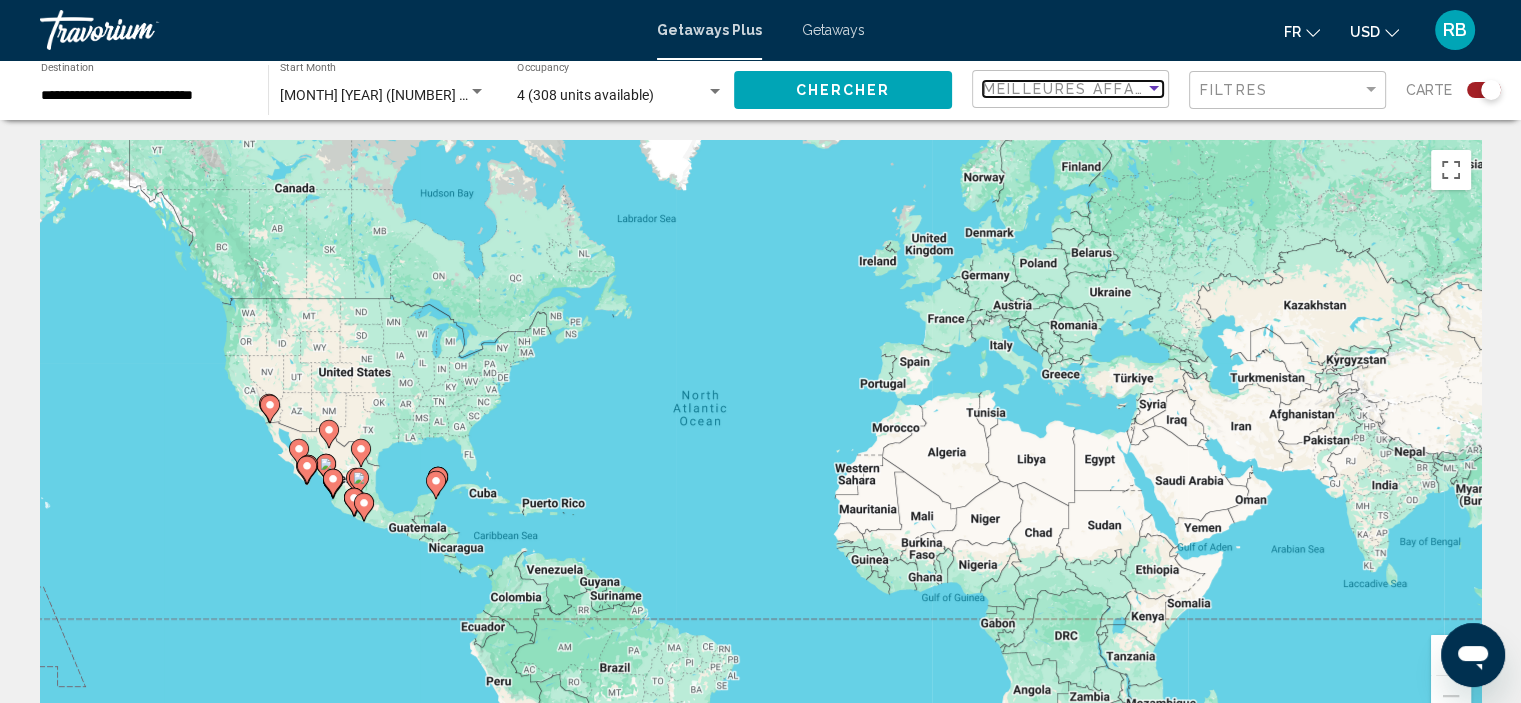 click on "Meilleures affaires" at bounding box center [1077, 89] 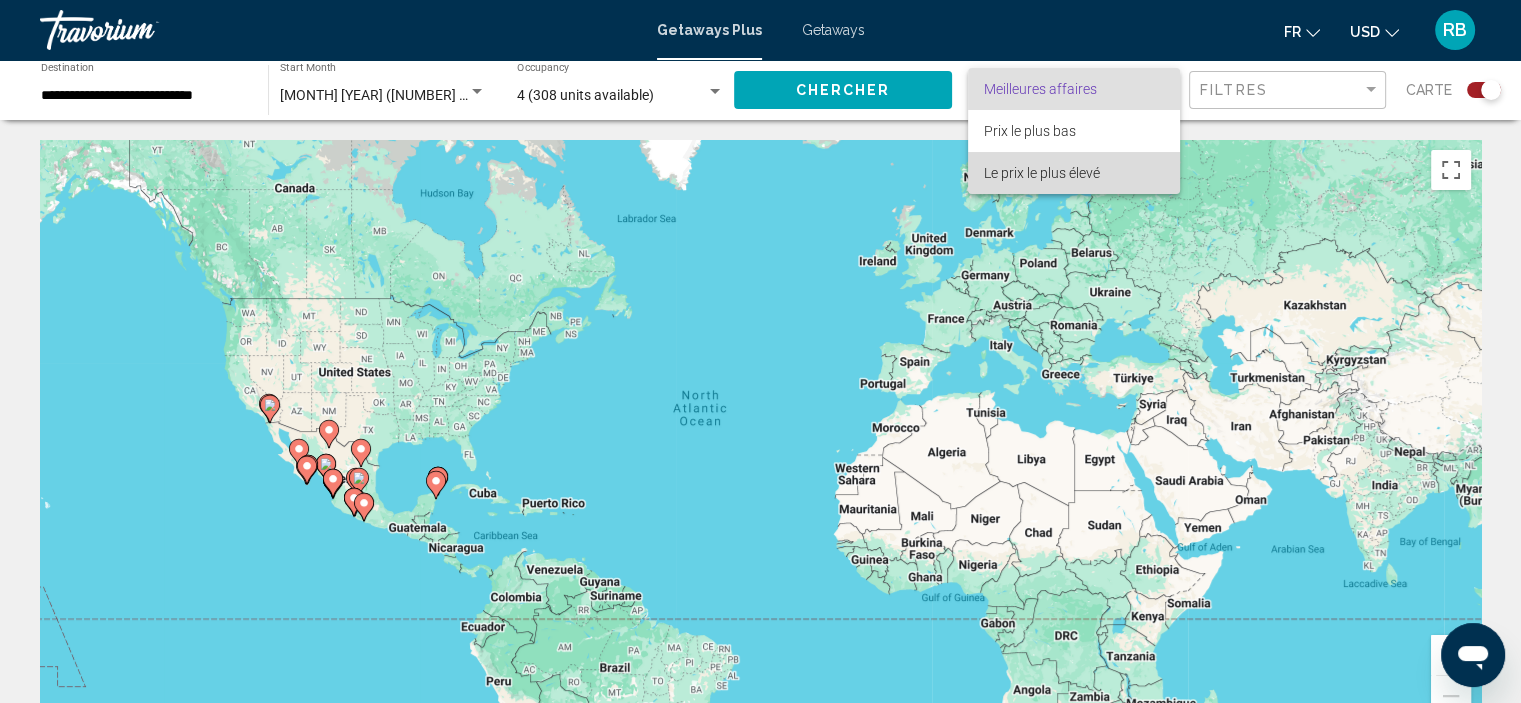 click on "Le prix le plus élevé" at bounding box center (1074, 173) 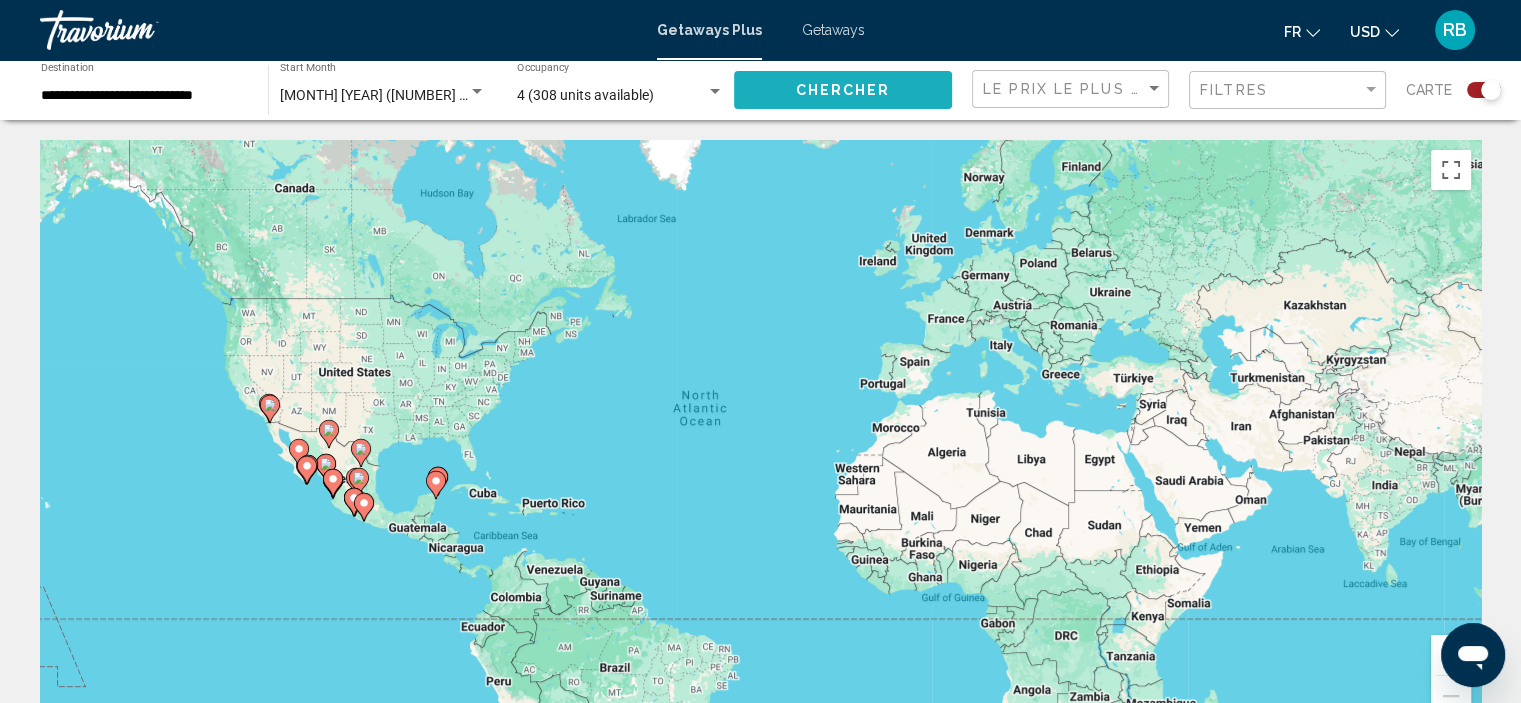 click on "Chercher" 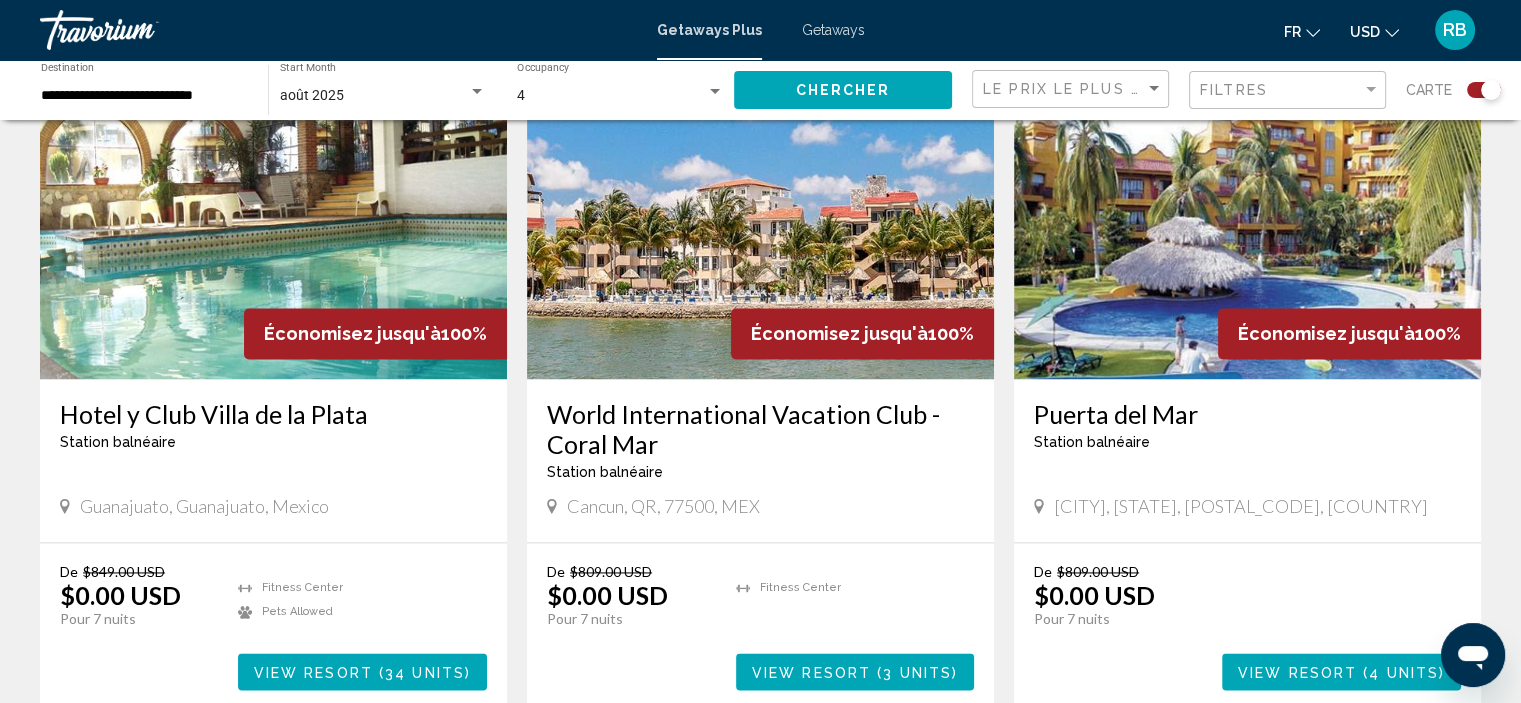 scroll, scrollTop: 3075, scrollLeft: 0, axis: vertical 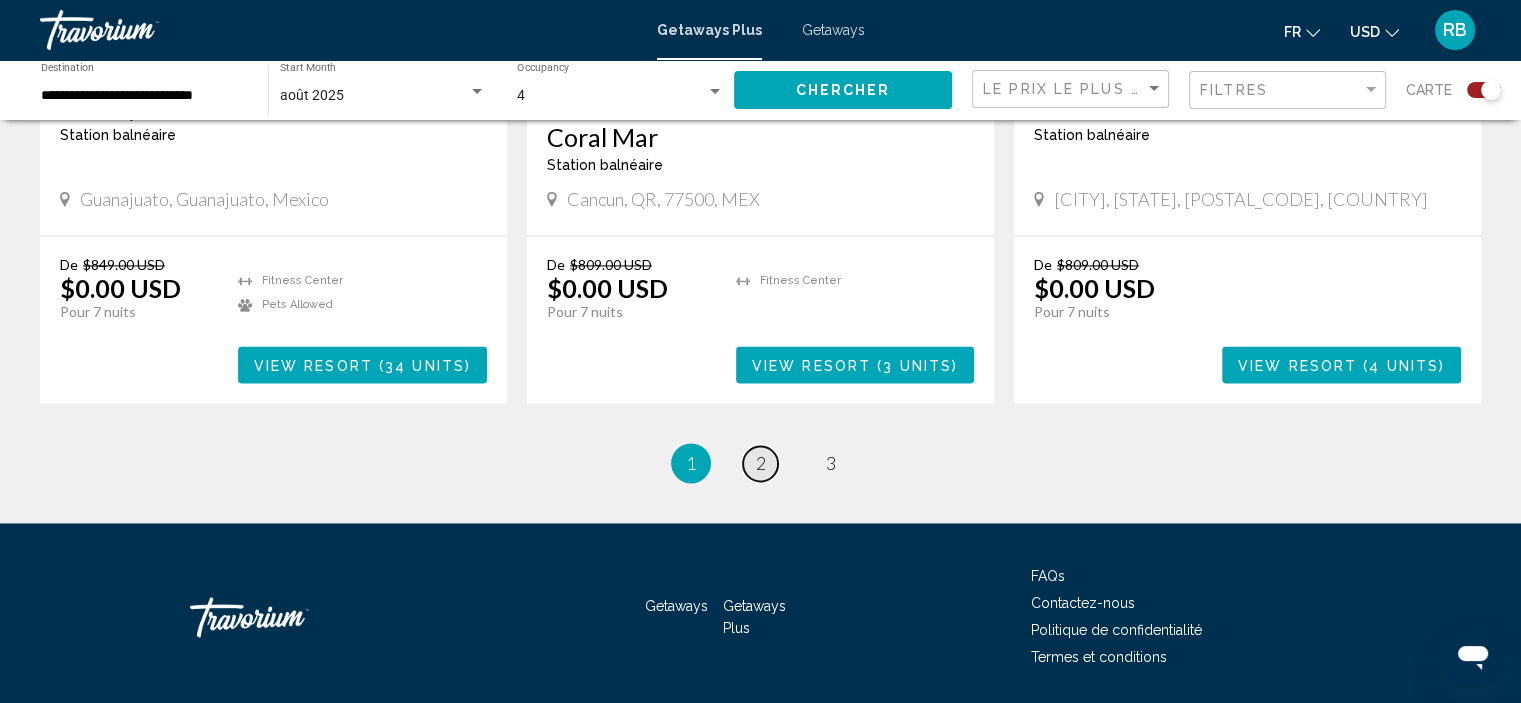 click on "page  2" at bounding box center [760, 463] 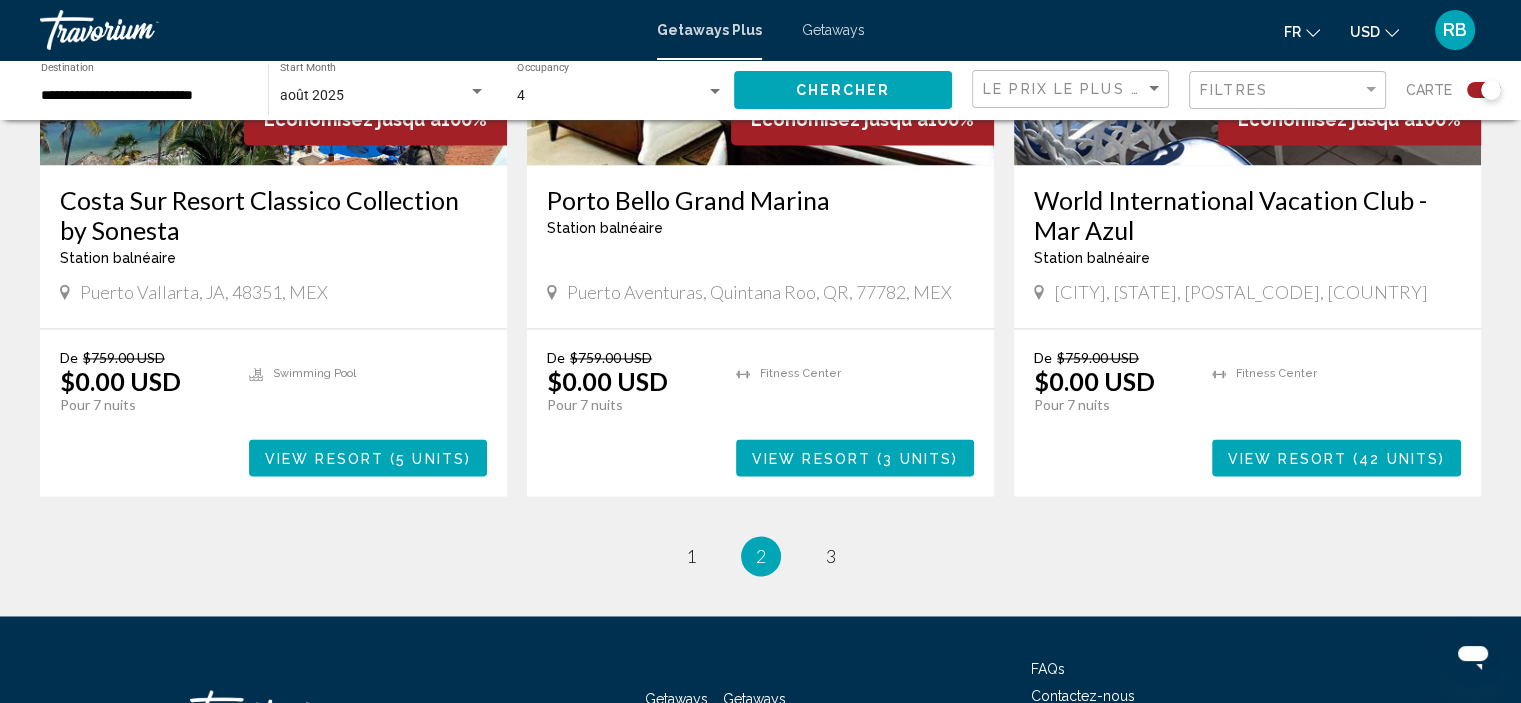 scroll, scrollTop: 3030, scrollLeft: 0, axis: vertical 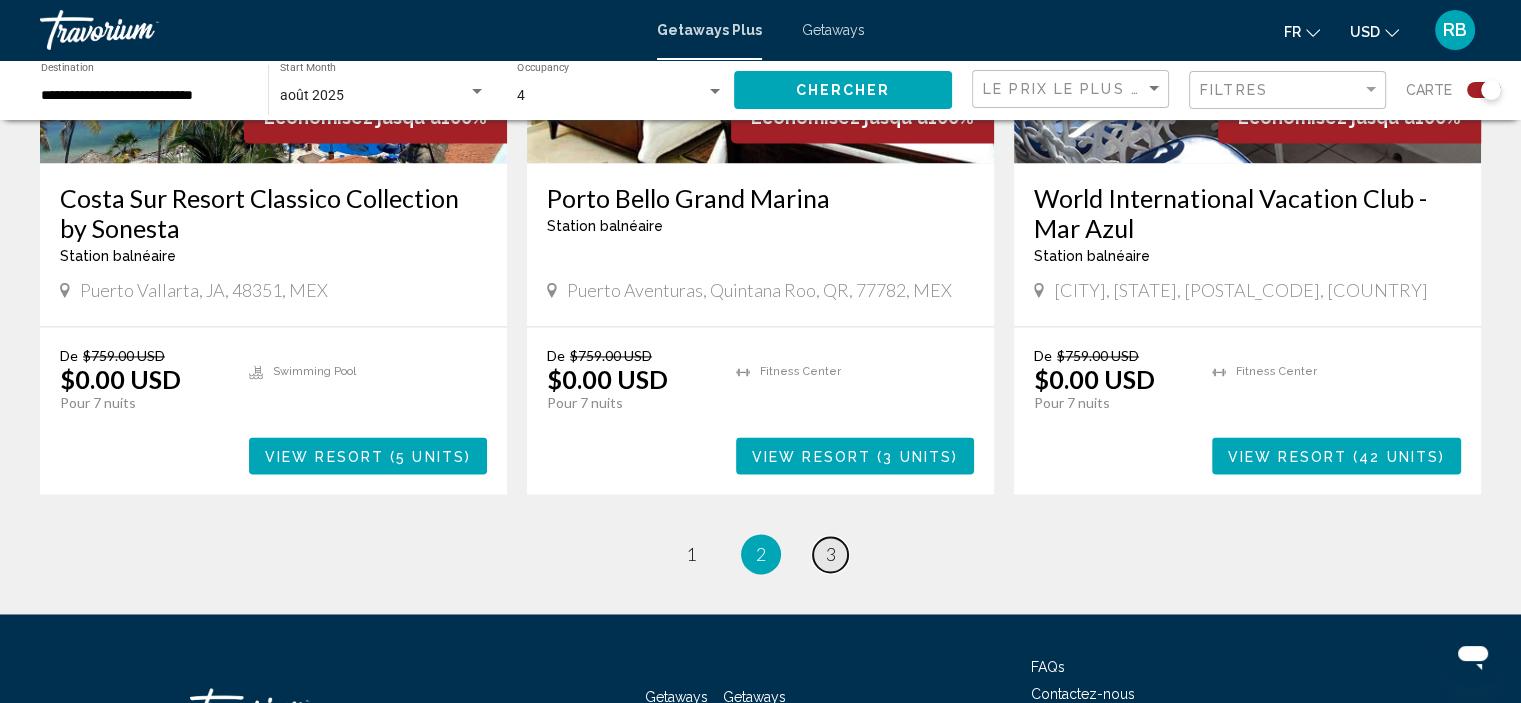 click on "page  3" at bounding box center (830, 554) 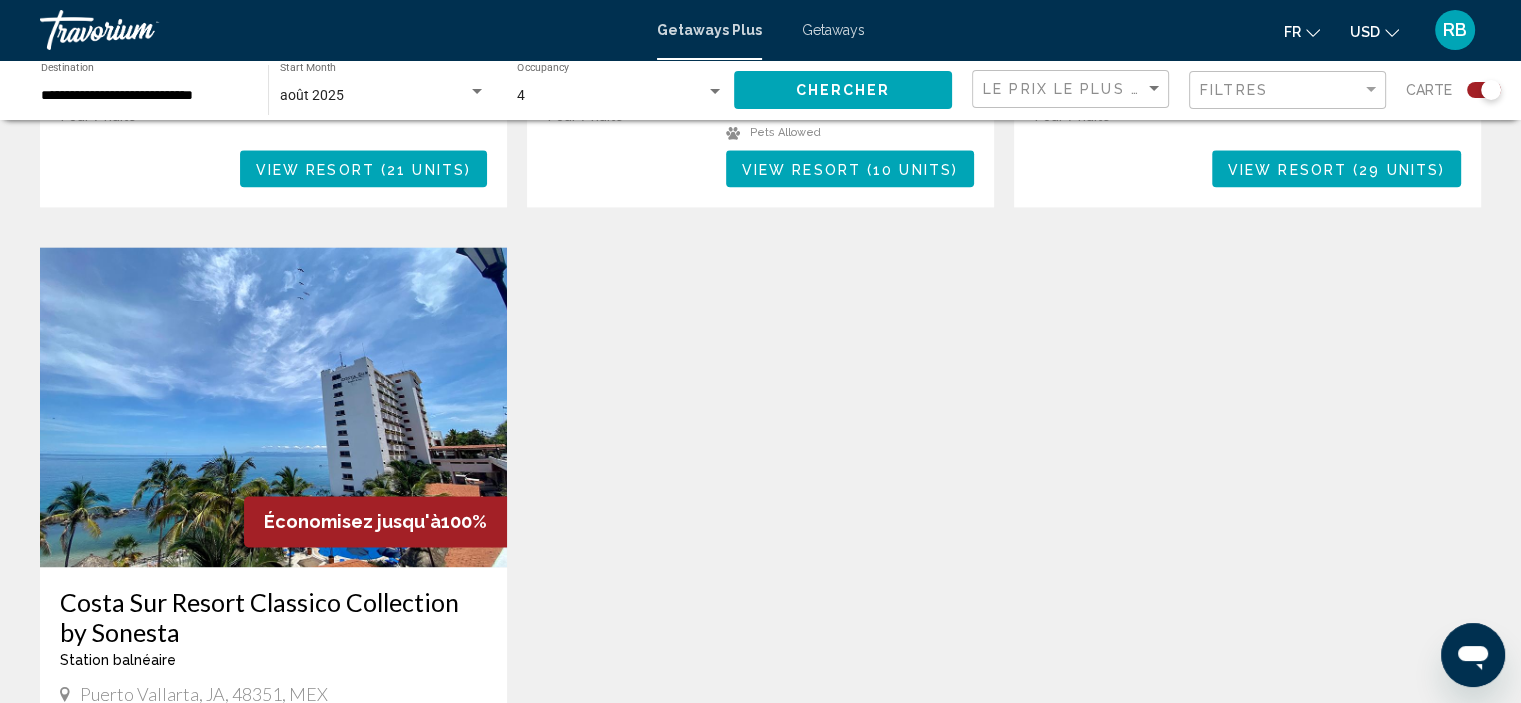 scroll, scrollTop: 2718, scrollLeft: 0, axis: vertical 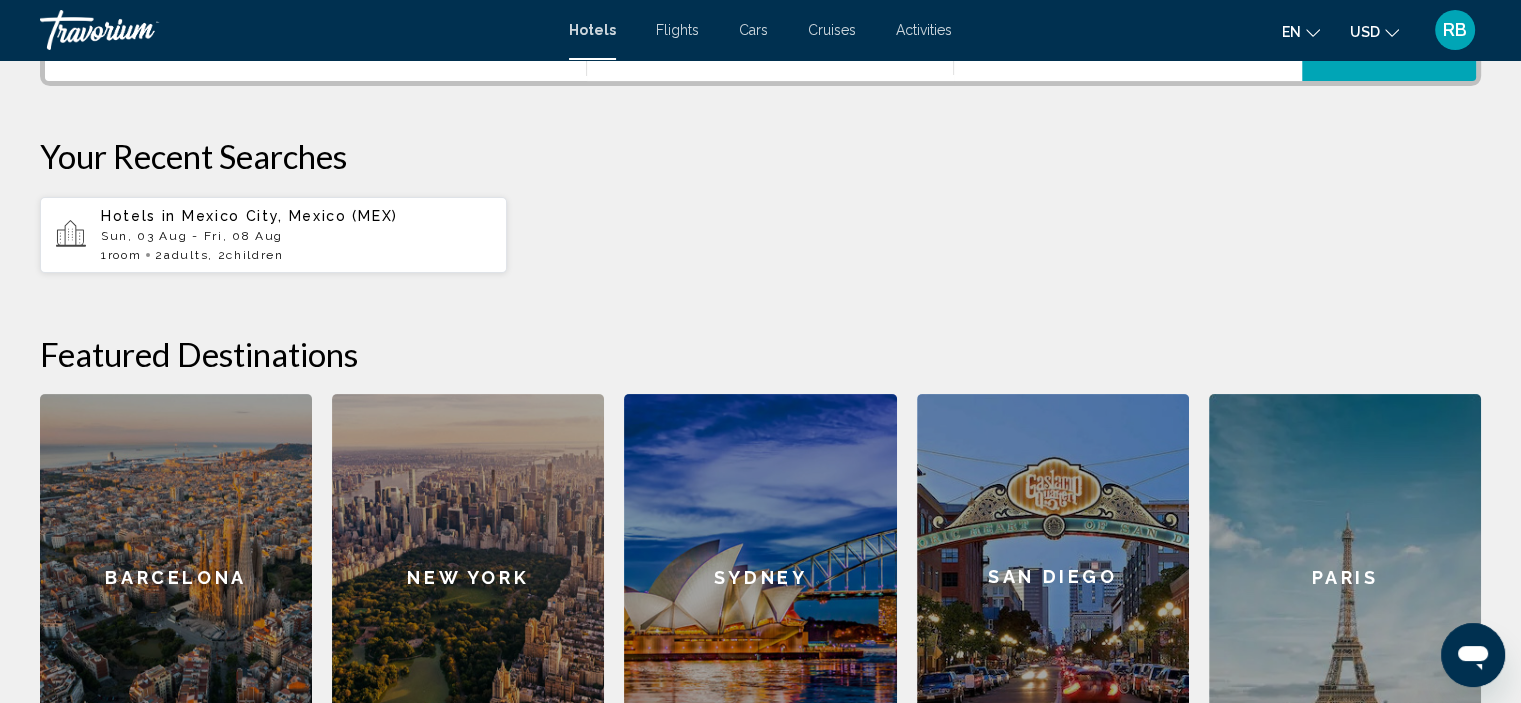 click on "Sun, 03 Aug - Fri, 08 Aug" at bounding box center [296, 236] 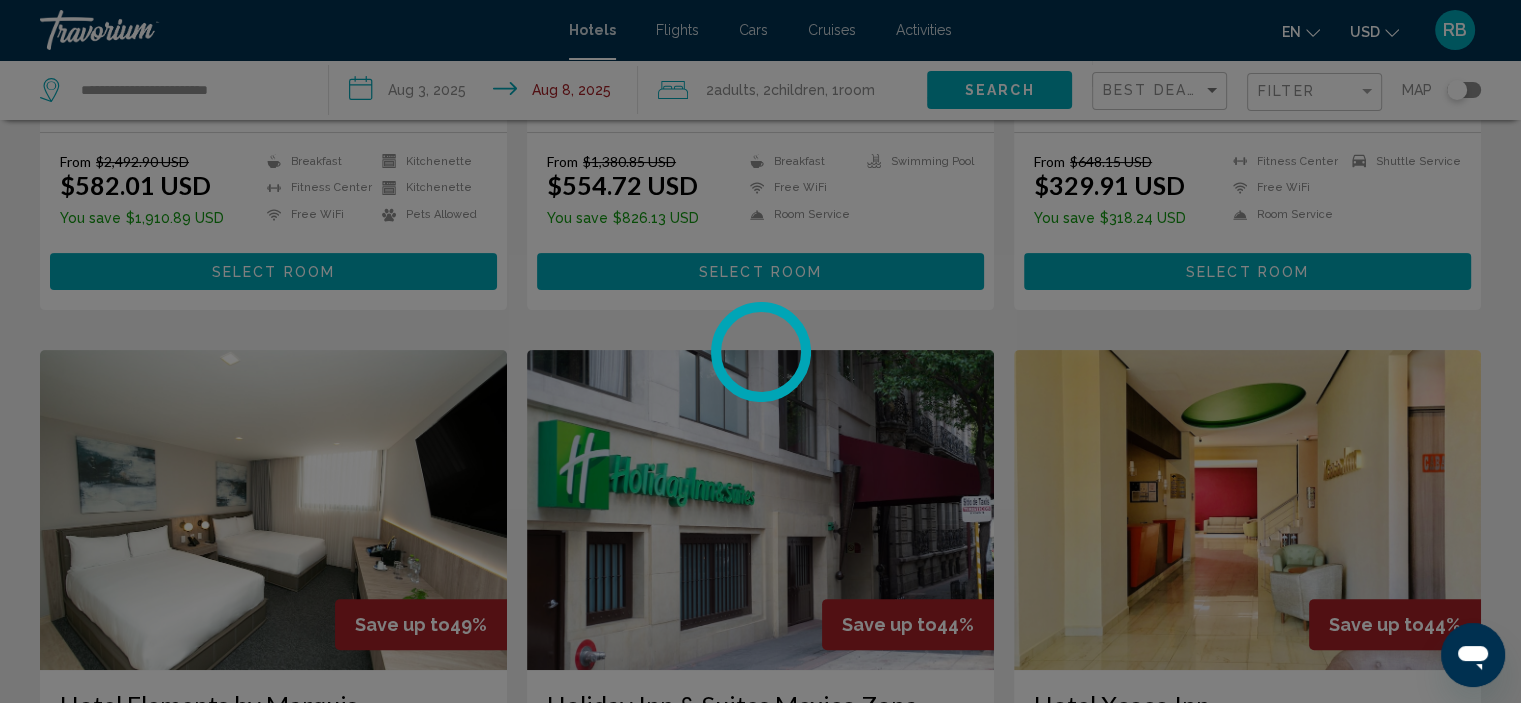 scroll, scrollTop: 0, scrollLeft: 0, axis: both 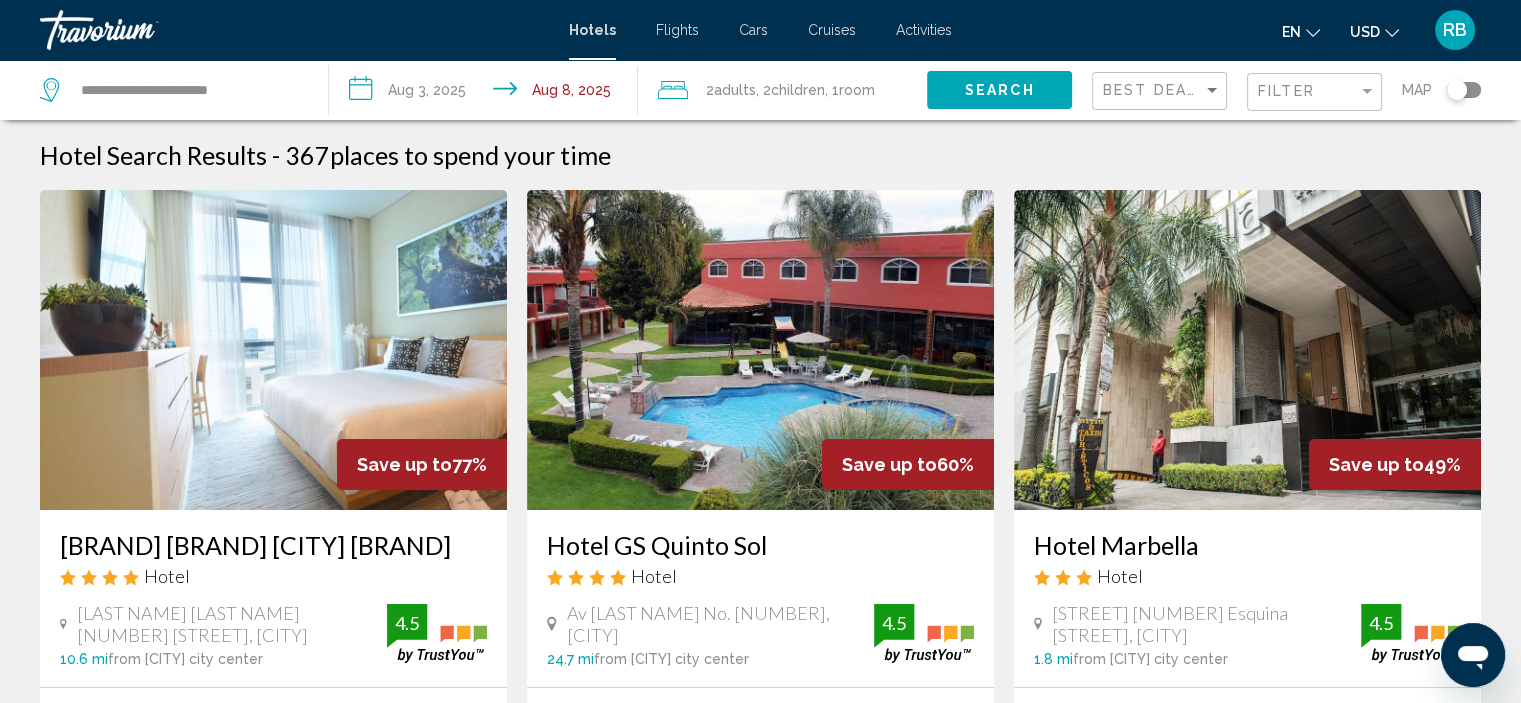 click on "**********" at bounding box center (487, 93) 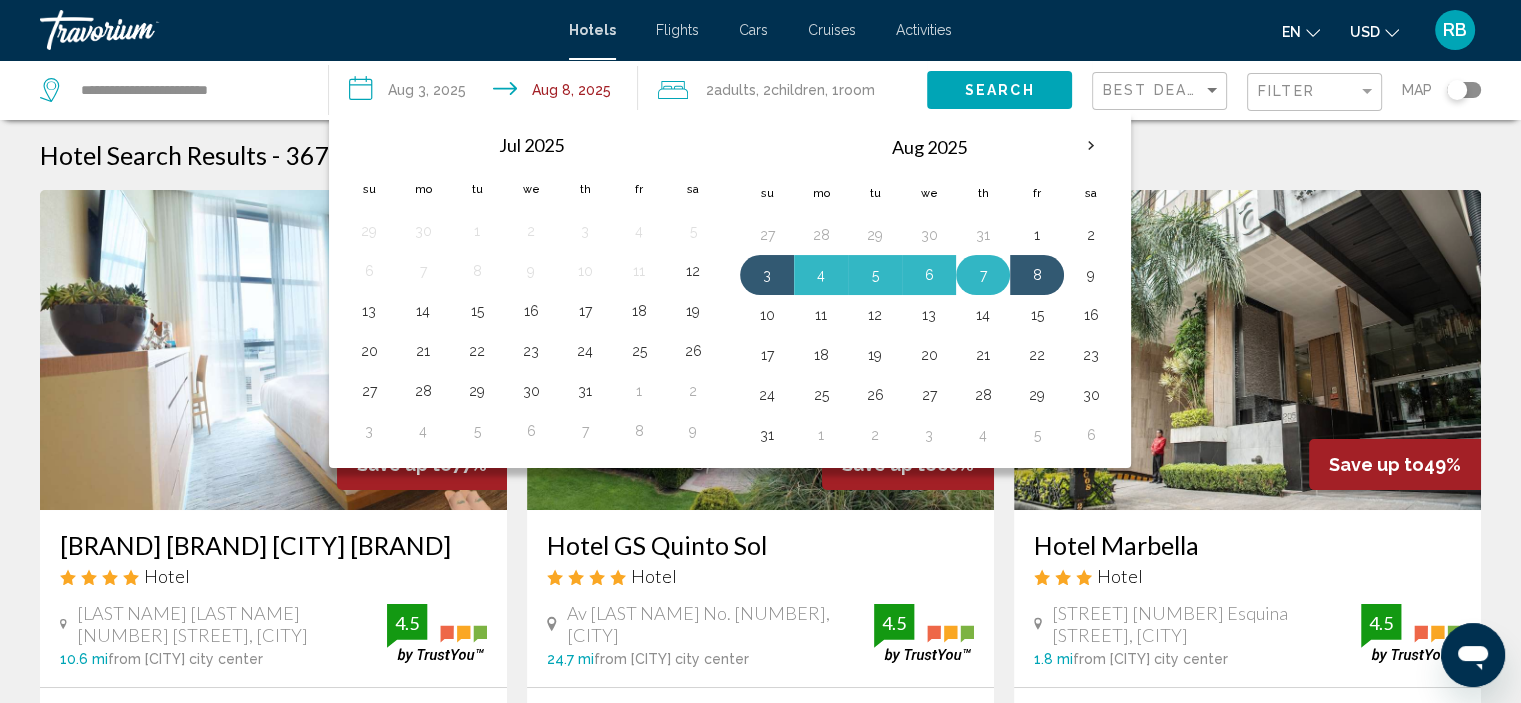 click on "7" at bounding box center (983, 275) 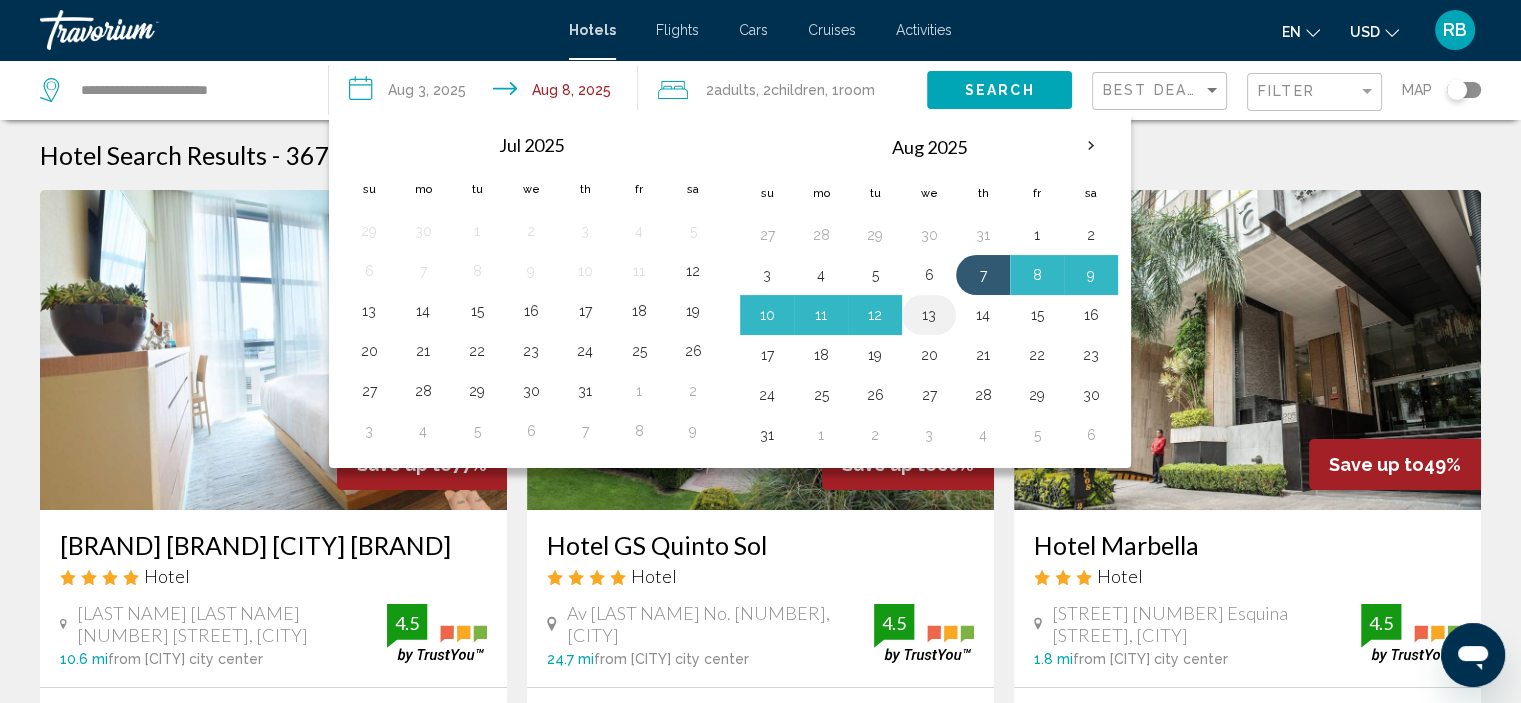 click on "13" at bounding box center (929, 315) 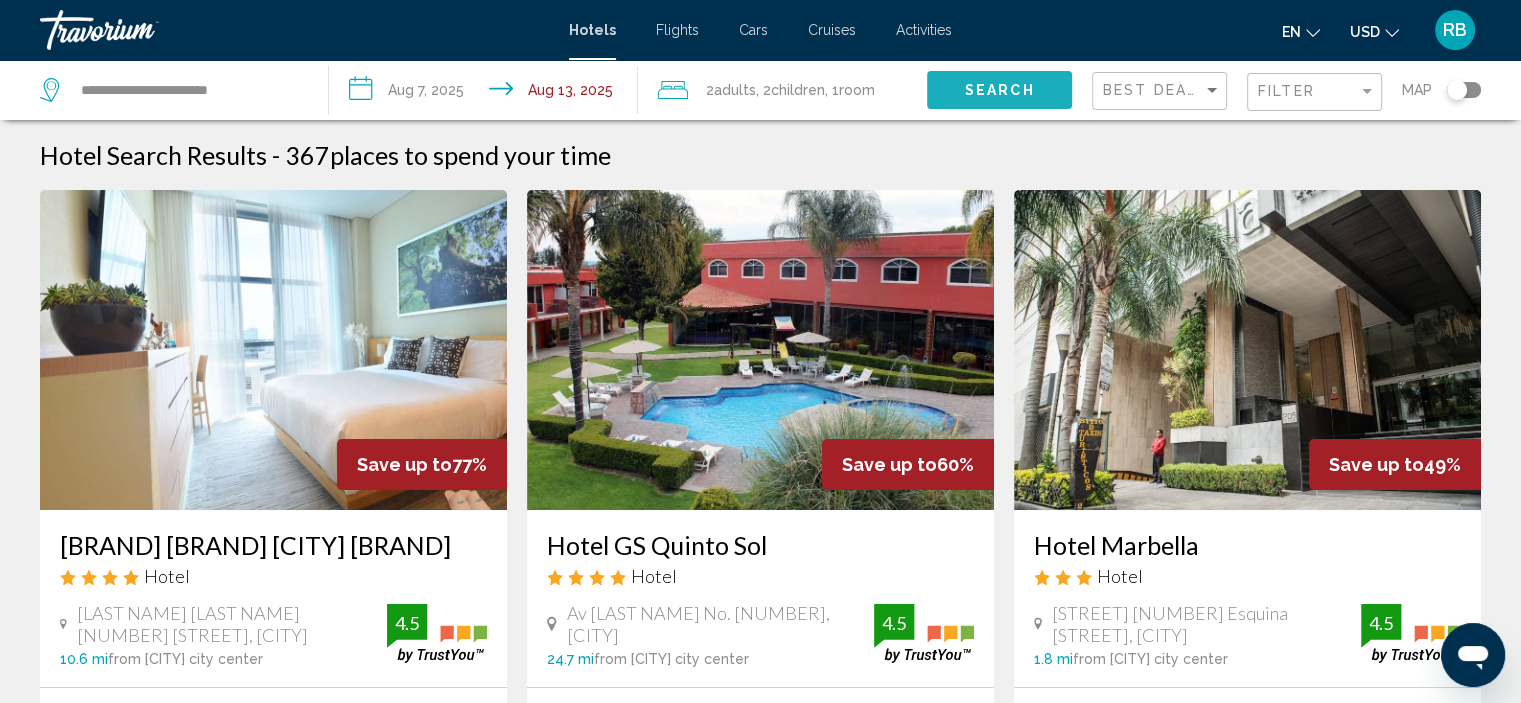 click on "Search" 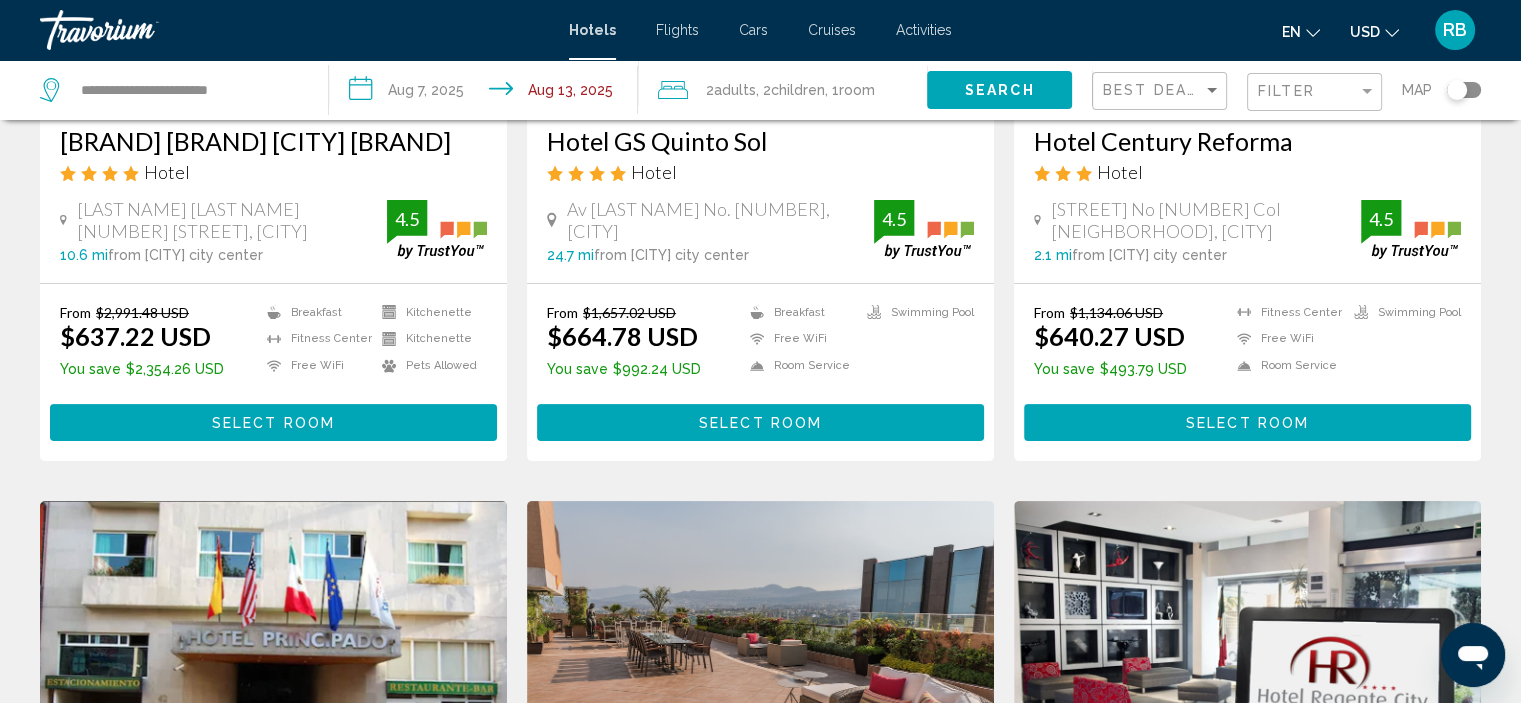 scroll, scrollTop: 0, scrollLeft: 0, axis: both 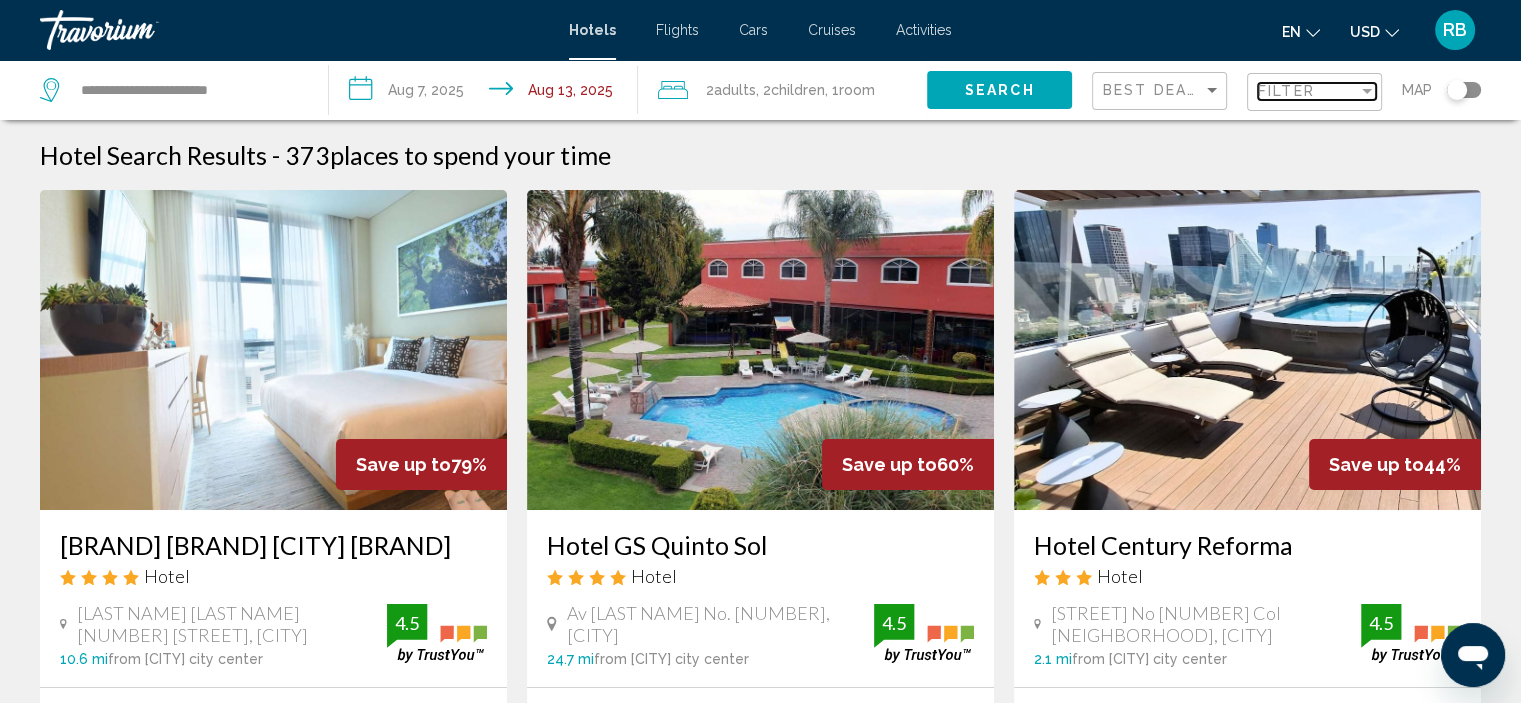 click on "Filter" at bounding box center [1286, 91] 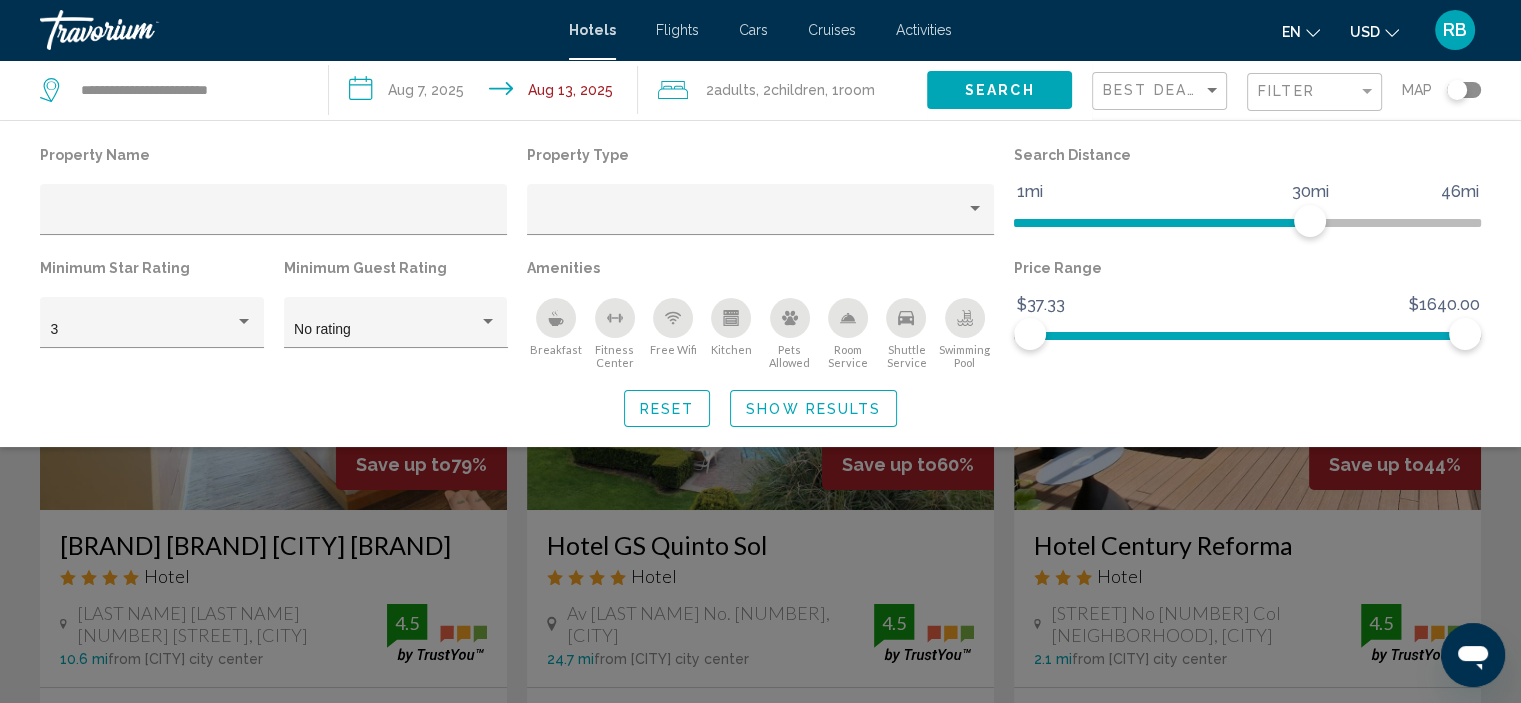 click 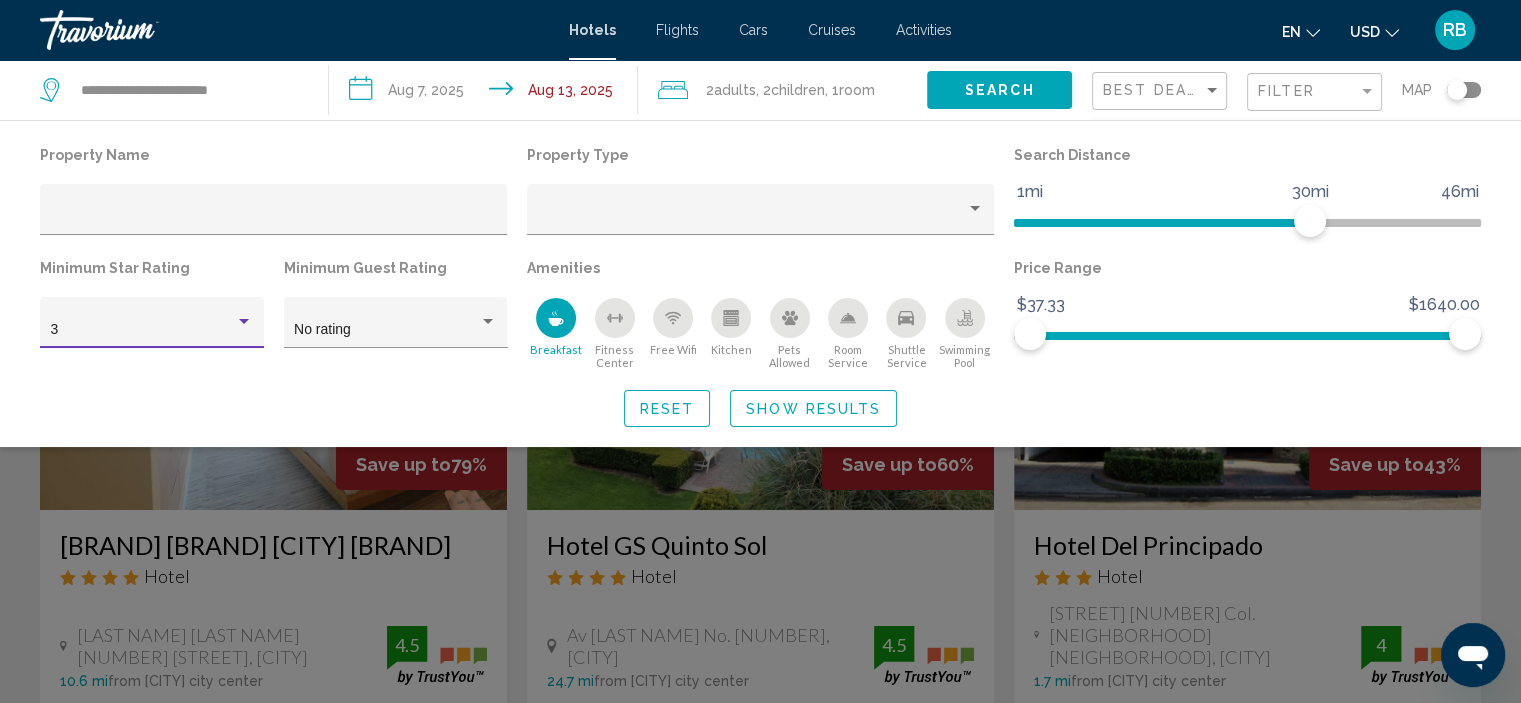 click on "3" at bounding box center (143, 330) 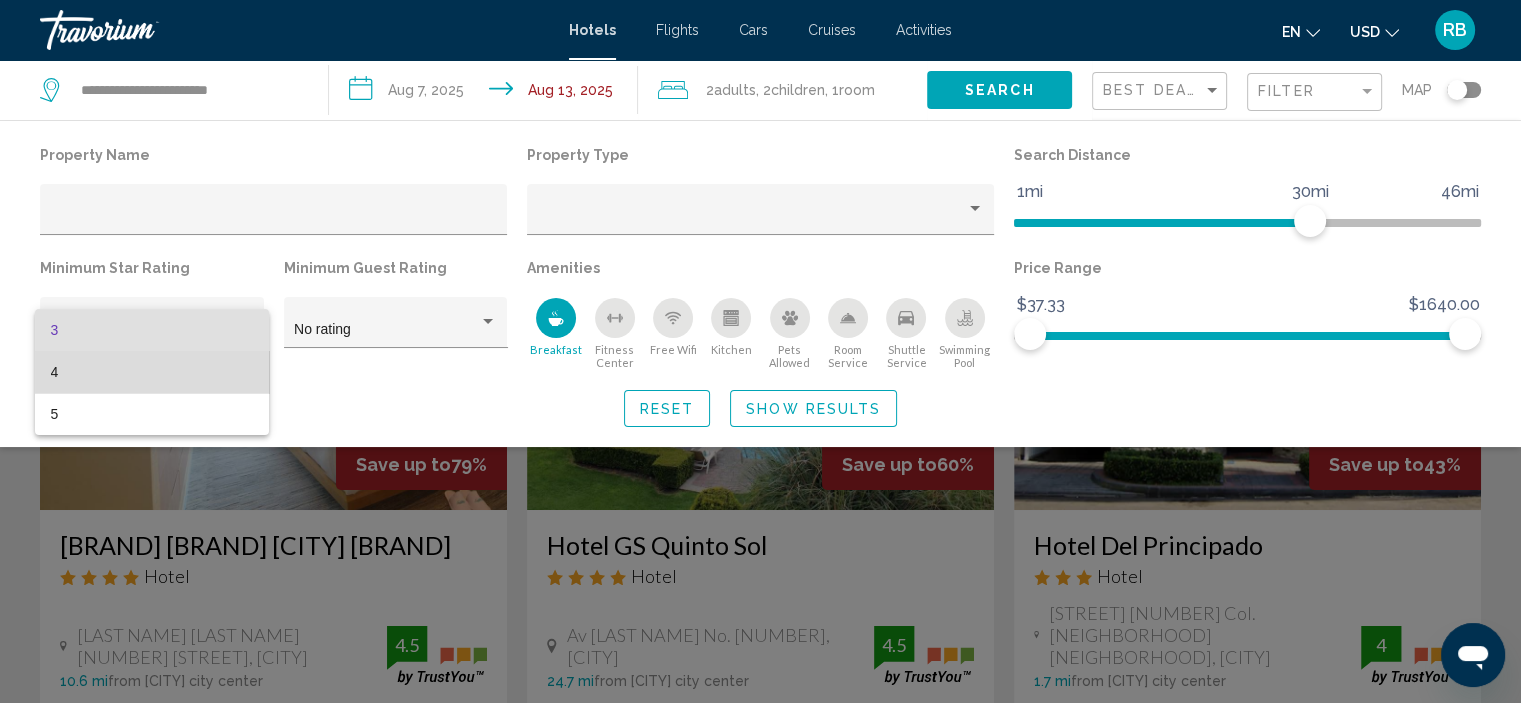click on "4" at bounding box center [152, 372] 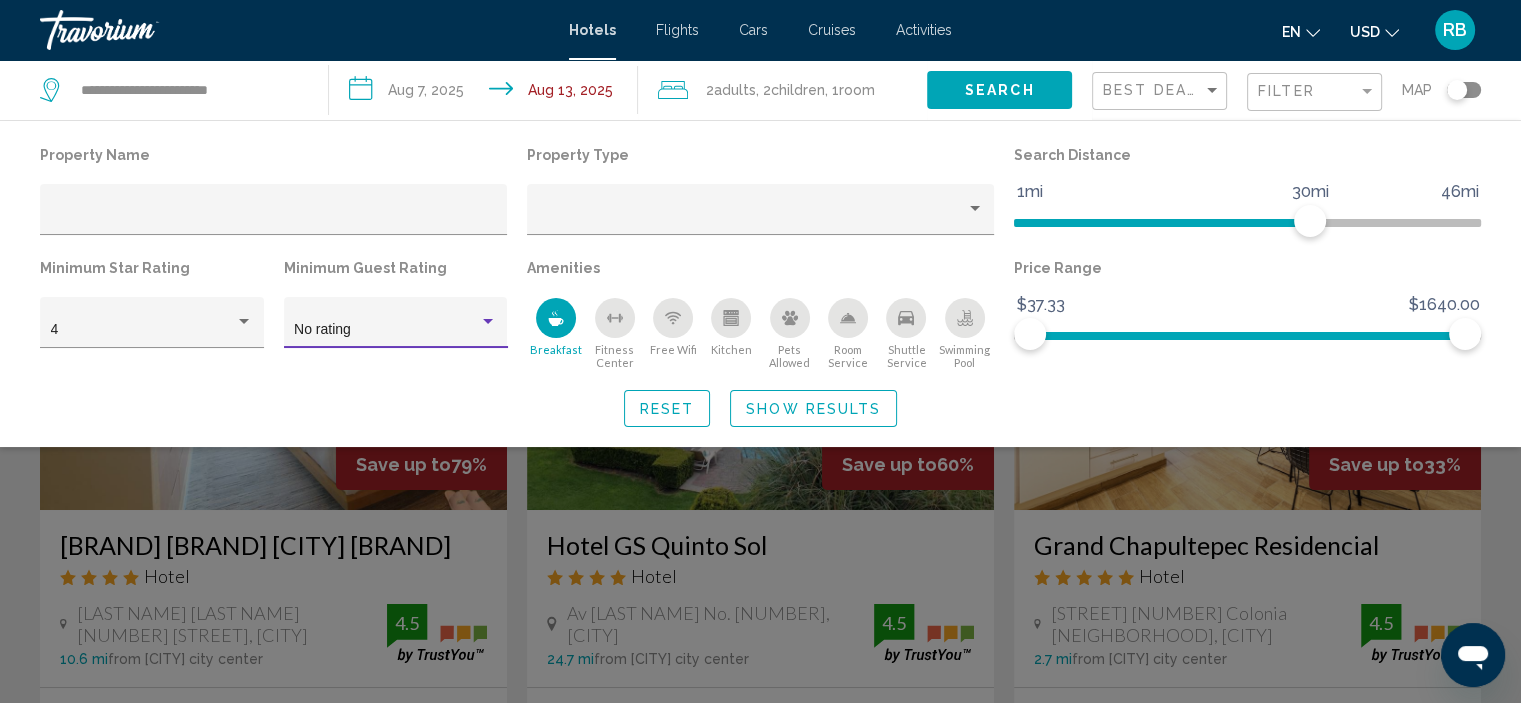 click at bounding box center [488, 322] 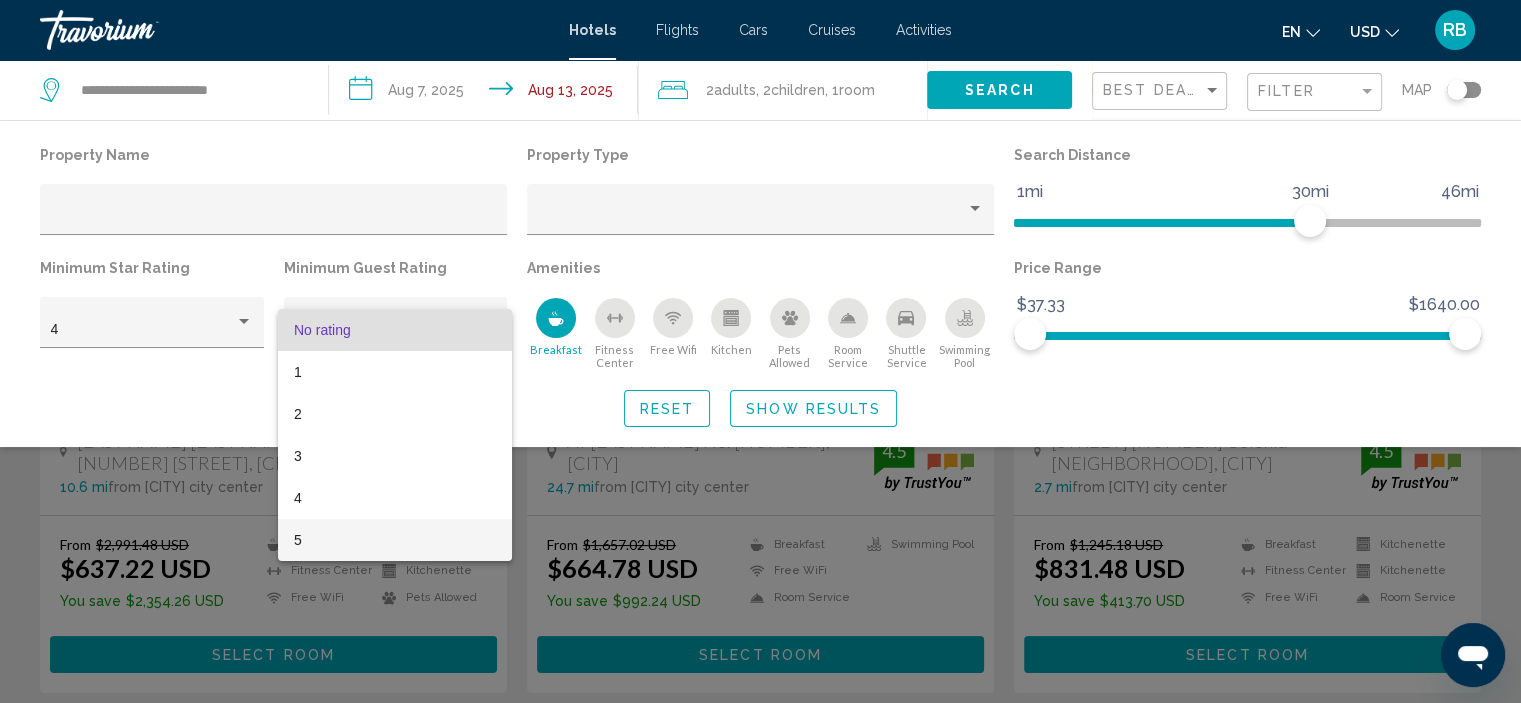 scroll, scrollTop: 174, scrollLeft: 0, axis: vertical 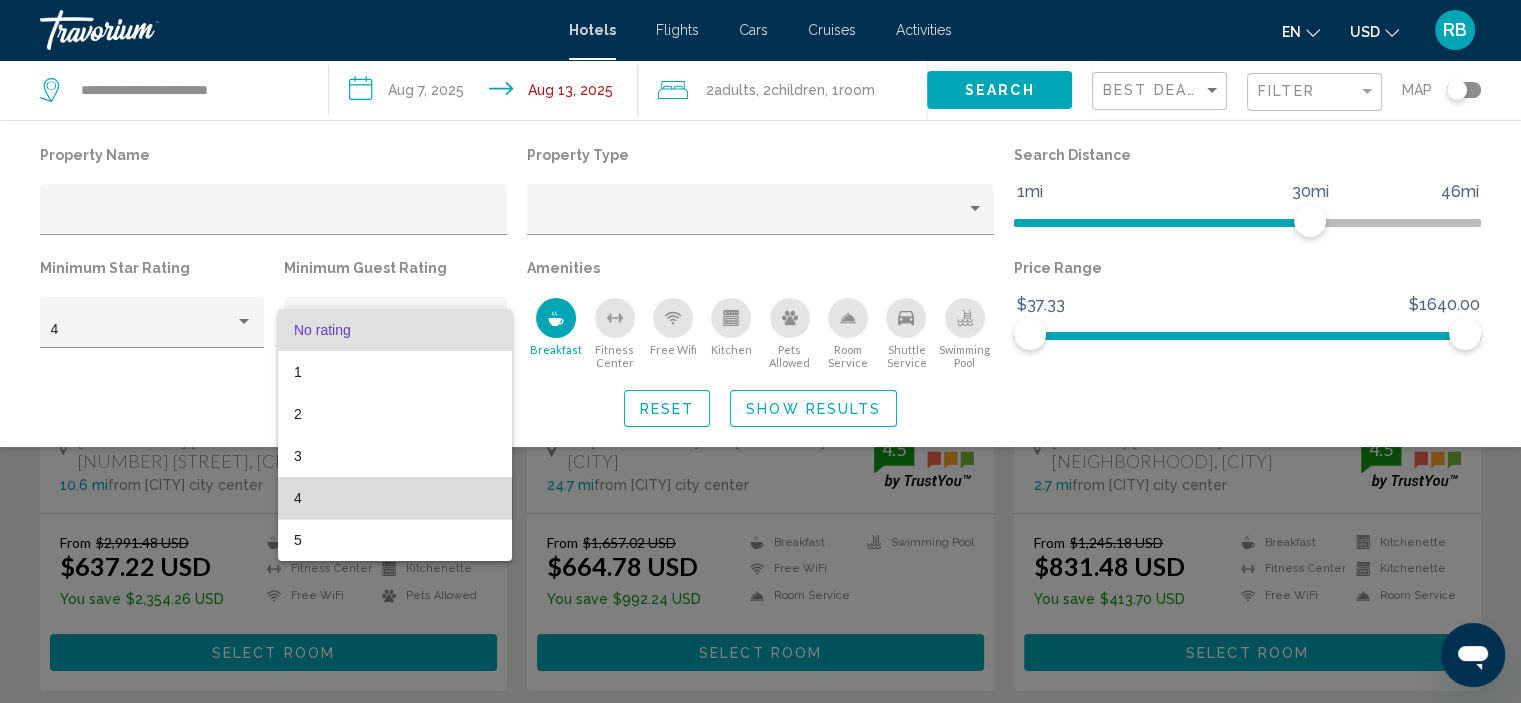 click on "4" at bounding box center (395, 498) 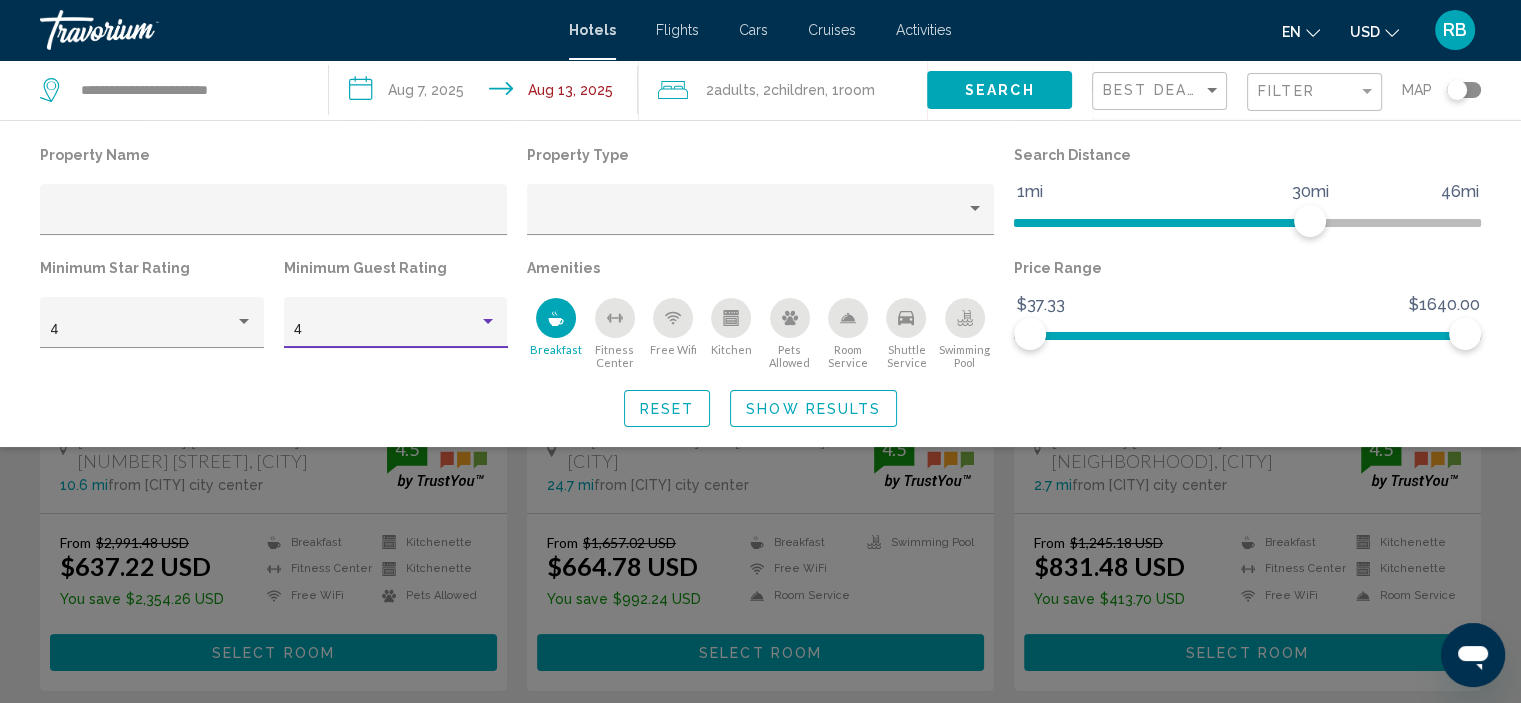 scroll, scrollTop: 0, scrollLeft: 0, axis: both 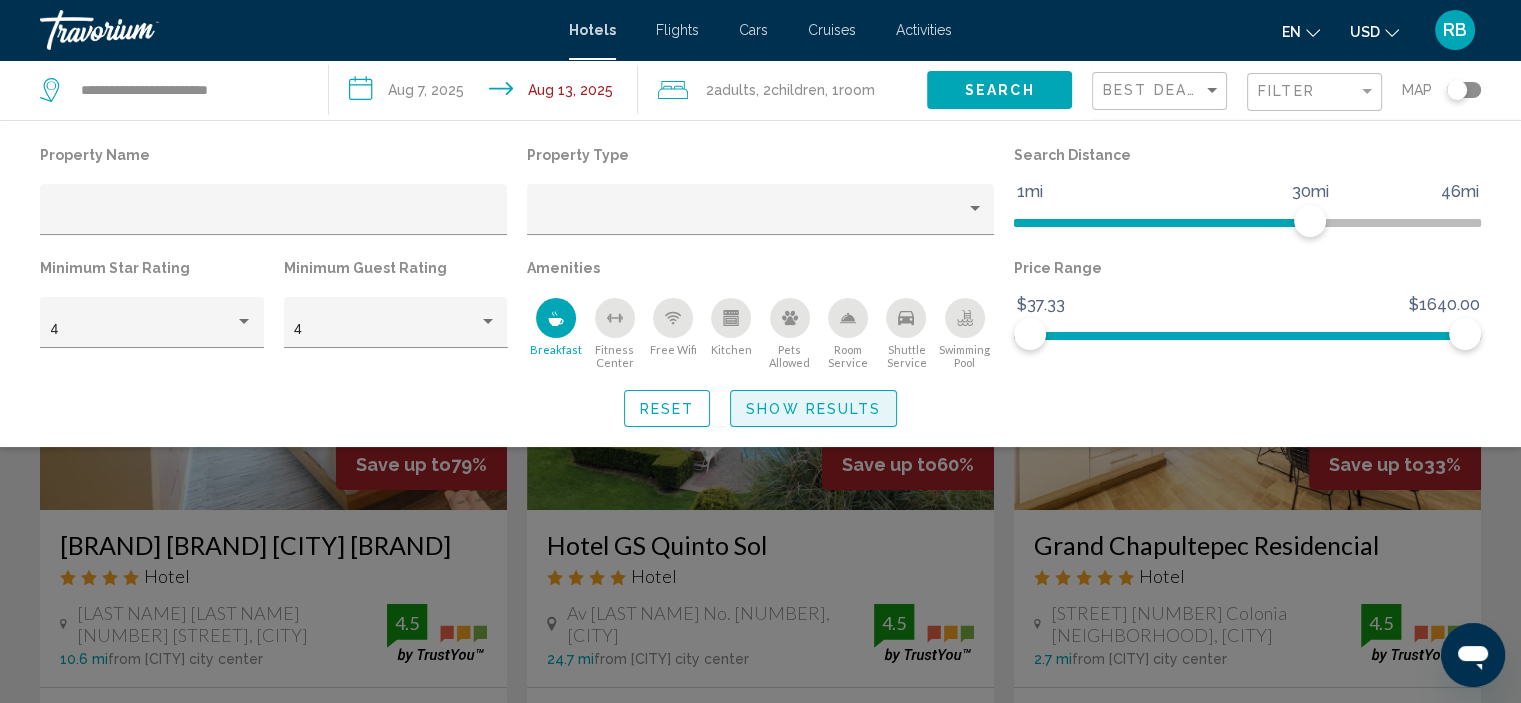 click on "Show Results" 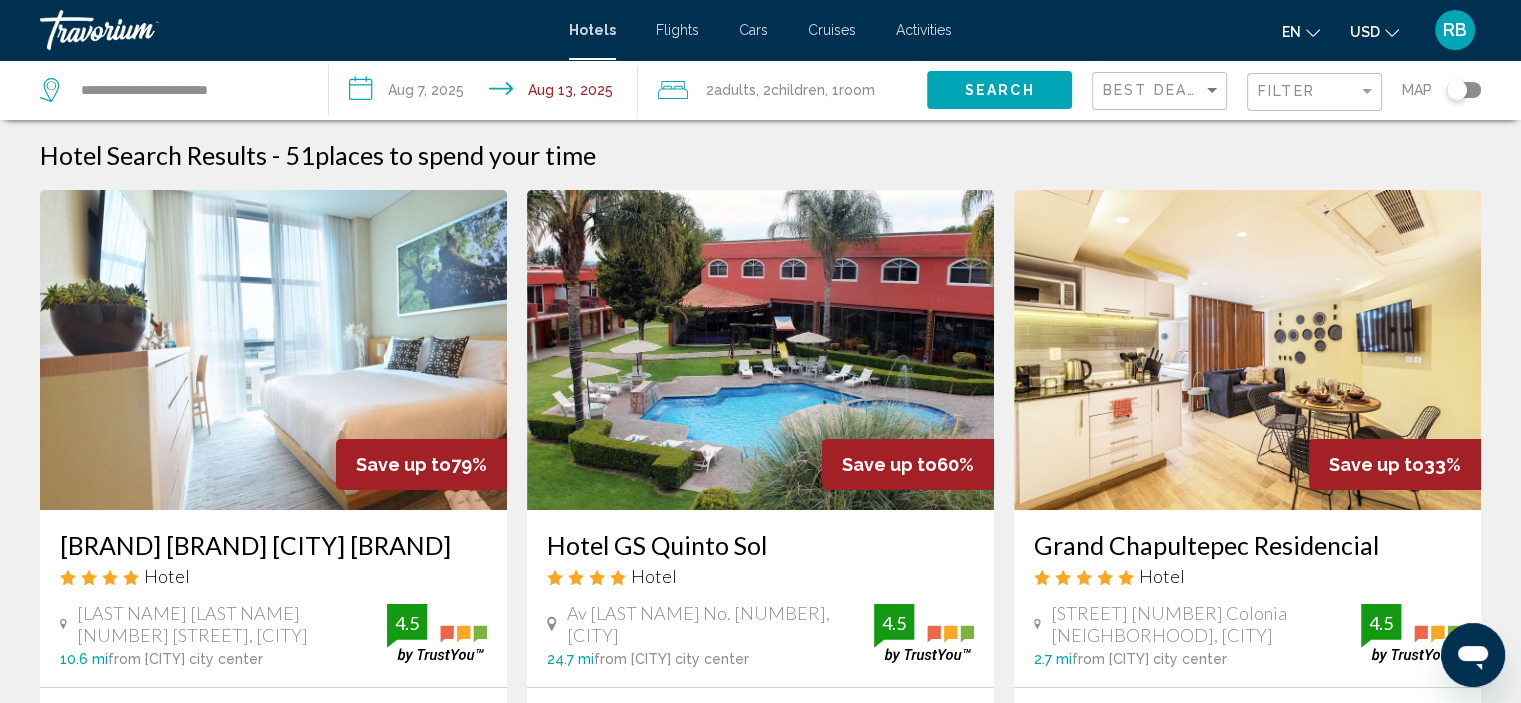 click on "Search" 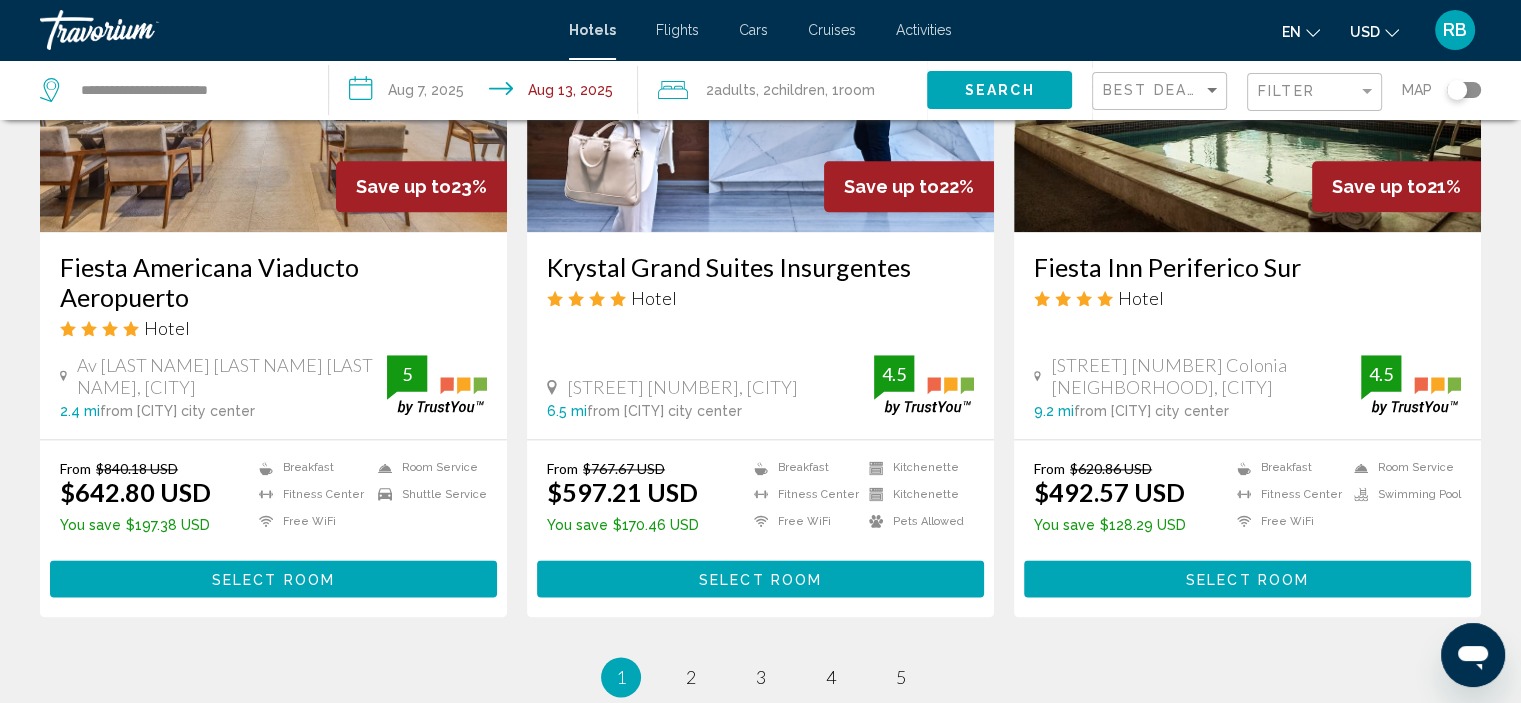 scroll, scrollTop: 2482, scrollLeft: 0, axis: vertical 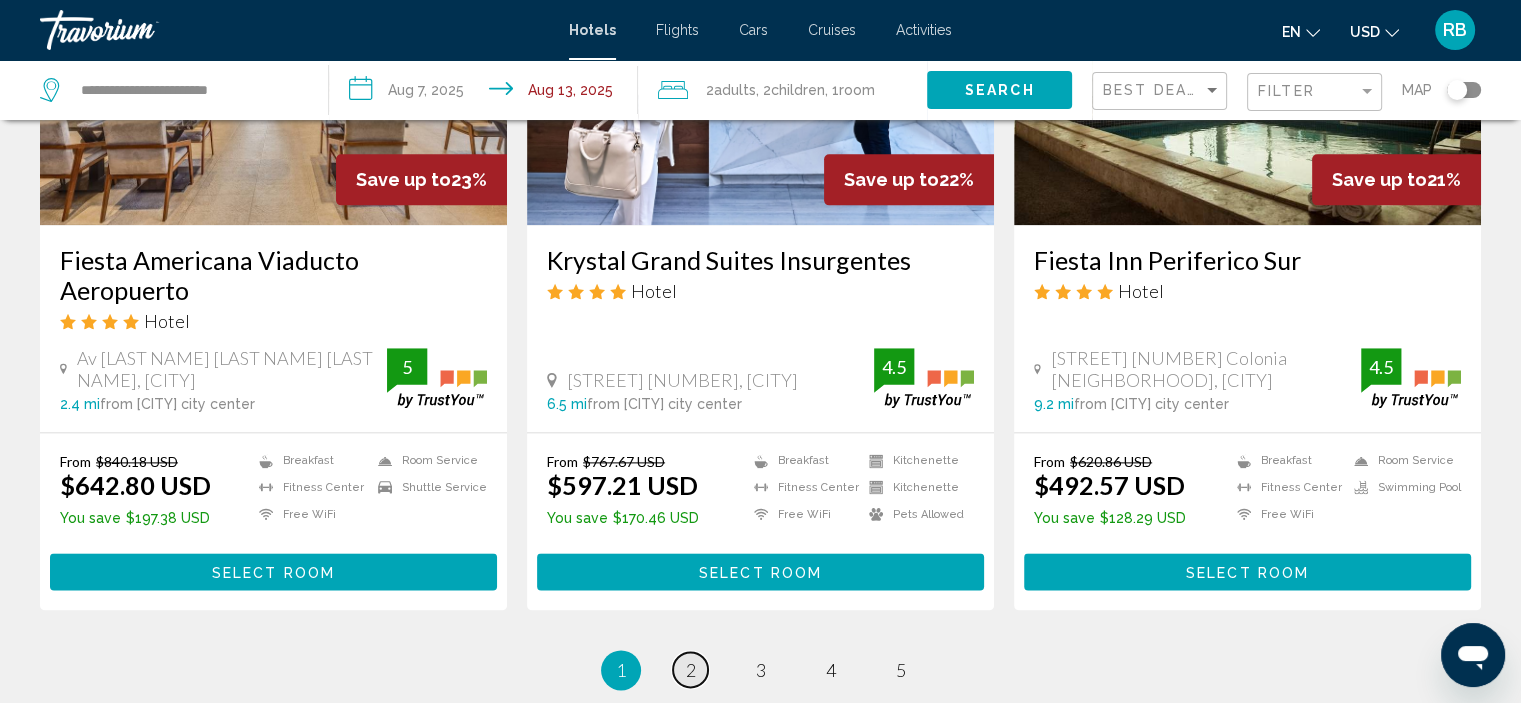 click on "page  2" at bounding box center (690, 669) 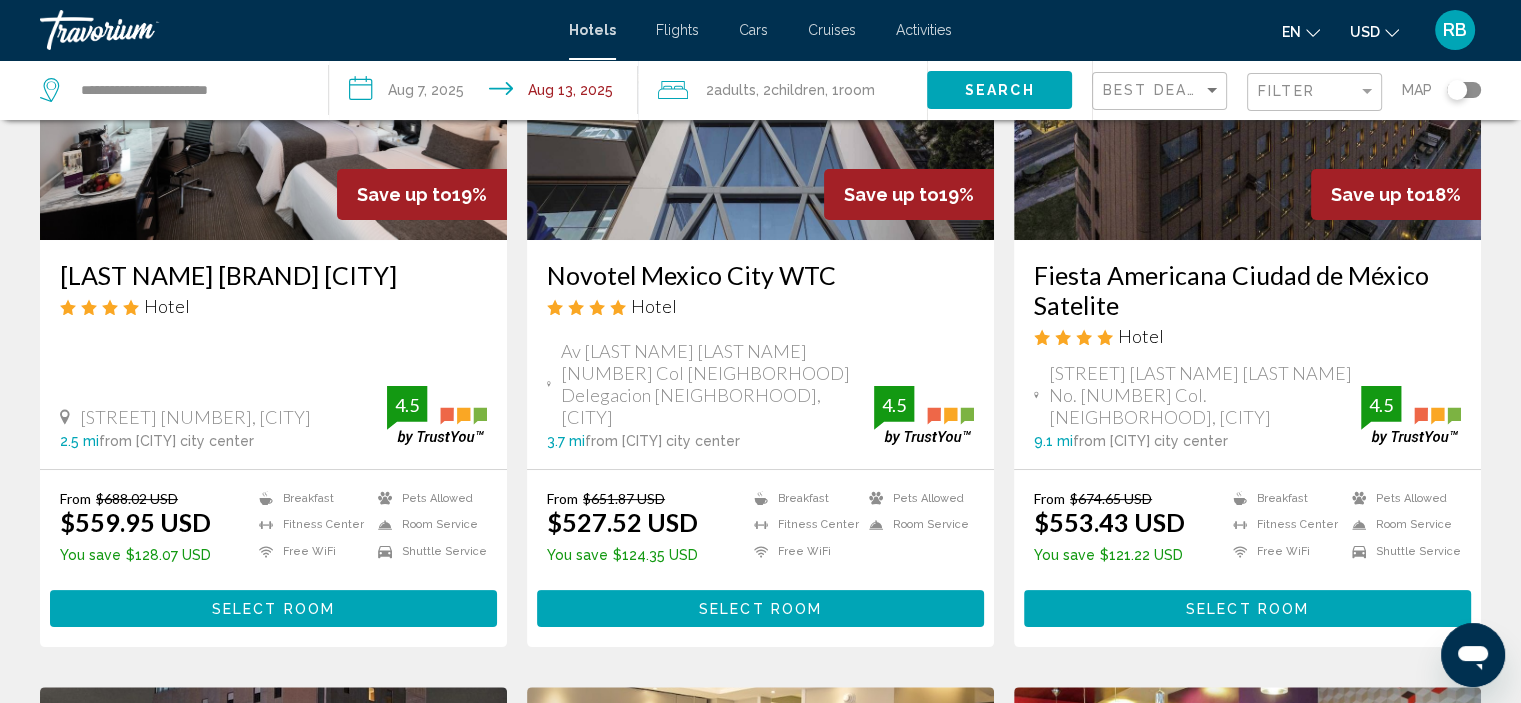 scroll, scrollTop: 271, scrollLeft: 0, axis: vertical 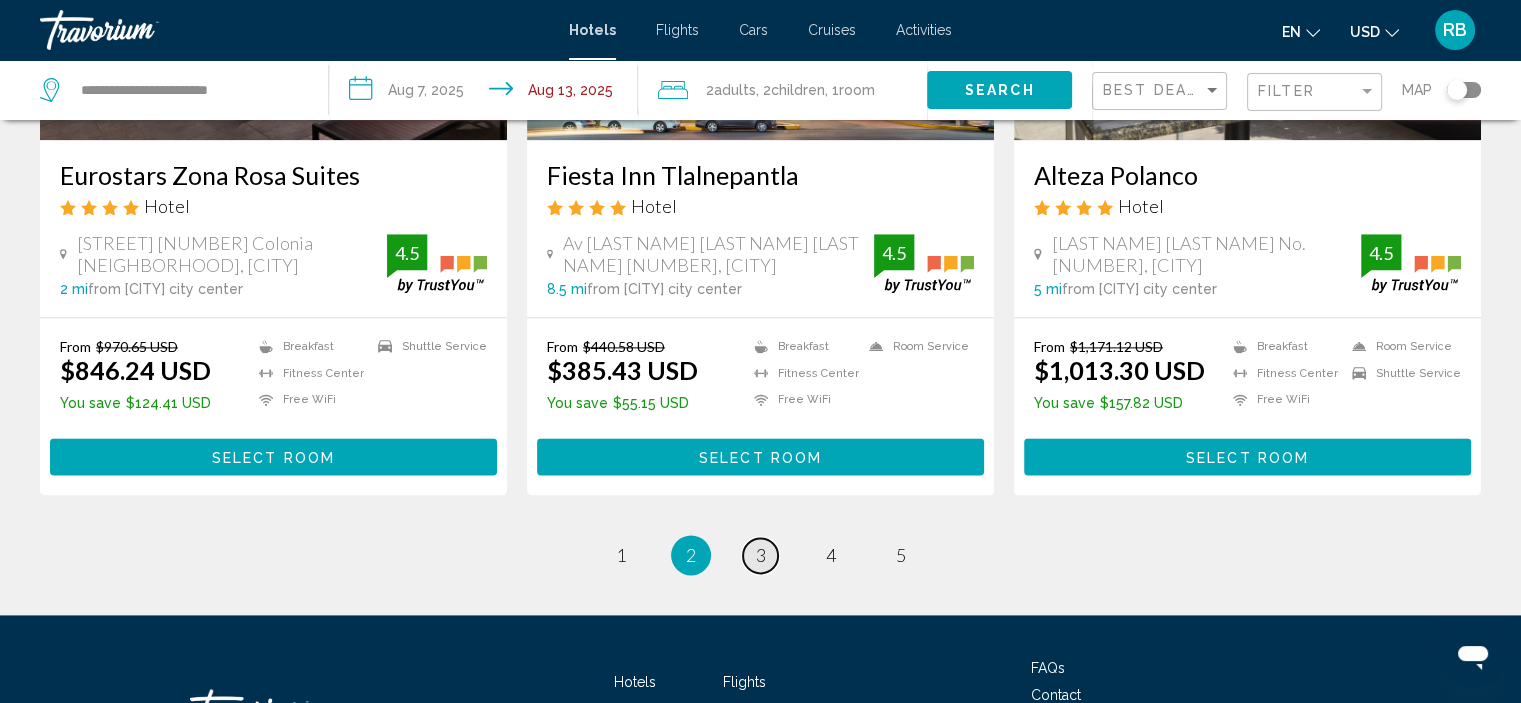 click on "3" at bounding box center [761, 555] 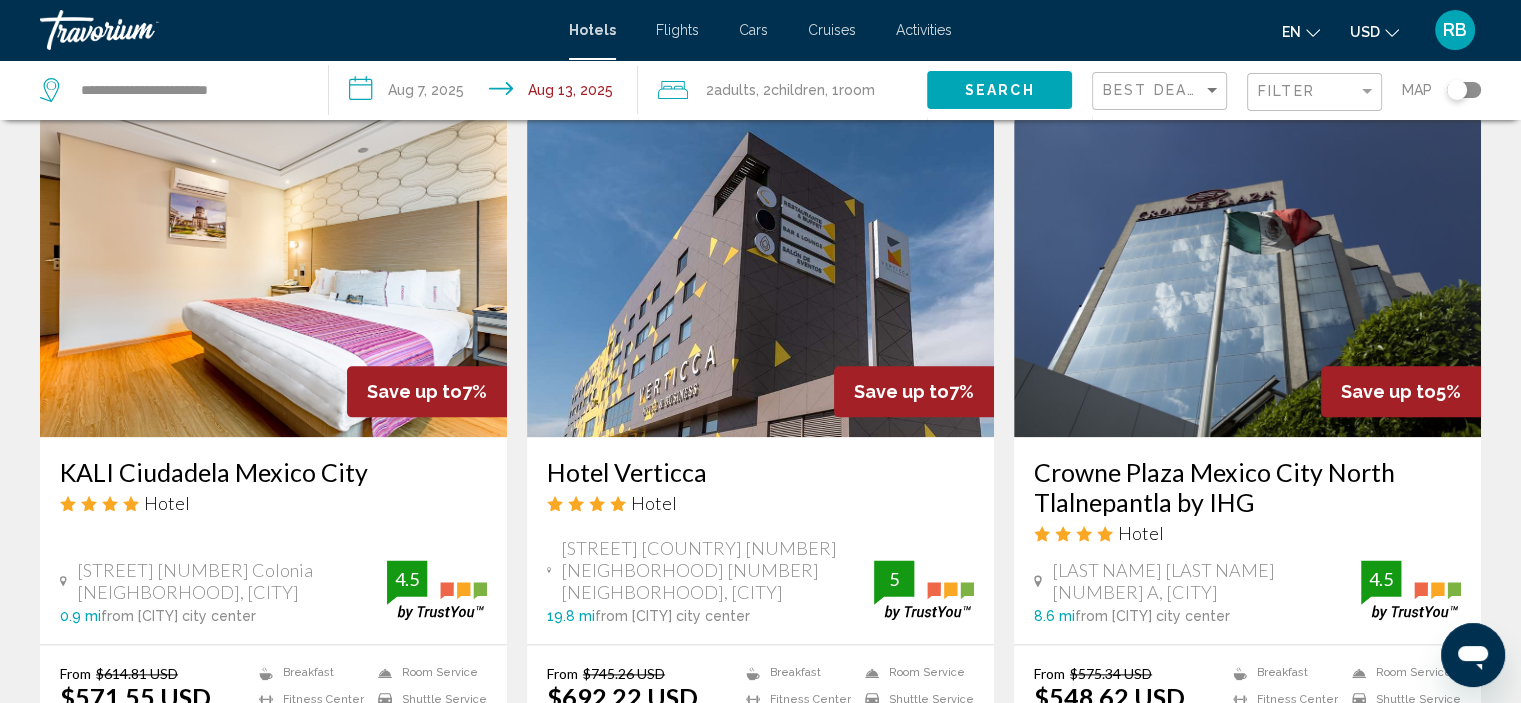 scroll, scrollTop: 2396, scrollLeft: 0, axis: vertical 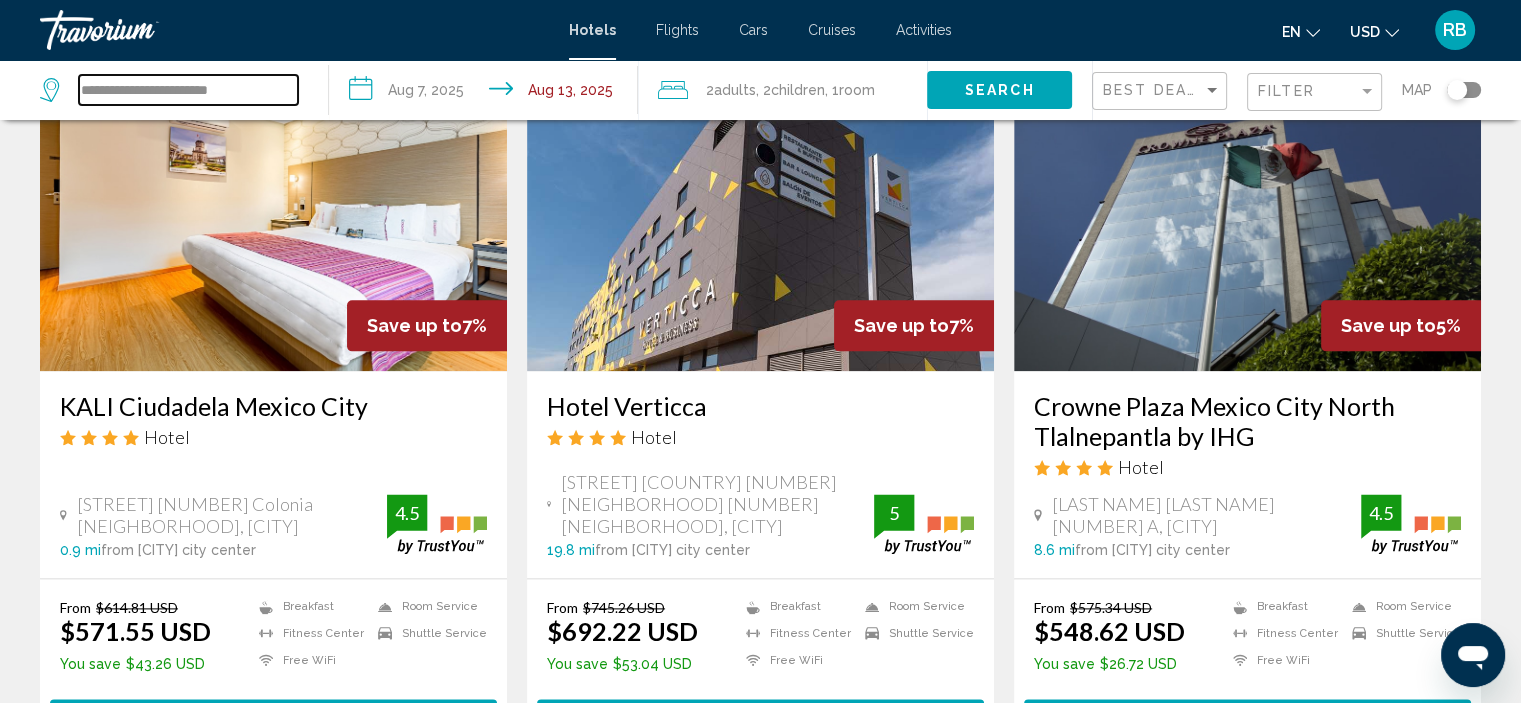 click on "**********" at bounding box center [188, 90] 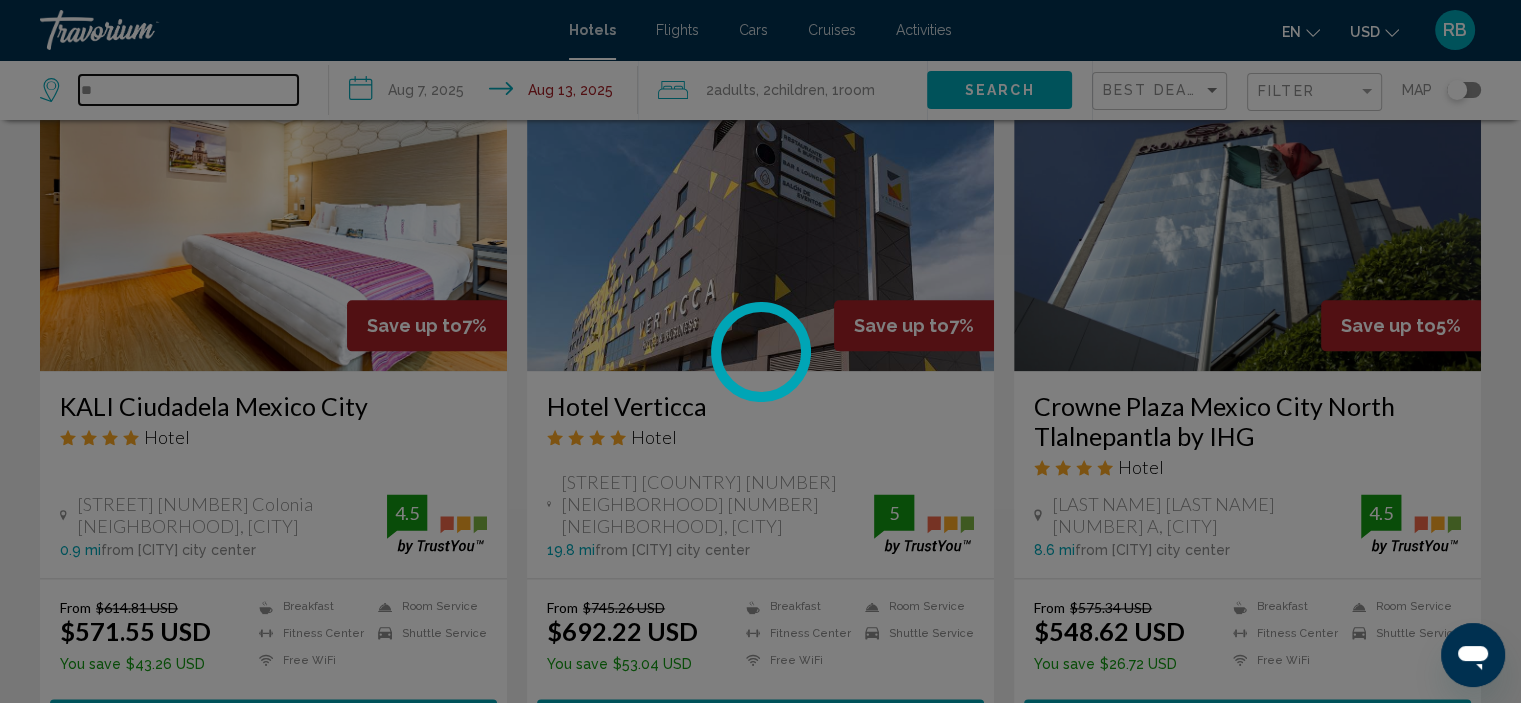 type on "*" 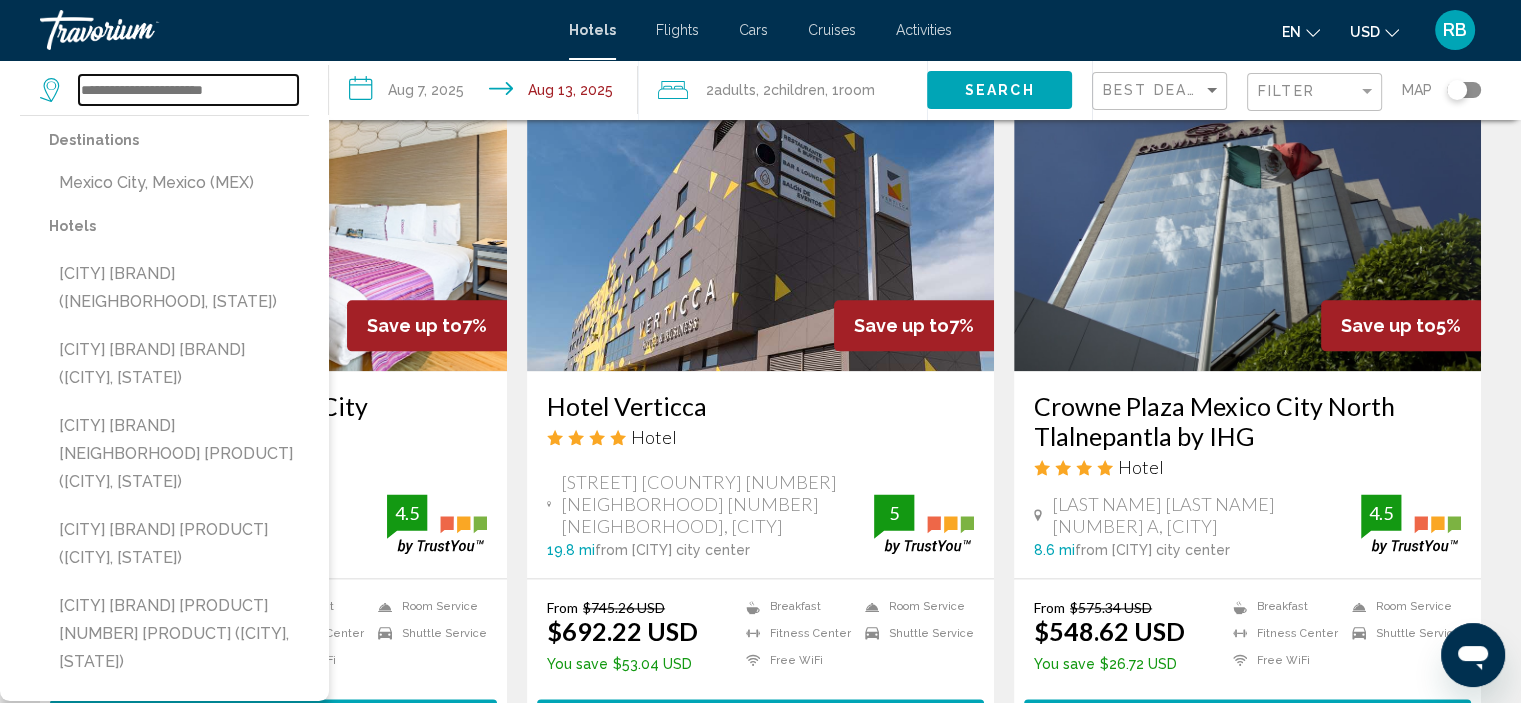 click at bounding box center [188, 90] 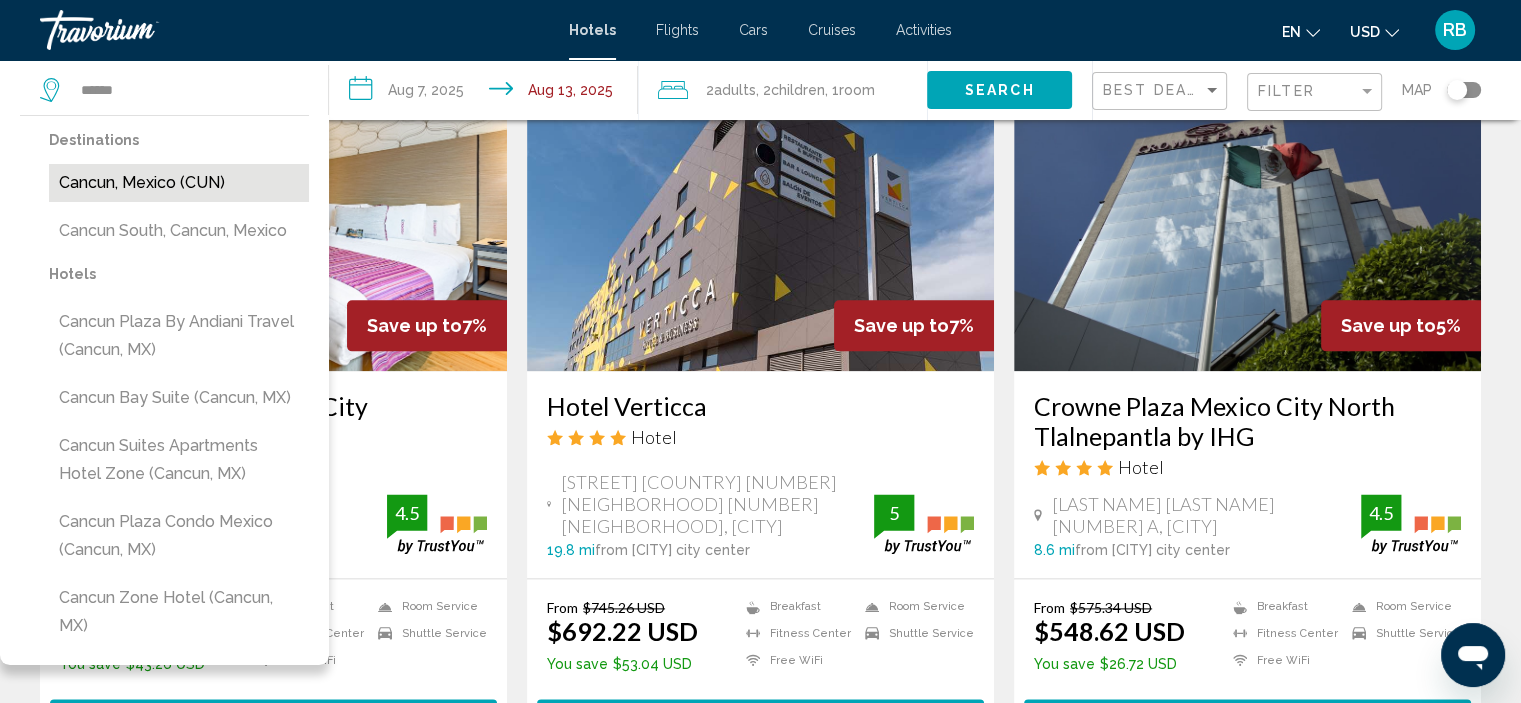 click on "Cancun, Mexico (CUN)" at bounding box center (179, 183) 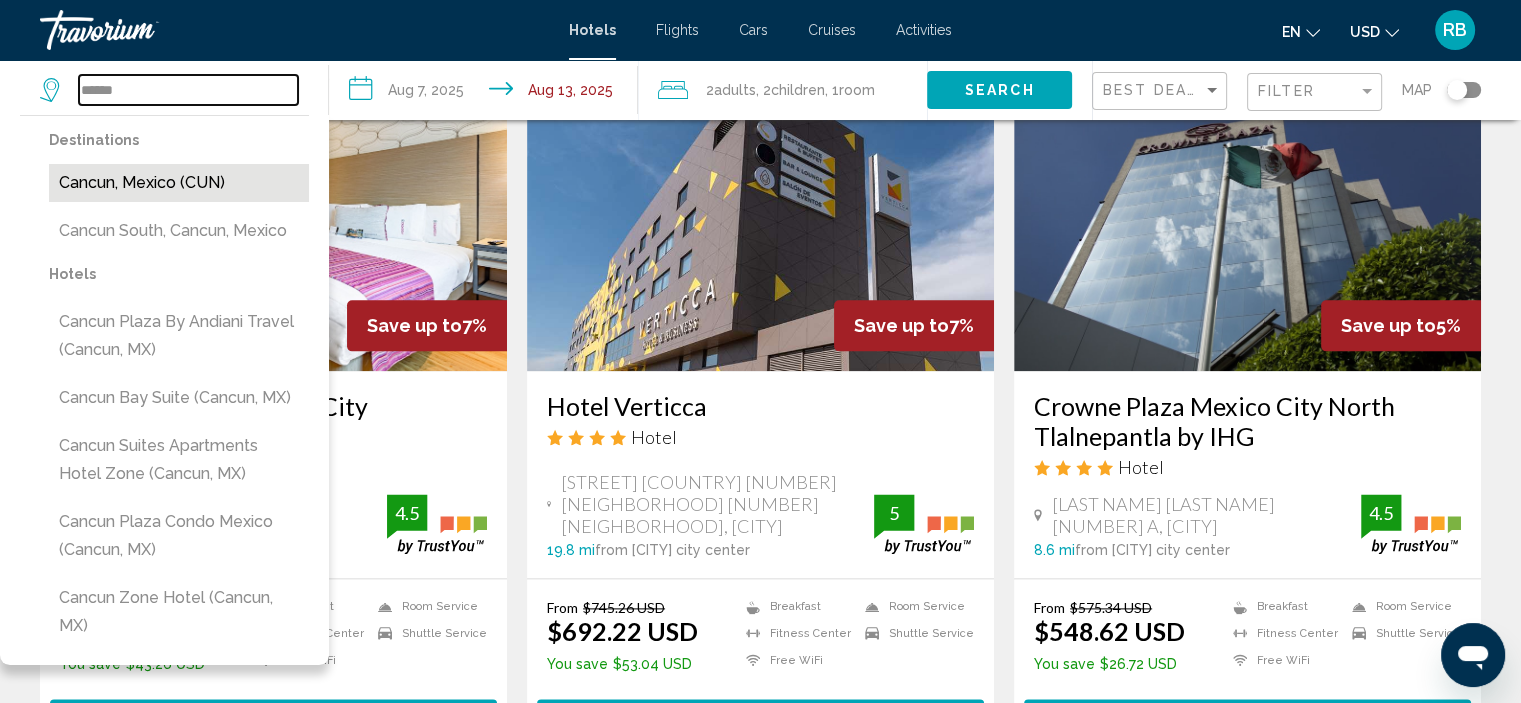 type on "**********" 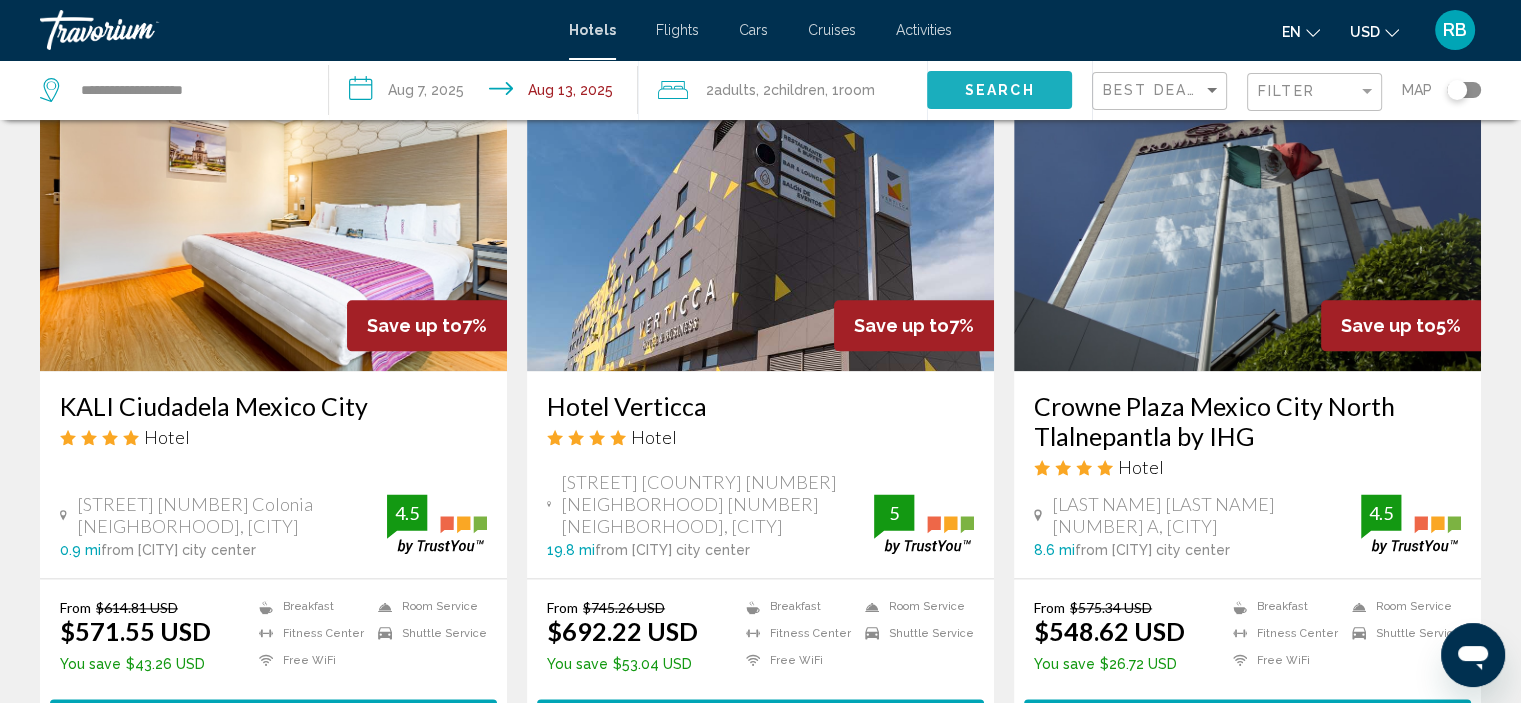 click on "Search" 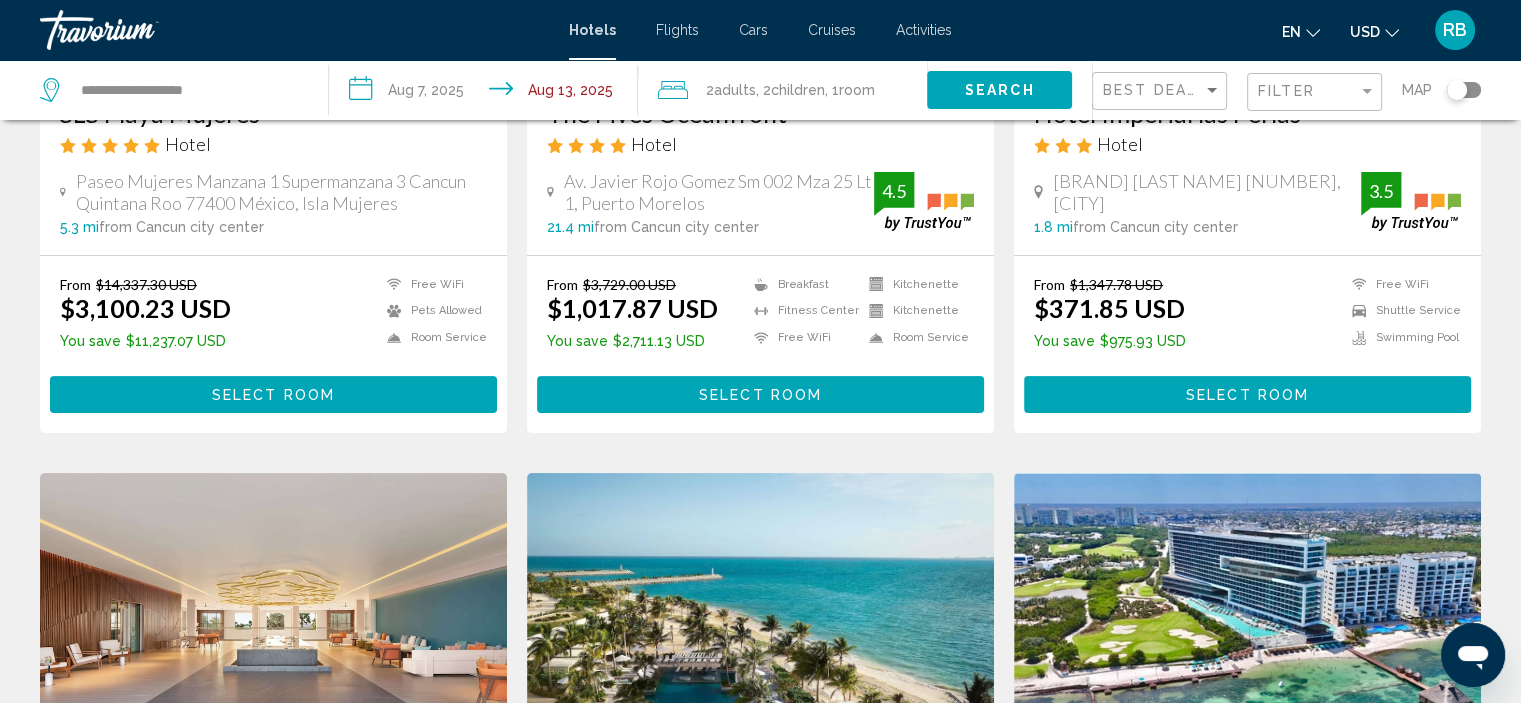 scroll, scrollTop: 432, scrollLeft: 0, axis: vertical 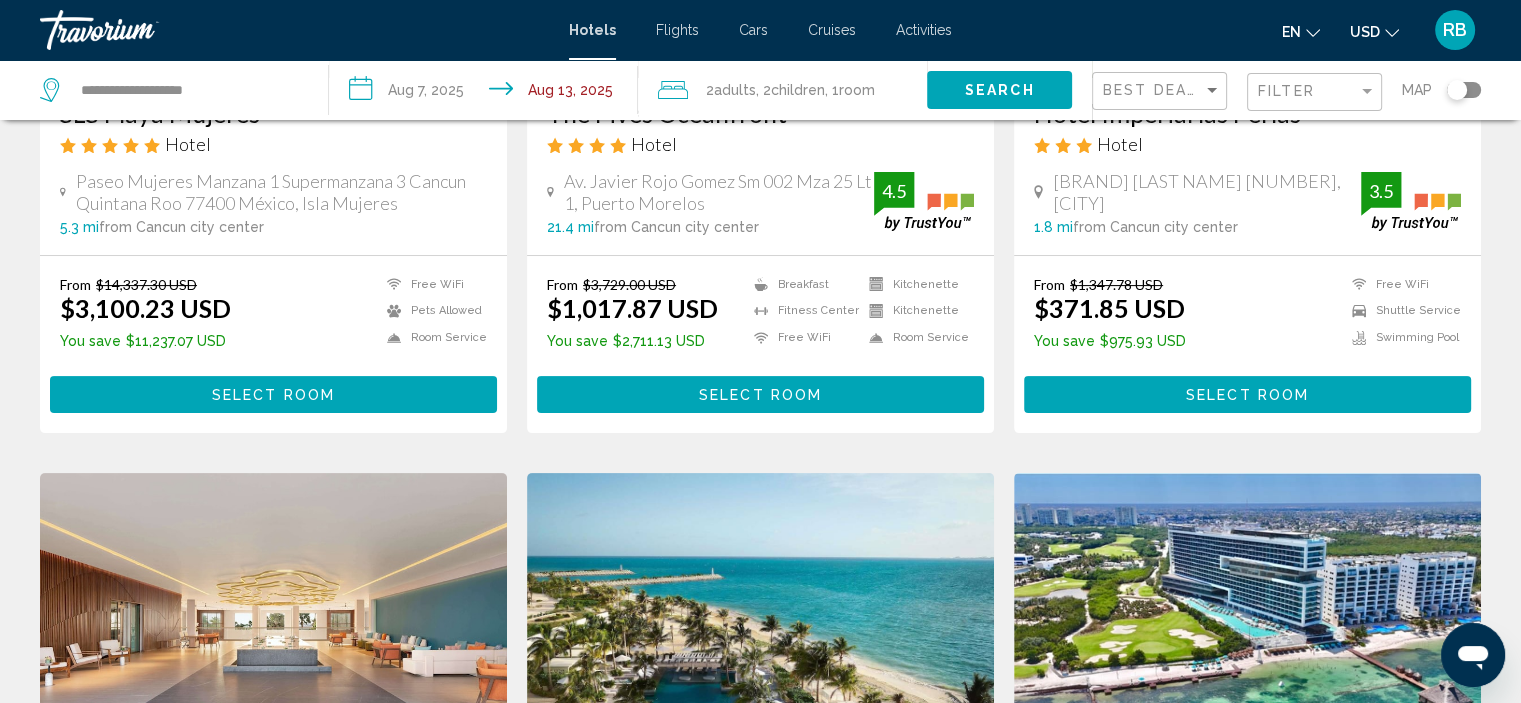 drag, startPoint x: 1370, startPoint y: 256, endPoint x: 849, endPoint y: 435, distance: 550.892 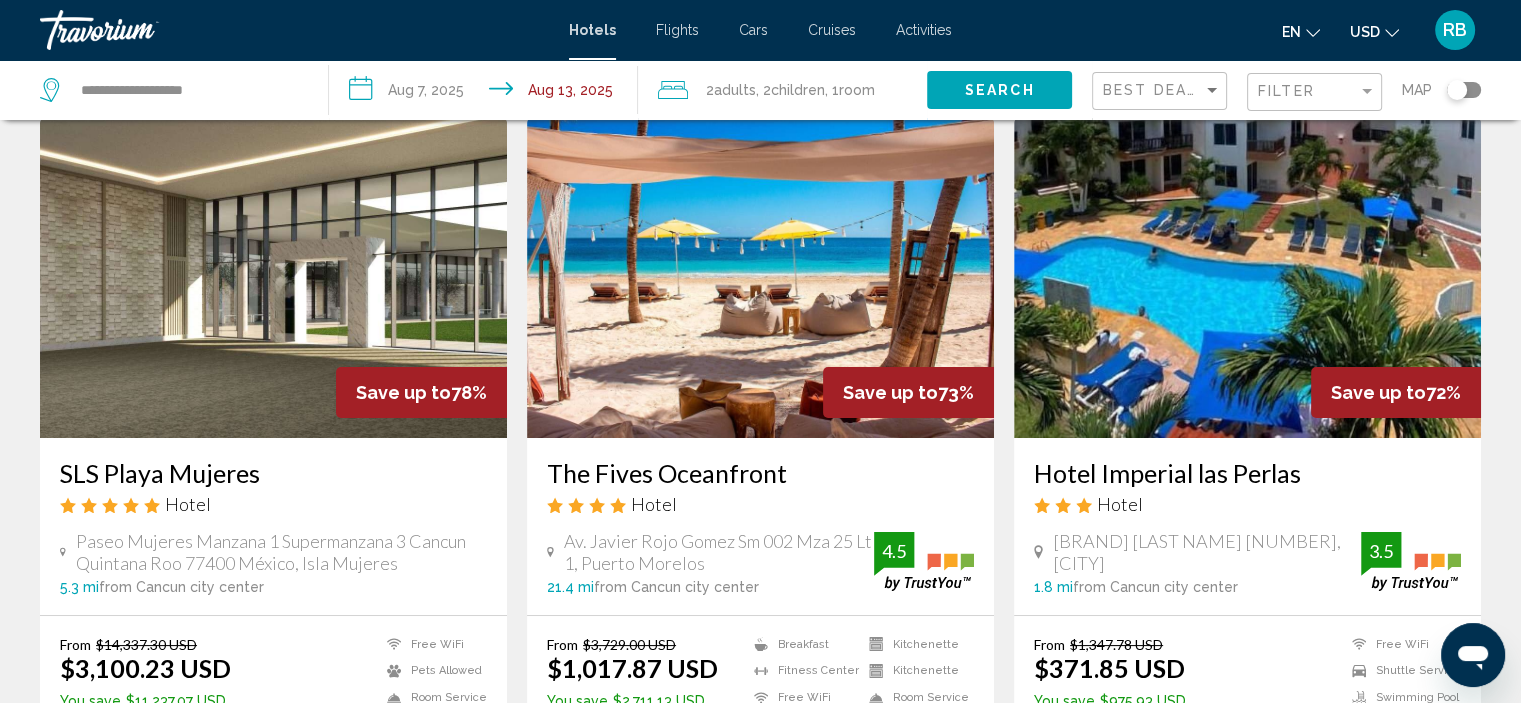 scroll, scrollTop: 0, scrollLeft: 0, axis: both 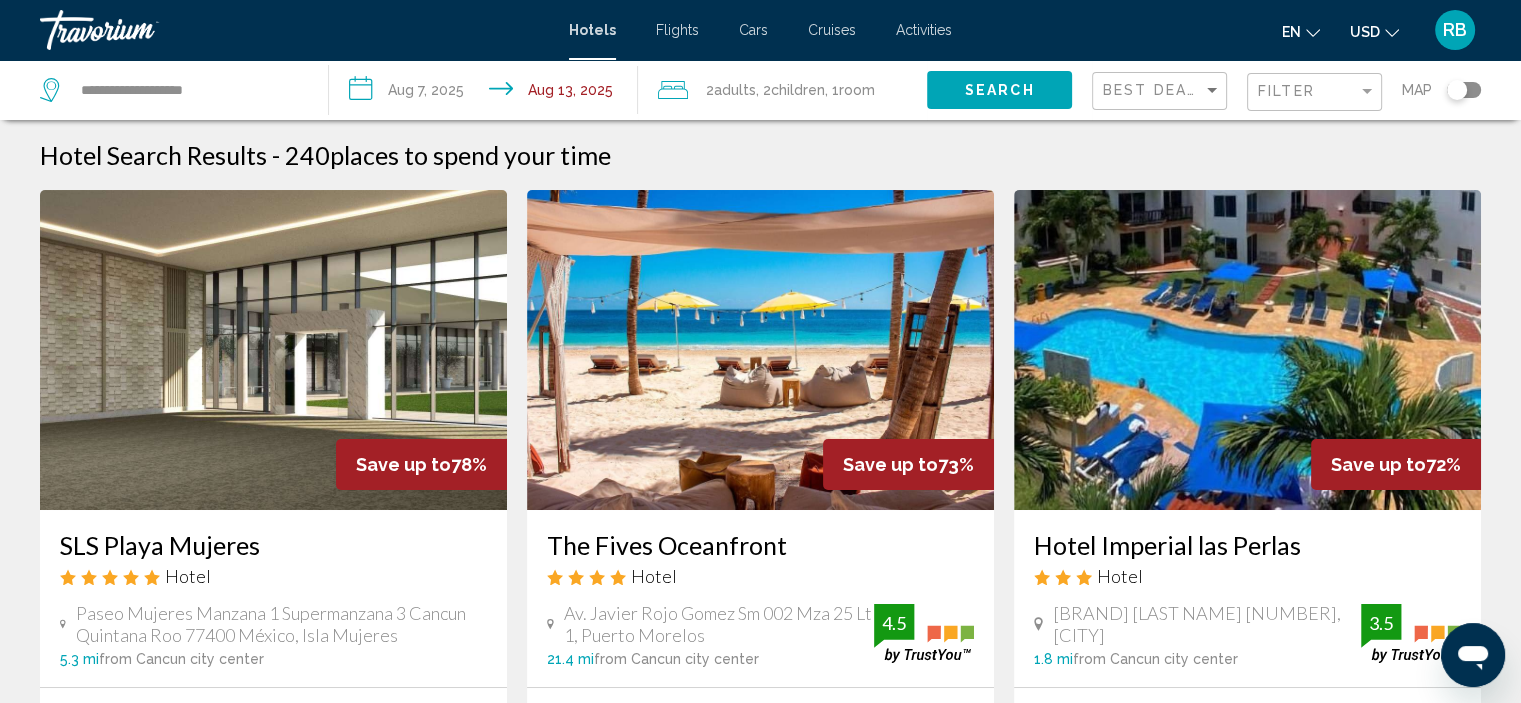 click on "USD" 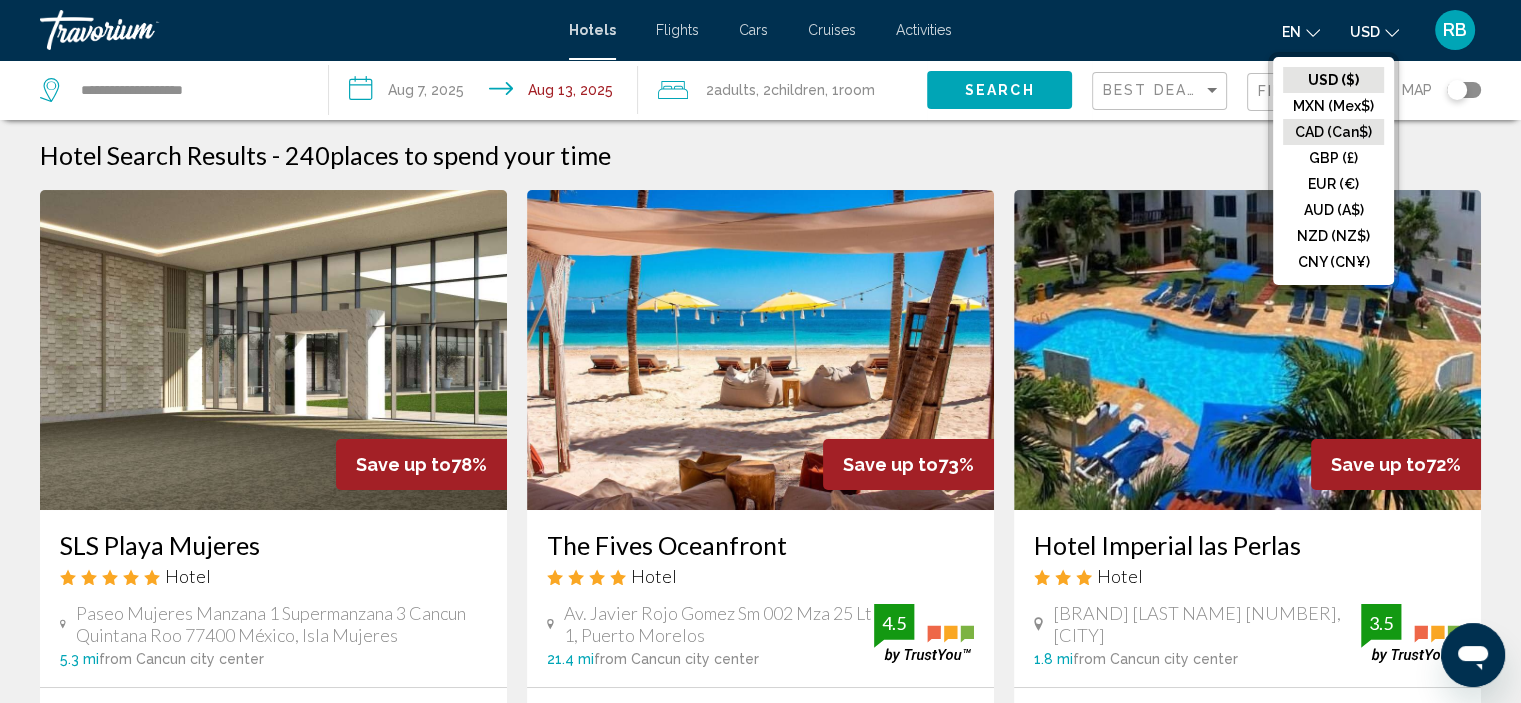click on "CAD (Can$)" 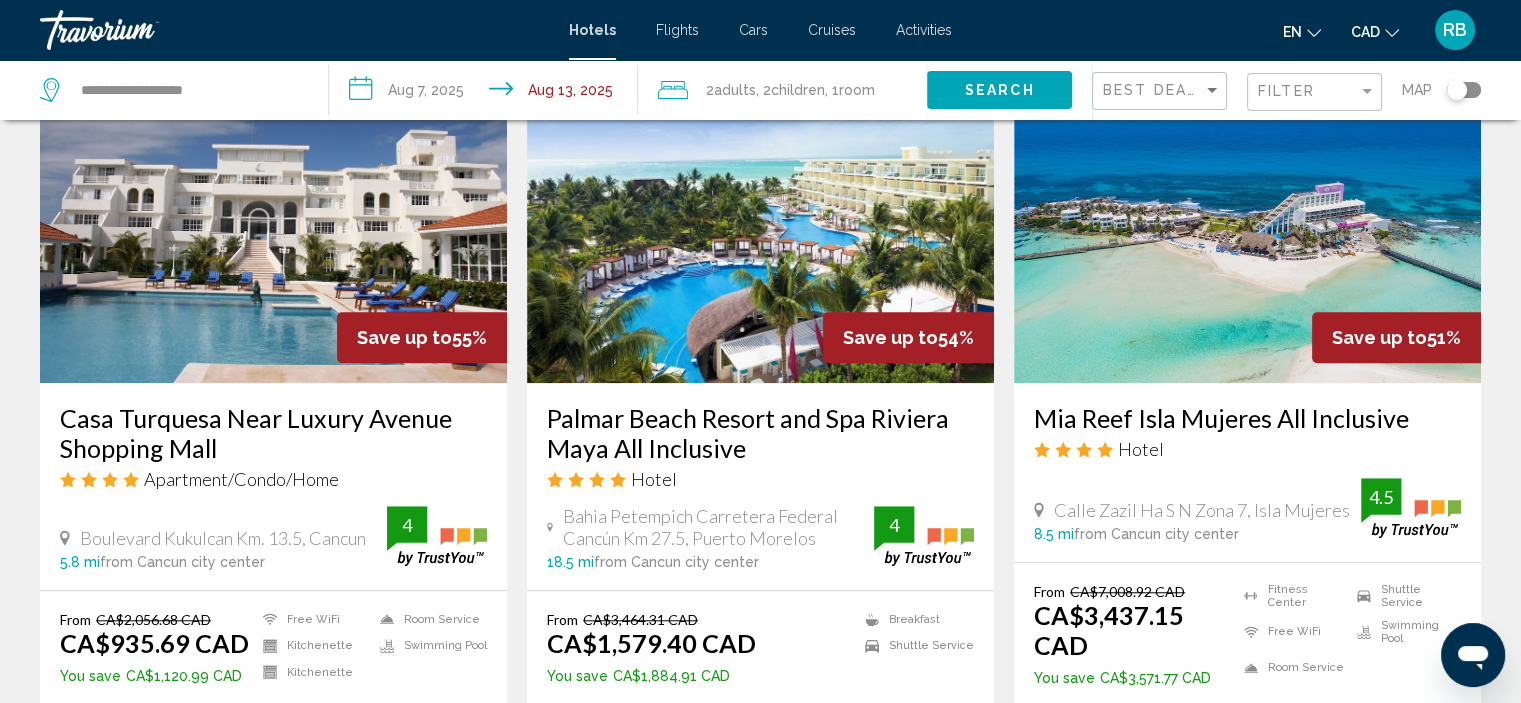 scroll, scrollTop: 1642, scrollLeft: 0, axis: vertical 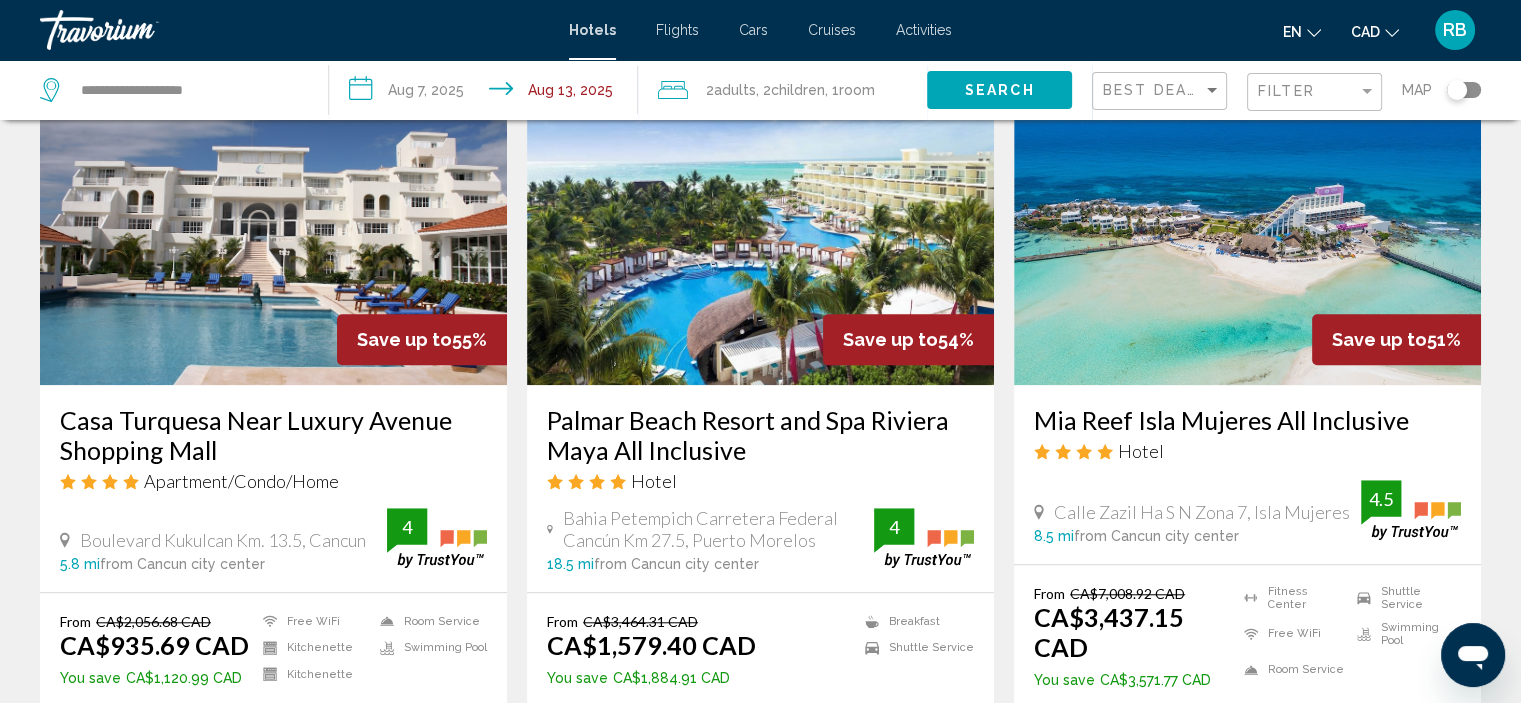 click at bounding box center (760, 225) 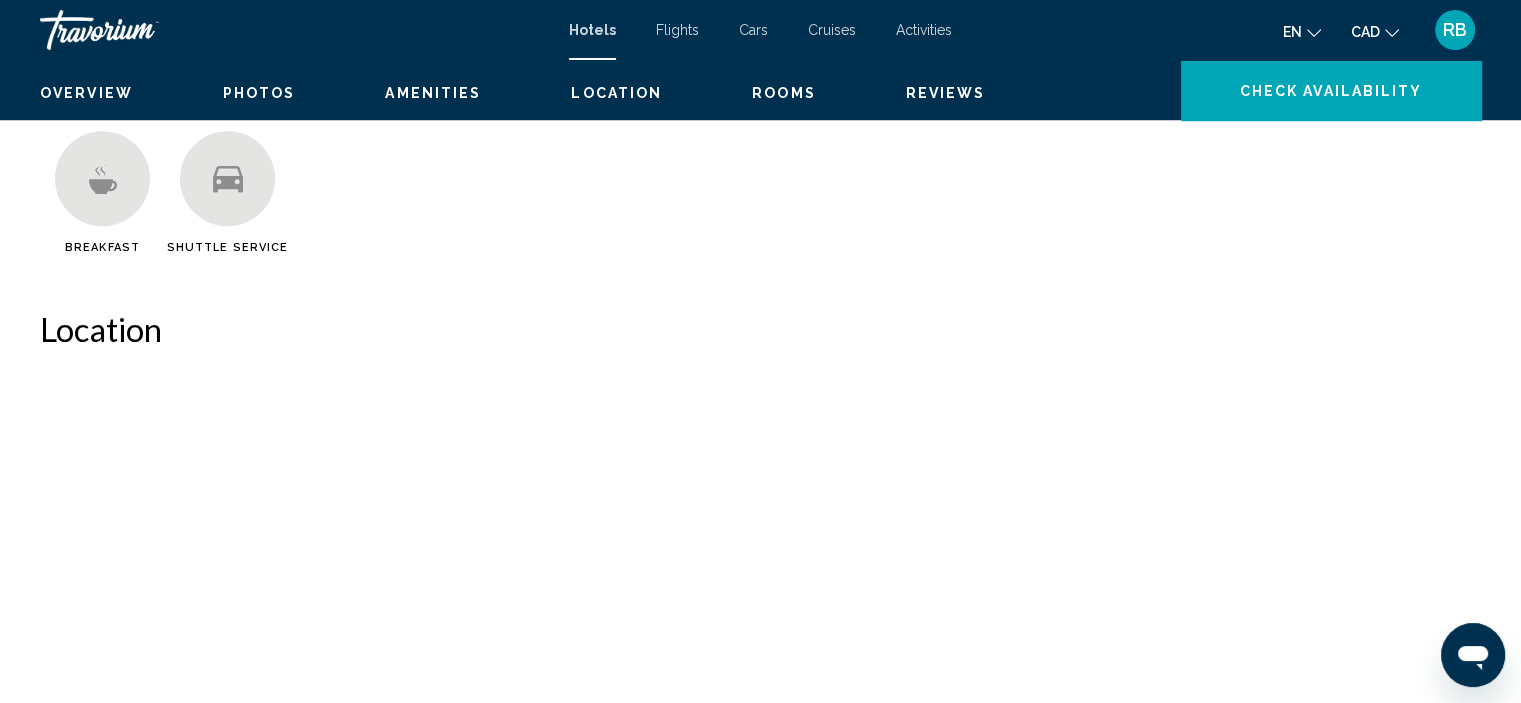 scroll, scrollTop: 8, scrollLeft: 0, axis: vertical 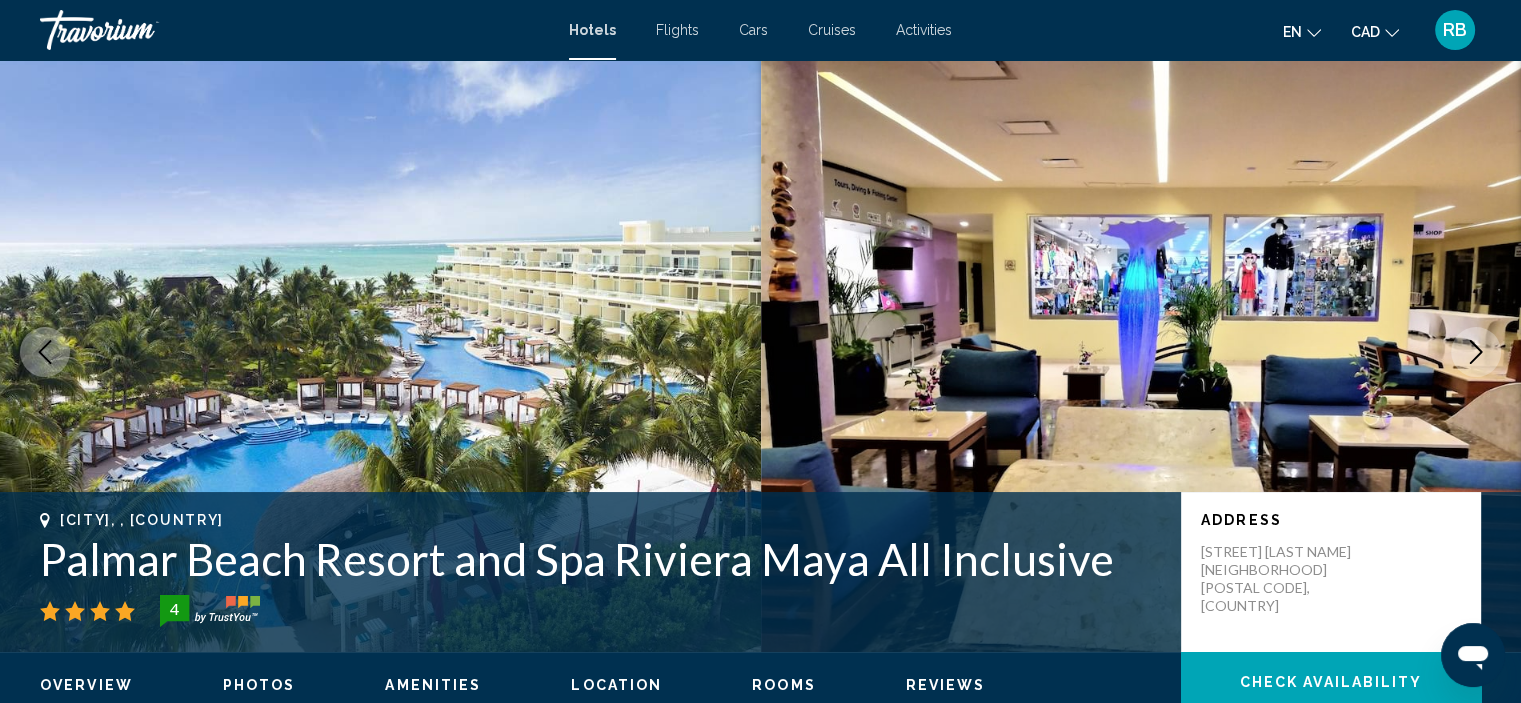 click at bounding box center [380, 352] 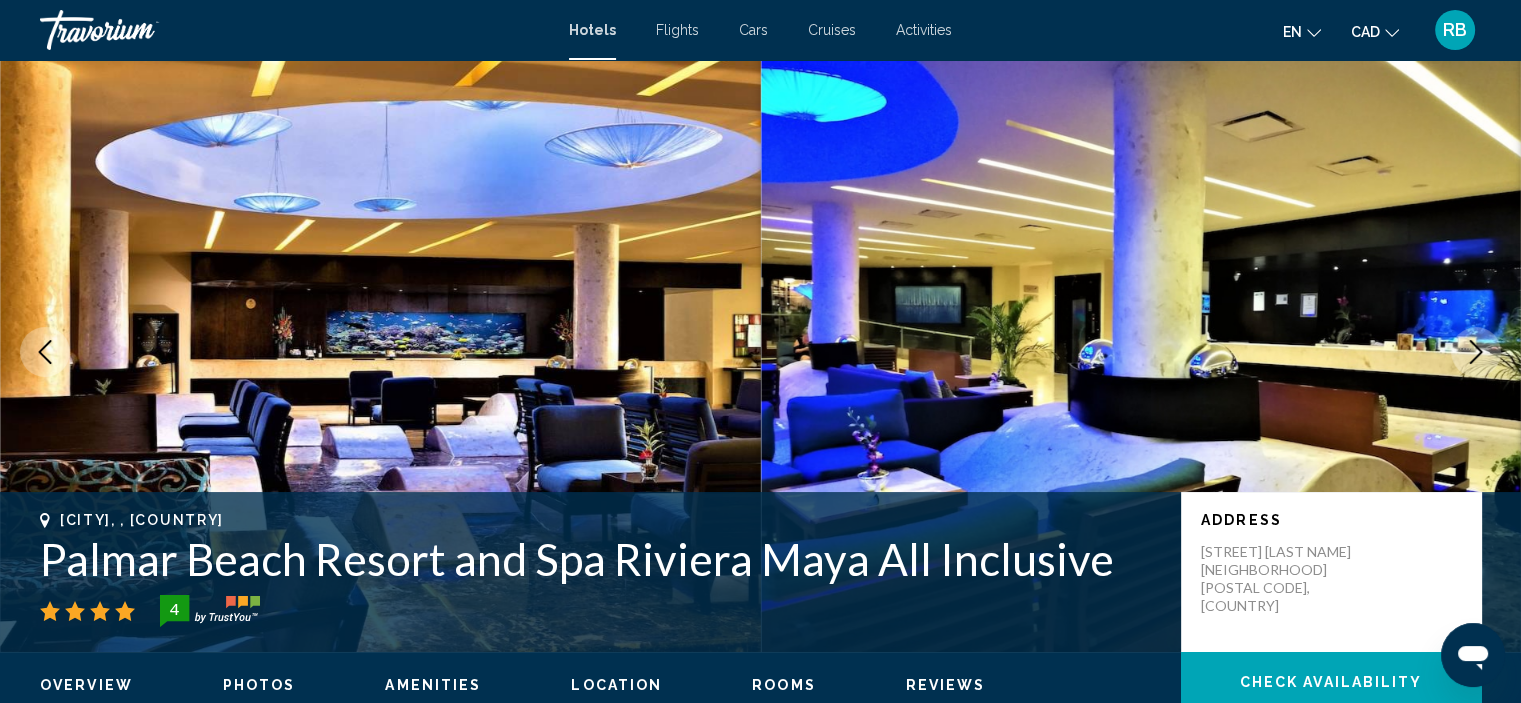 click 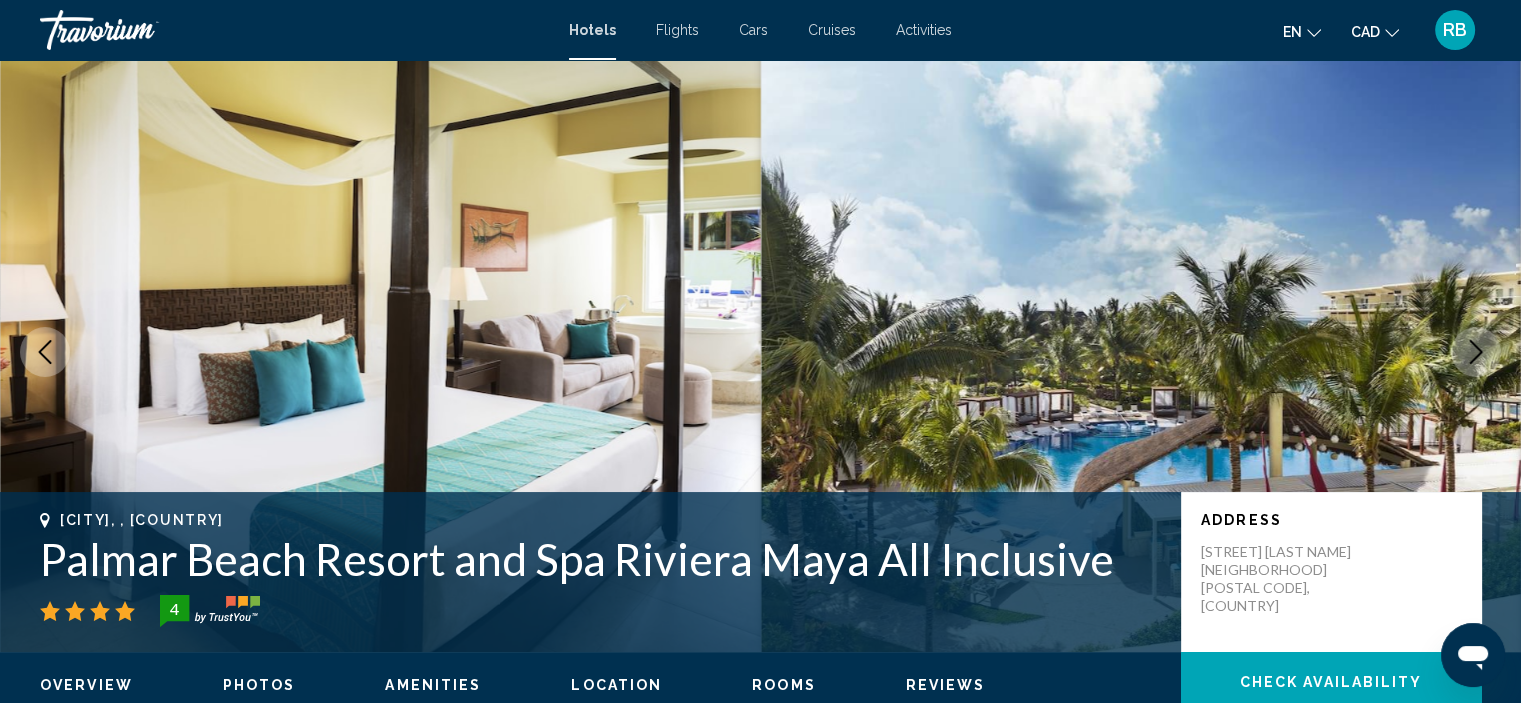 click 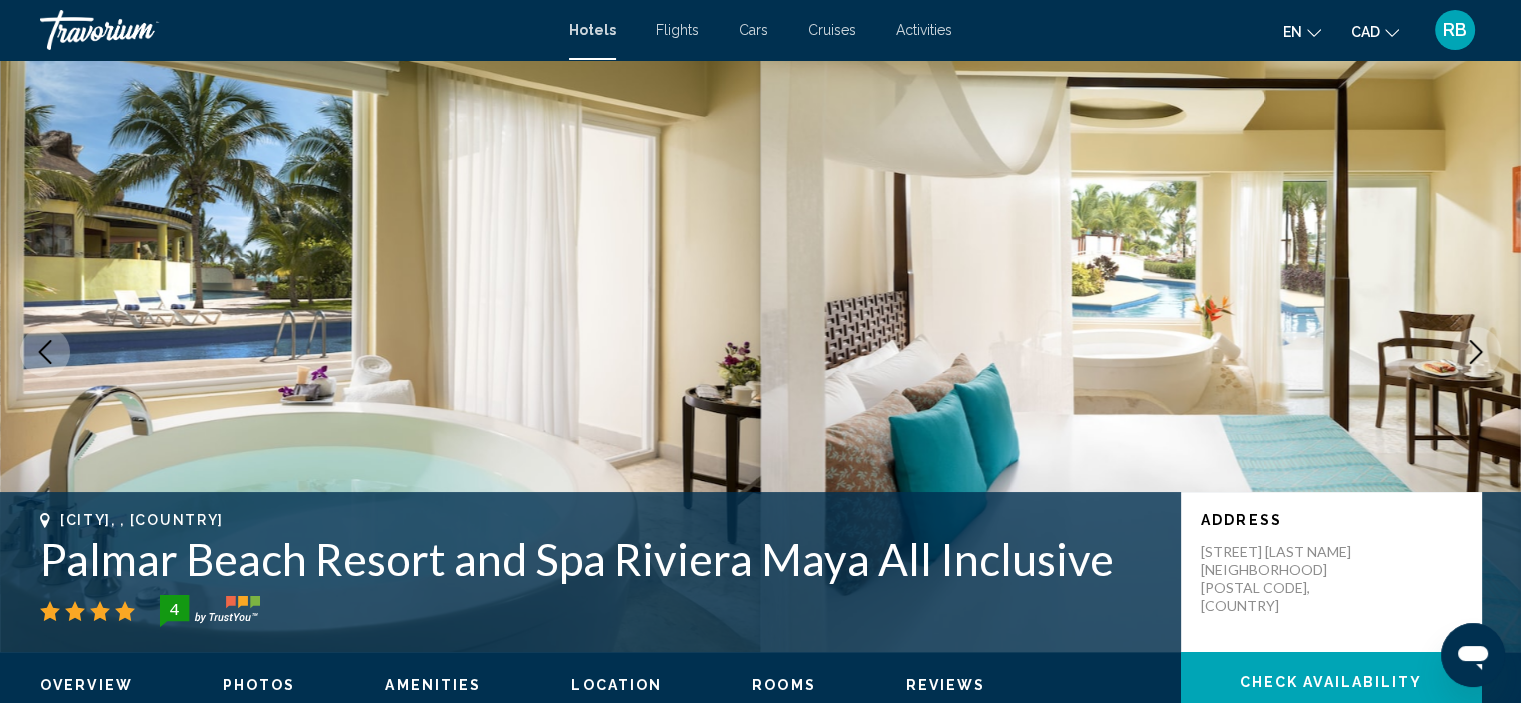 click 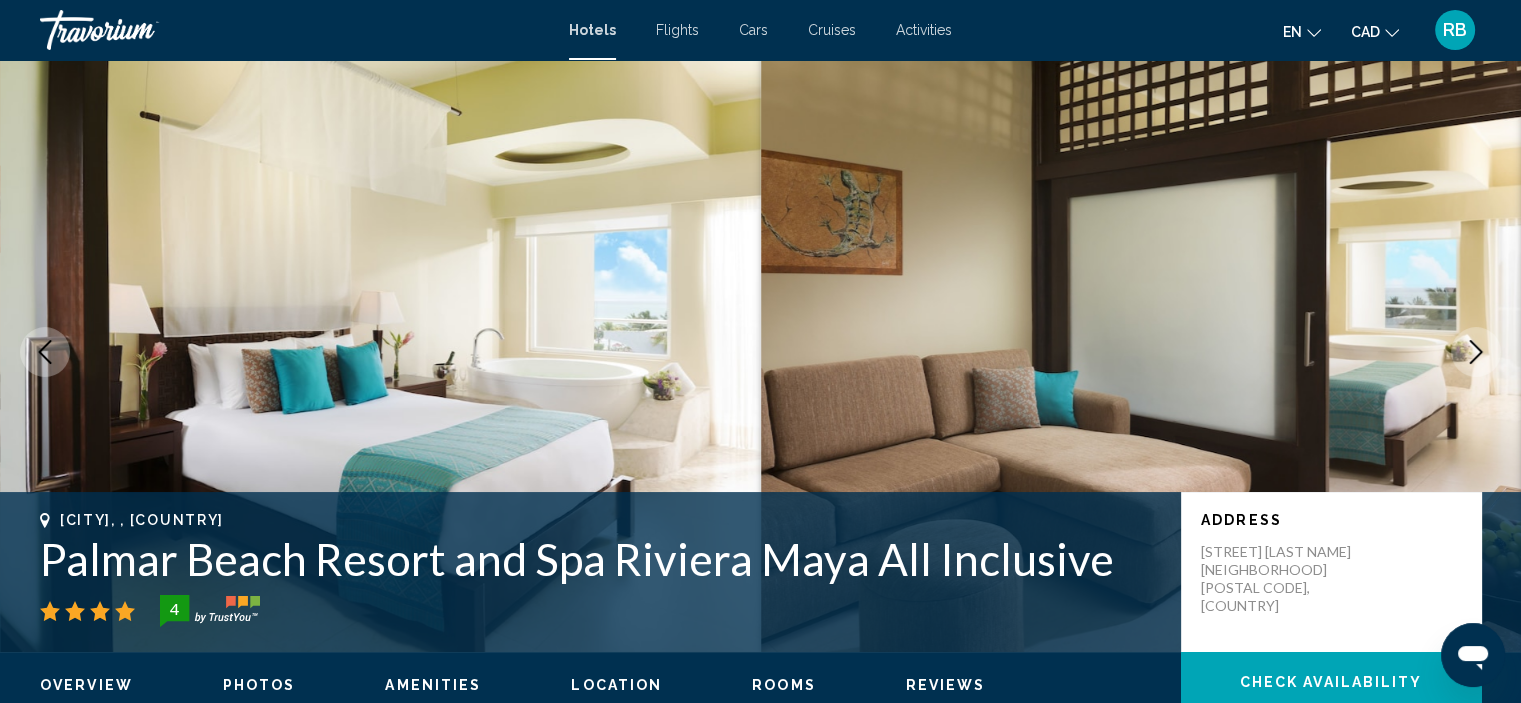 type 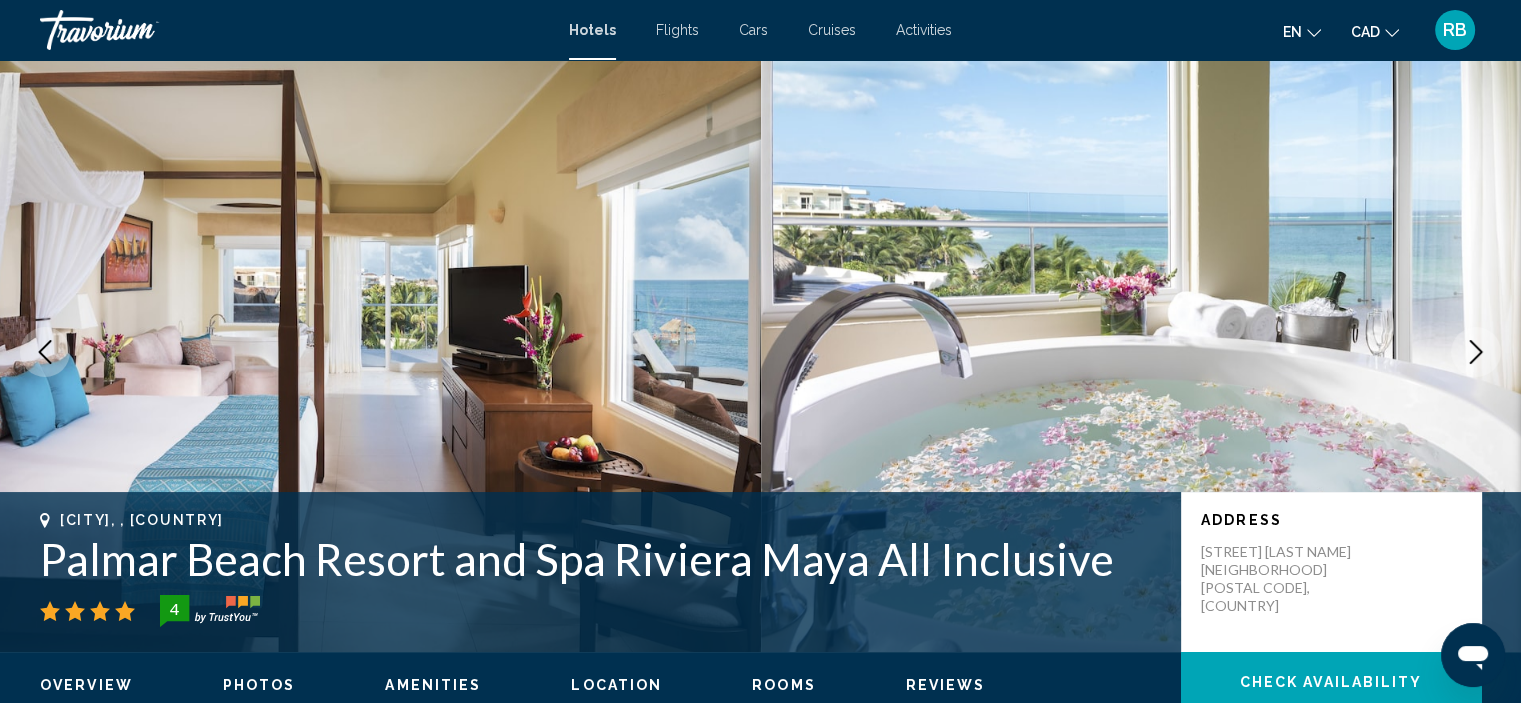 click 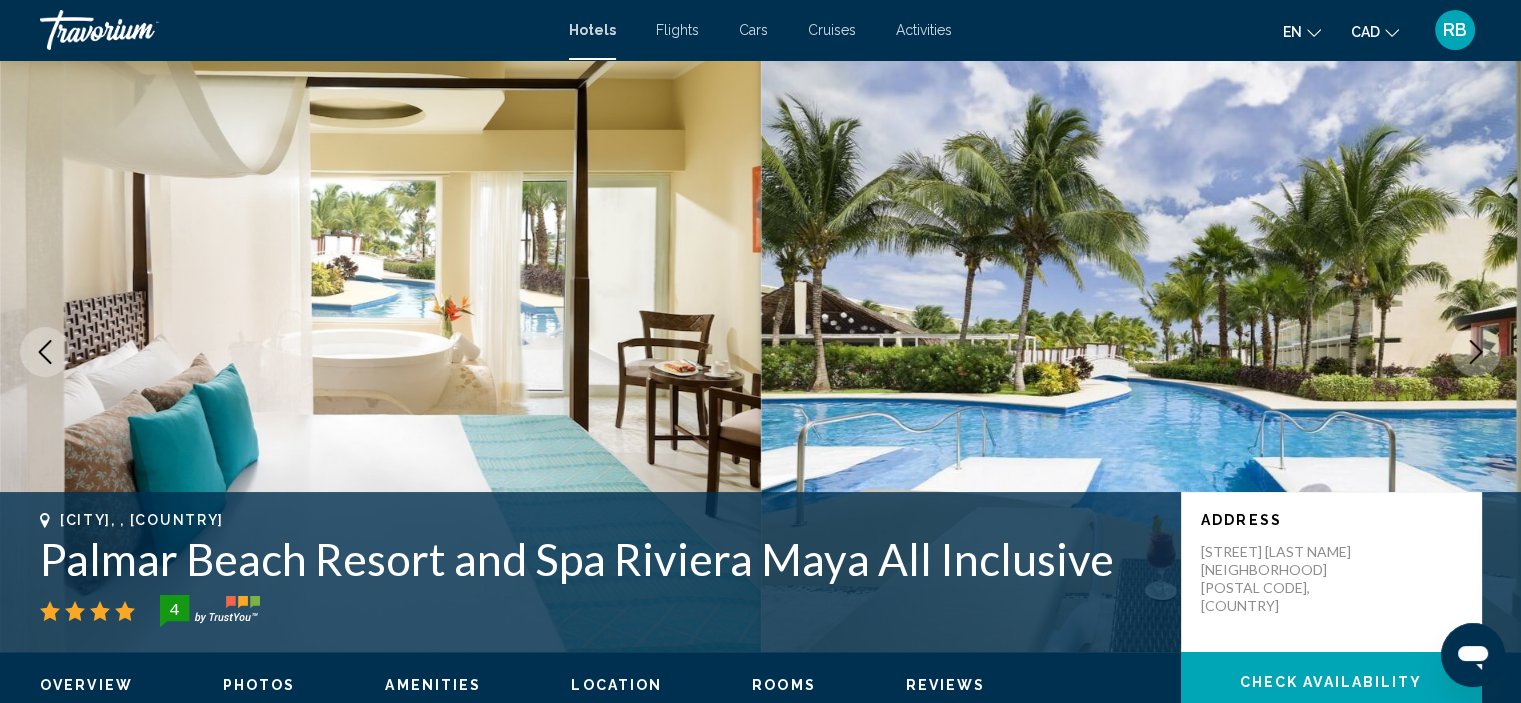 click 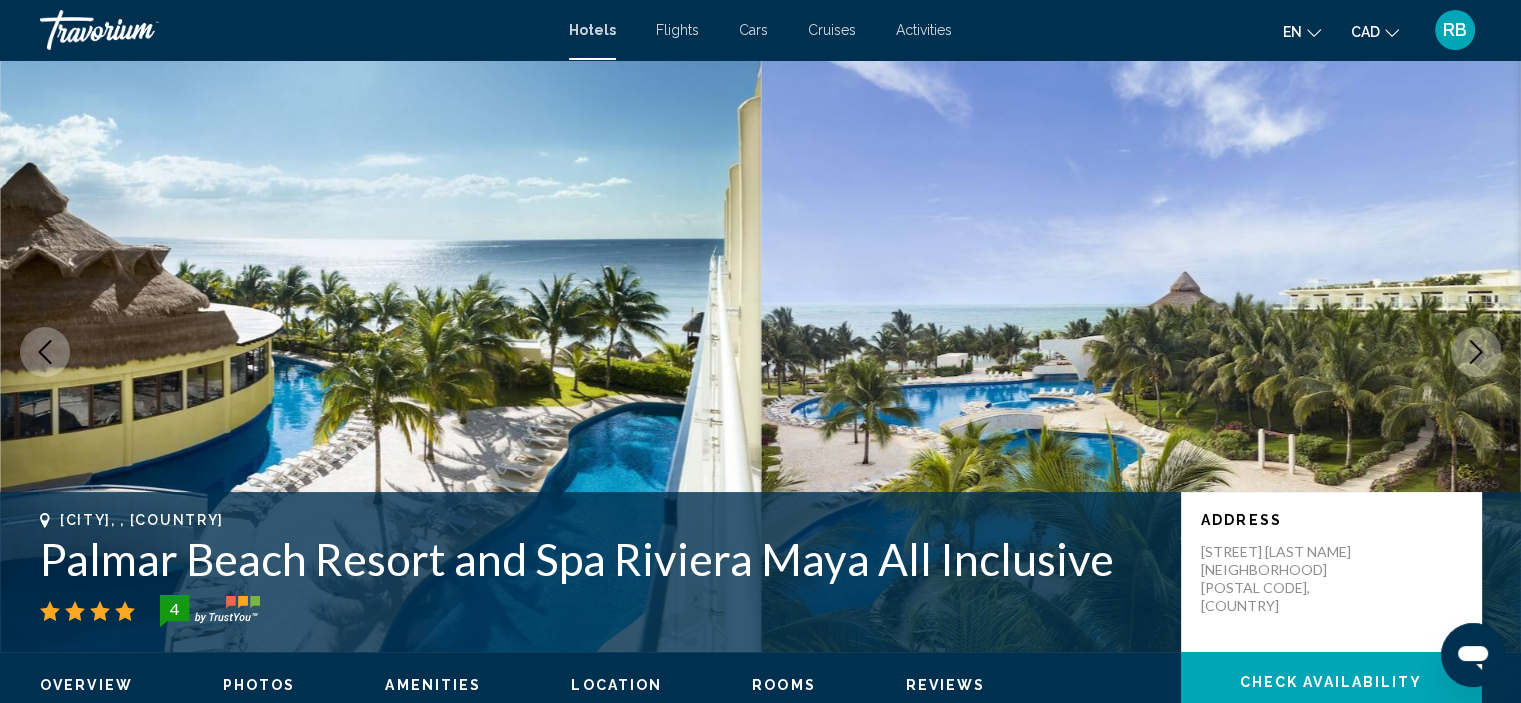 click 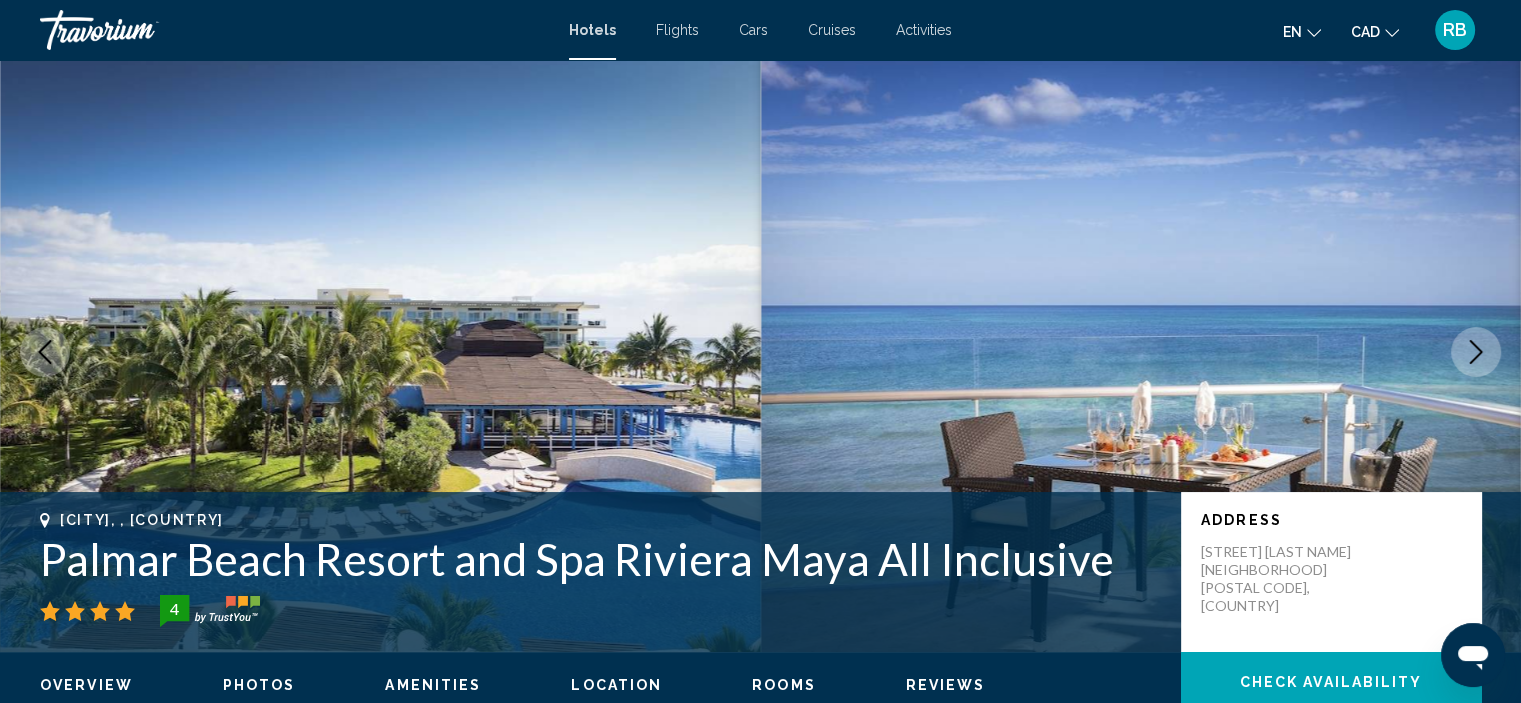 click 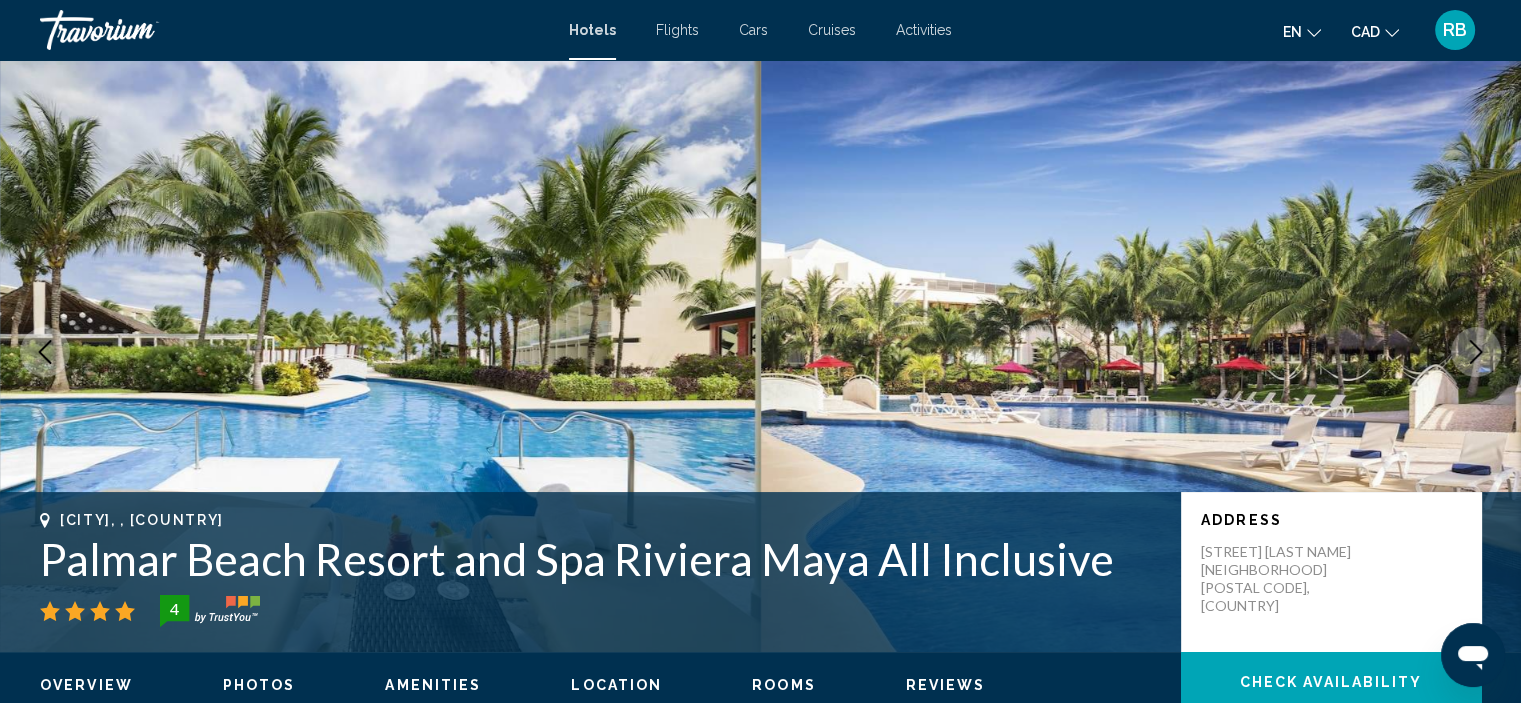 click 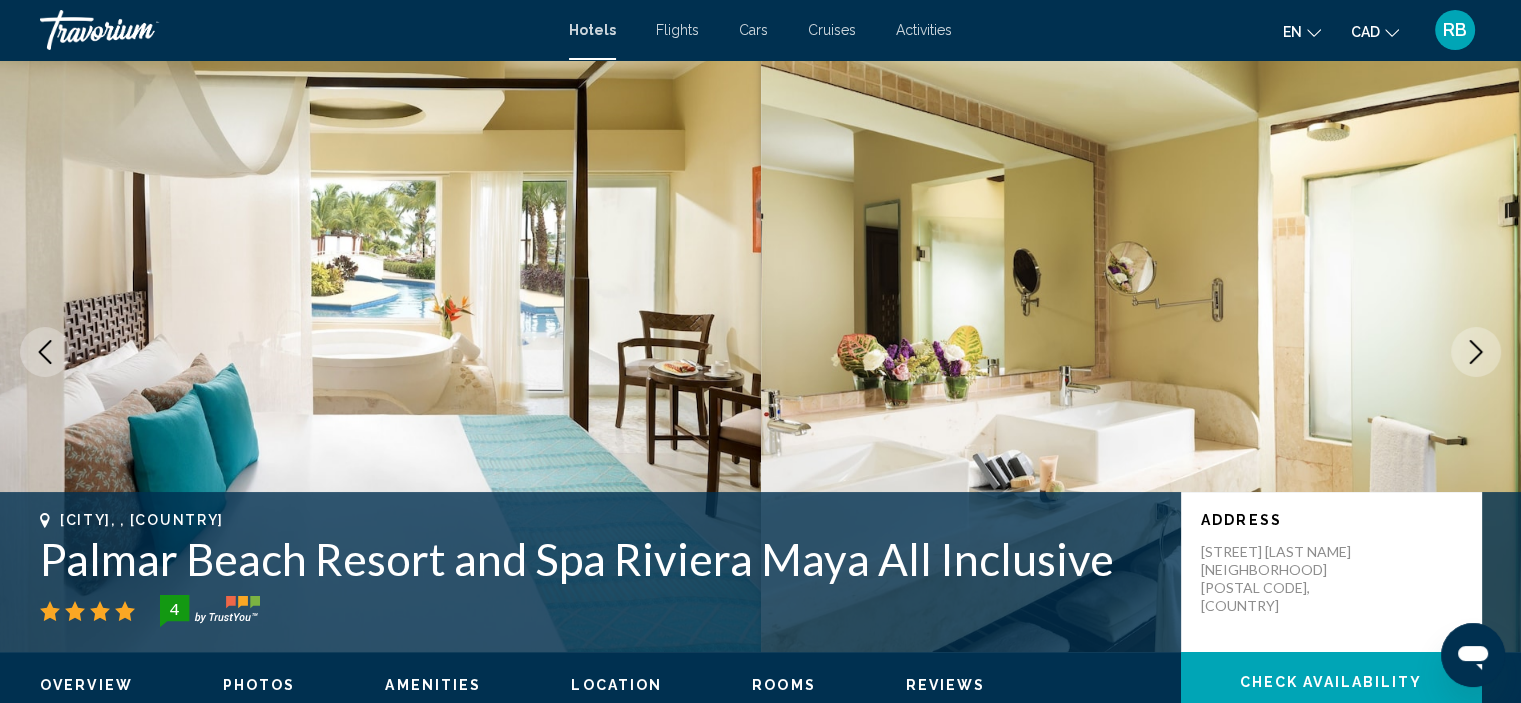 click 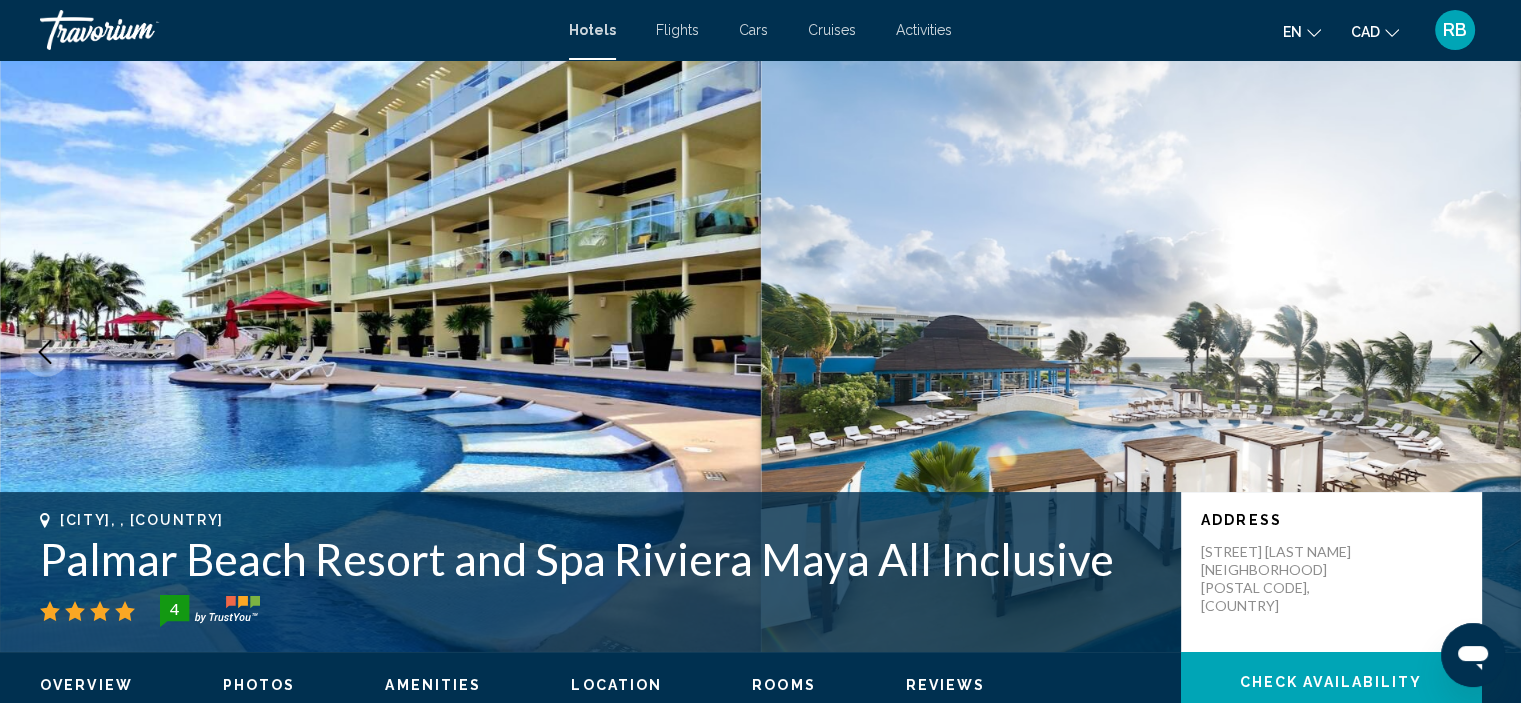 click 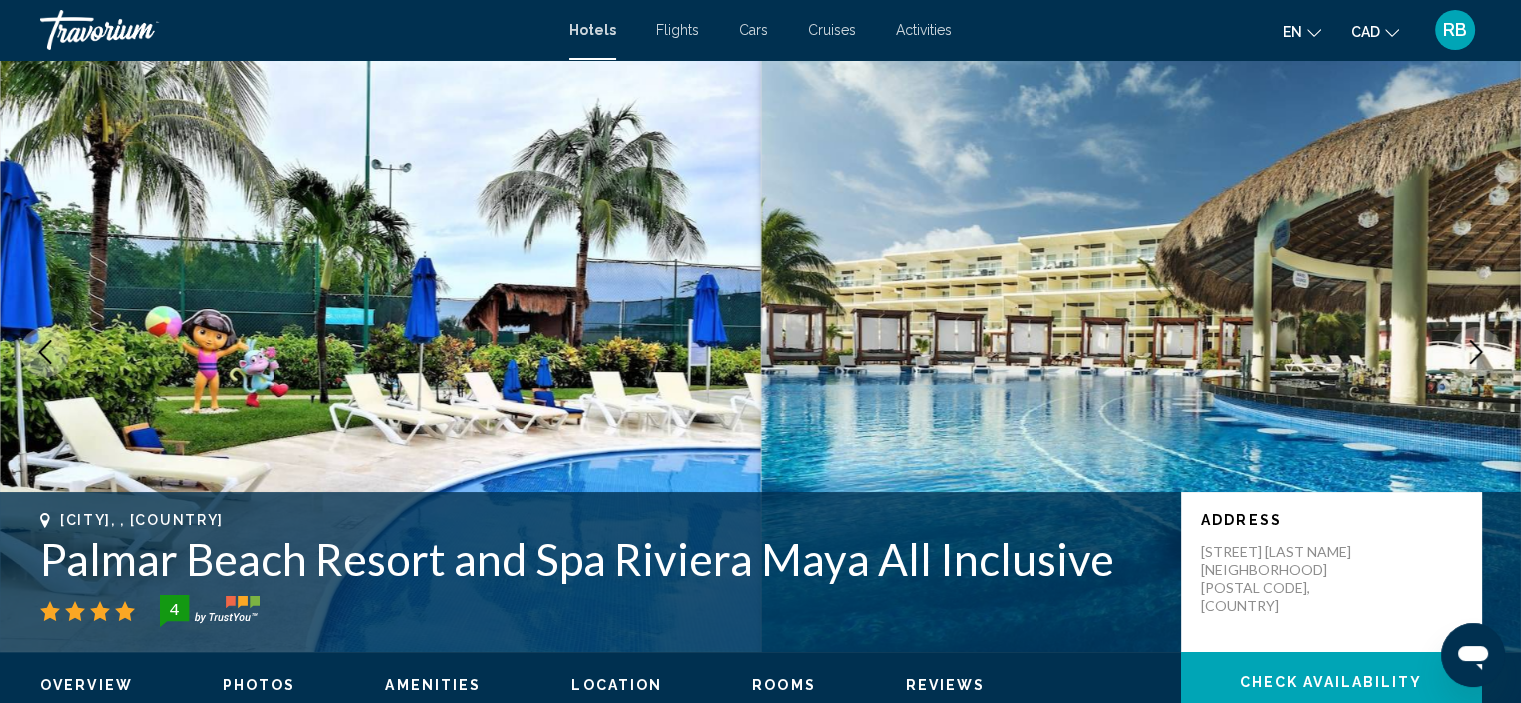 click 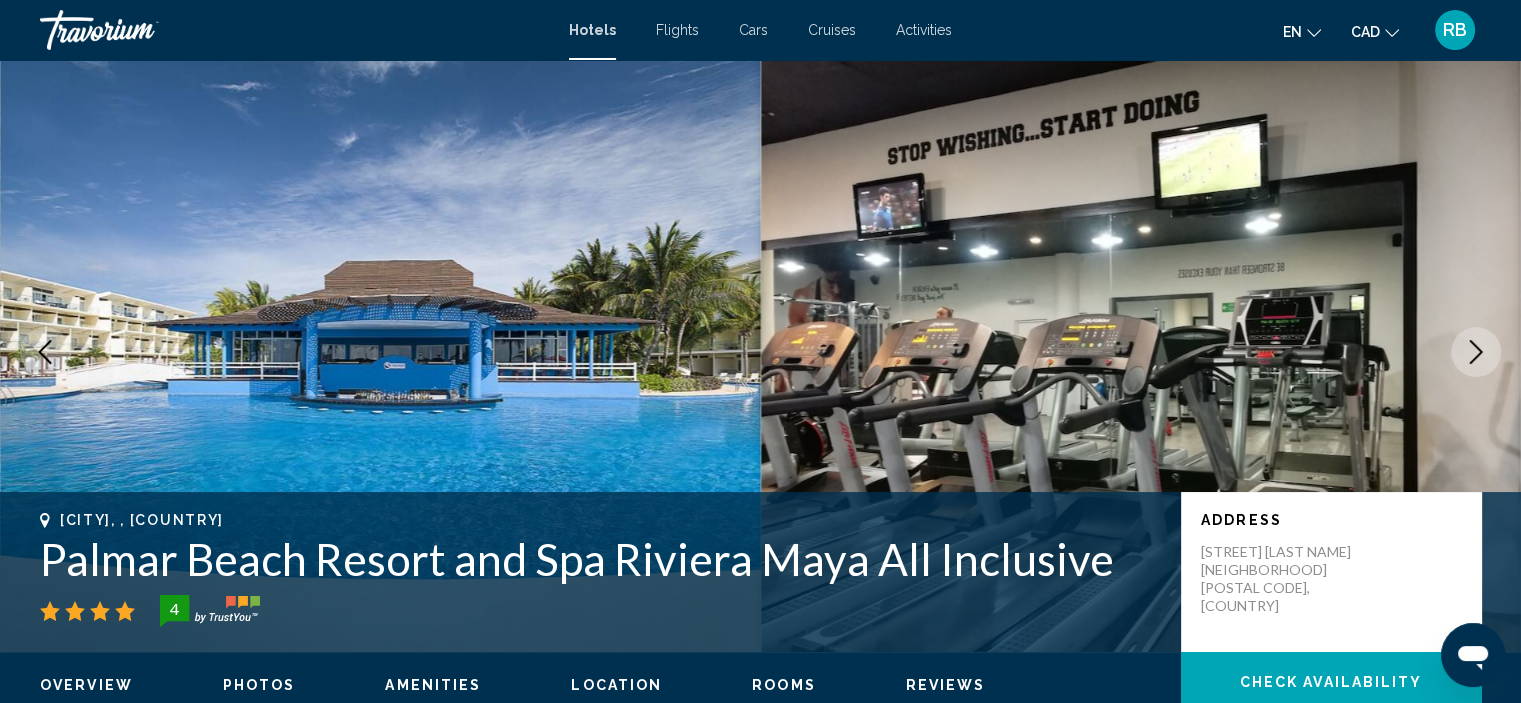click 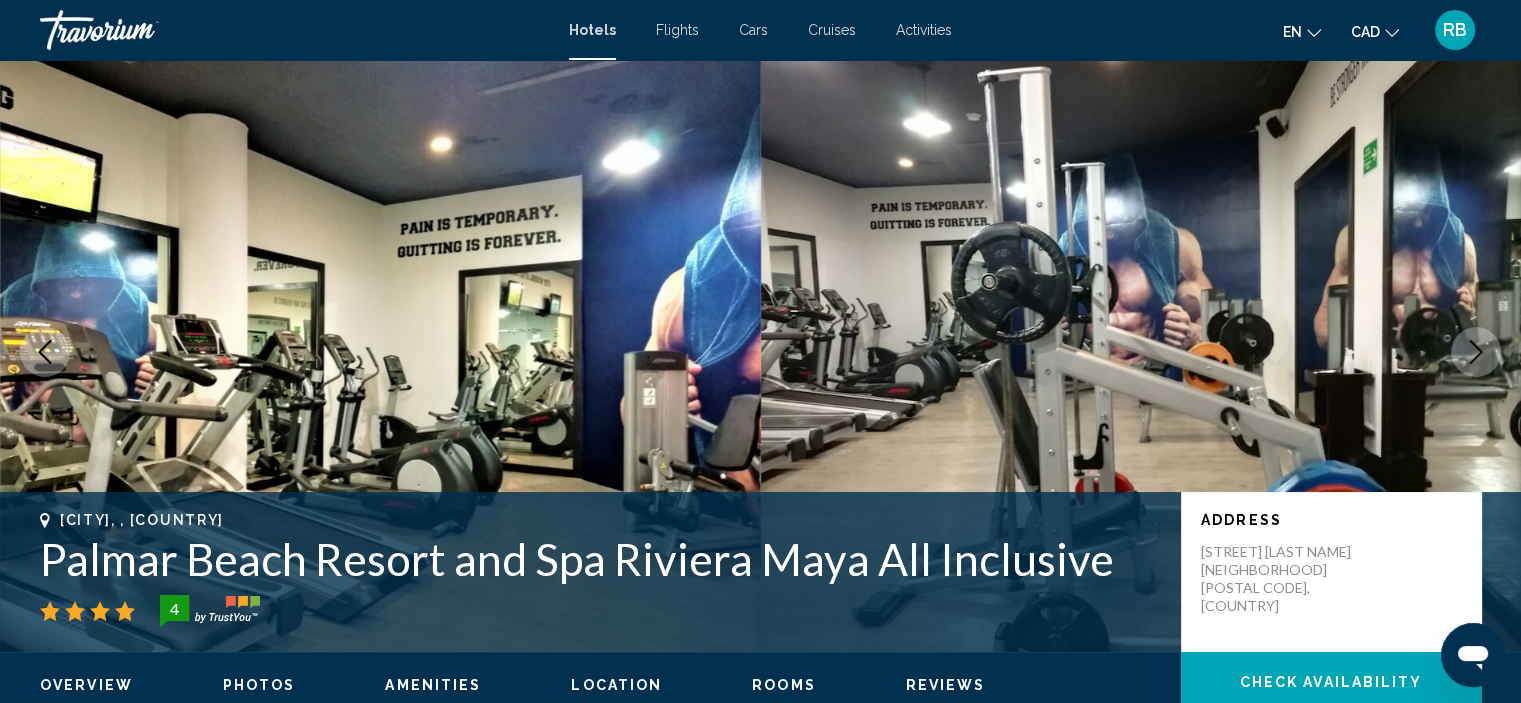 click 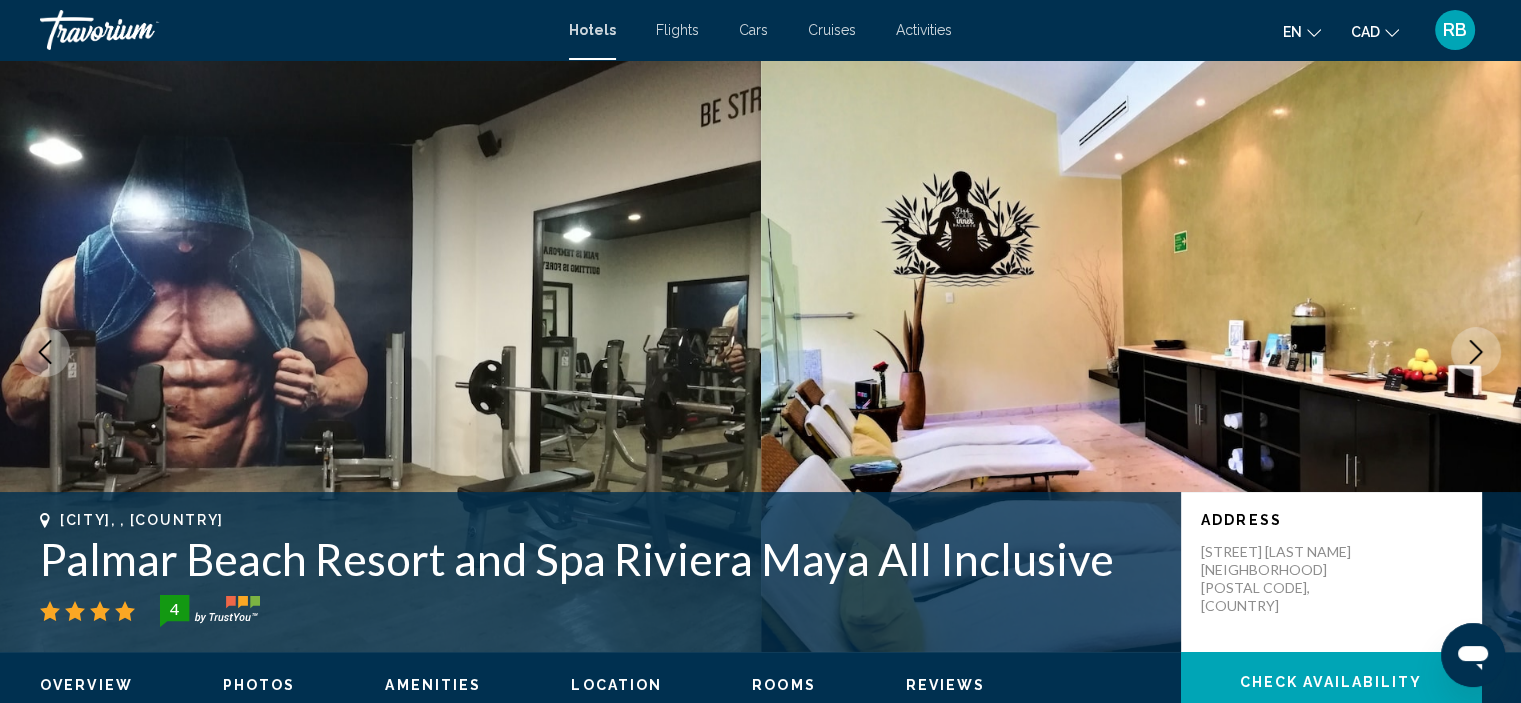 click 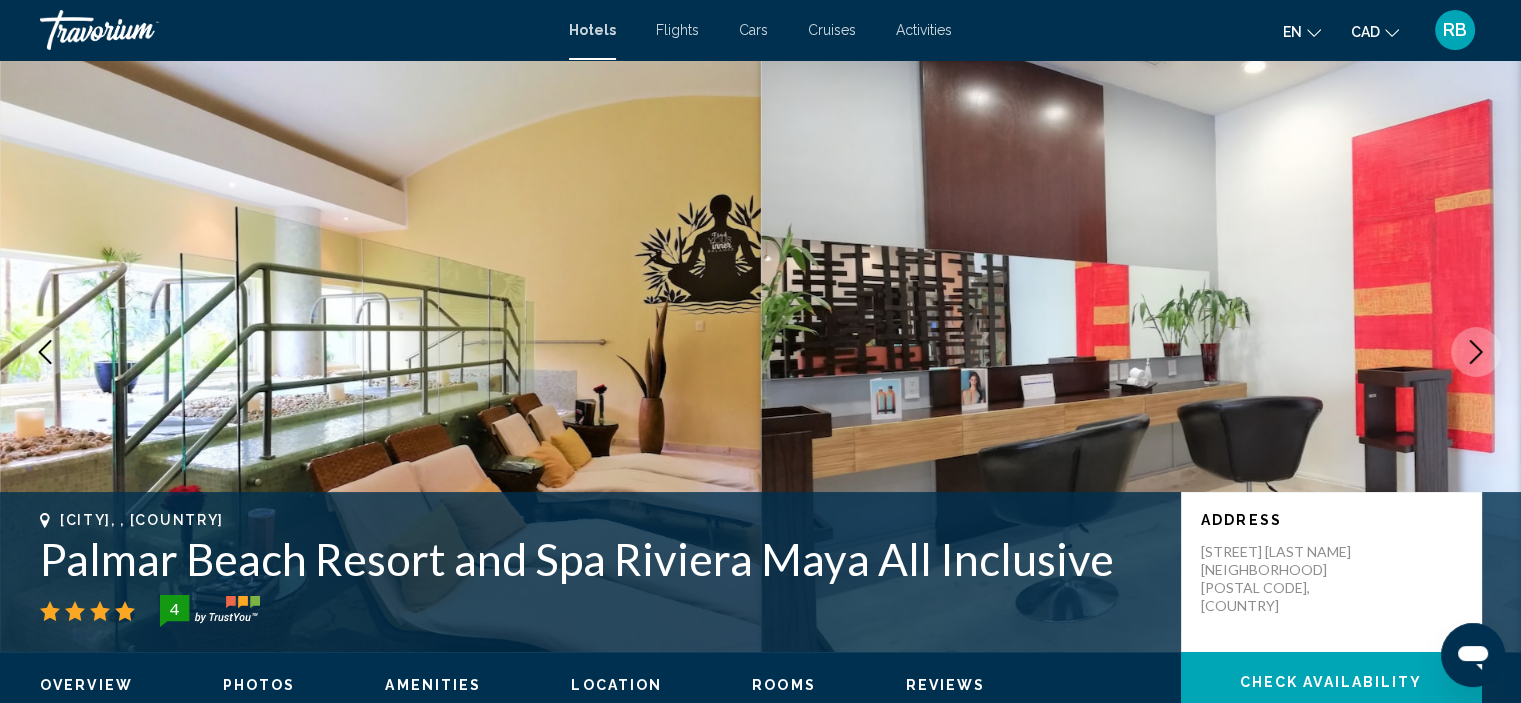 click 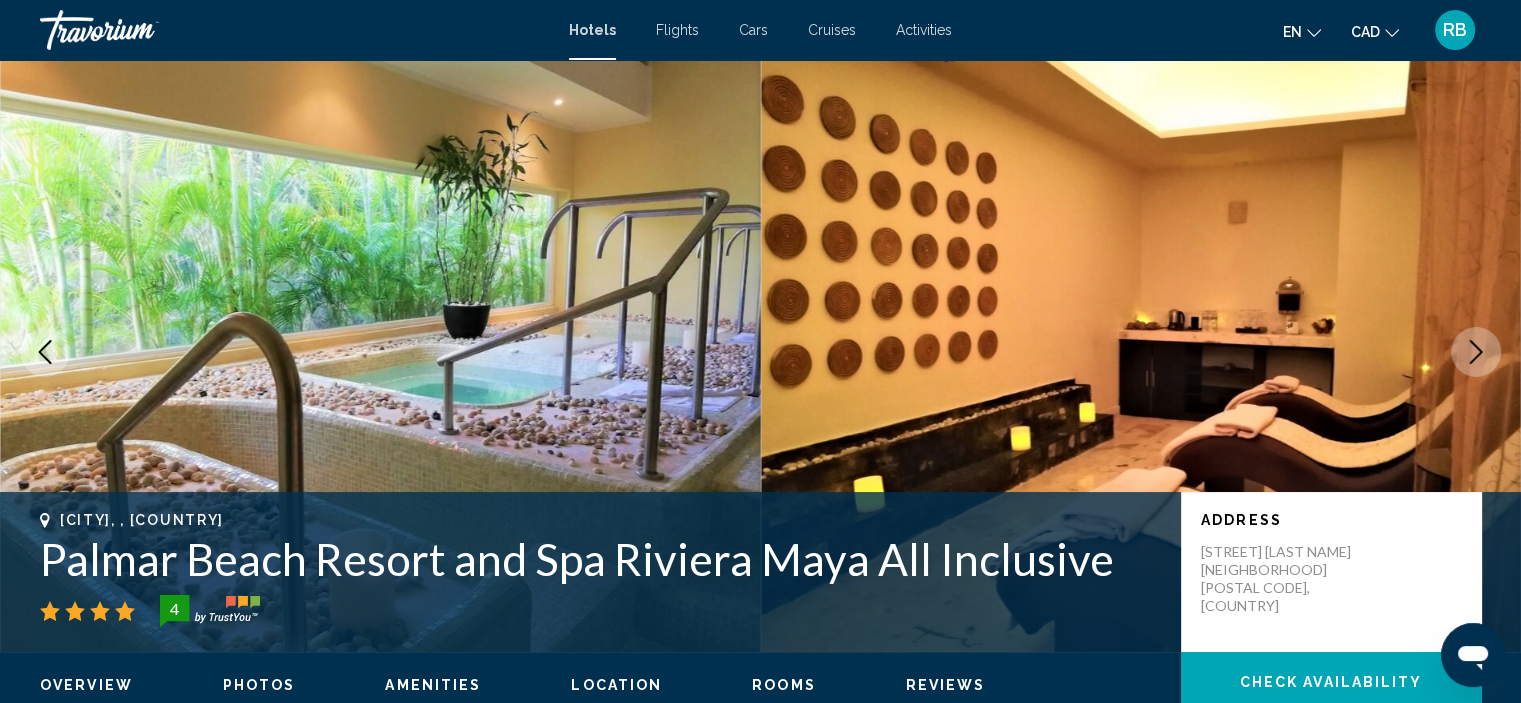 click 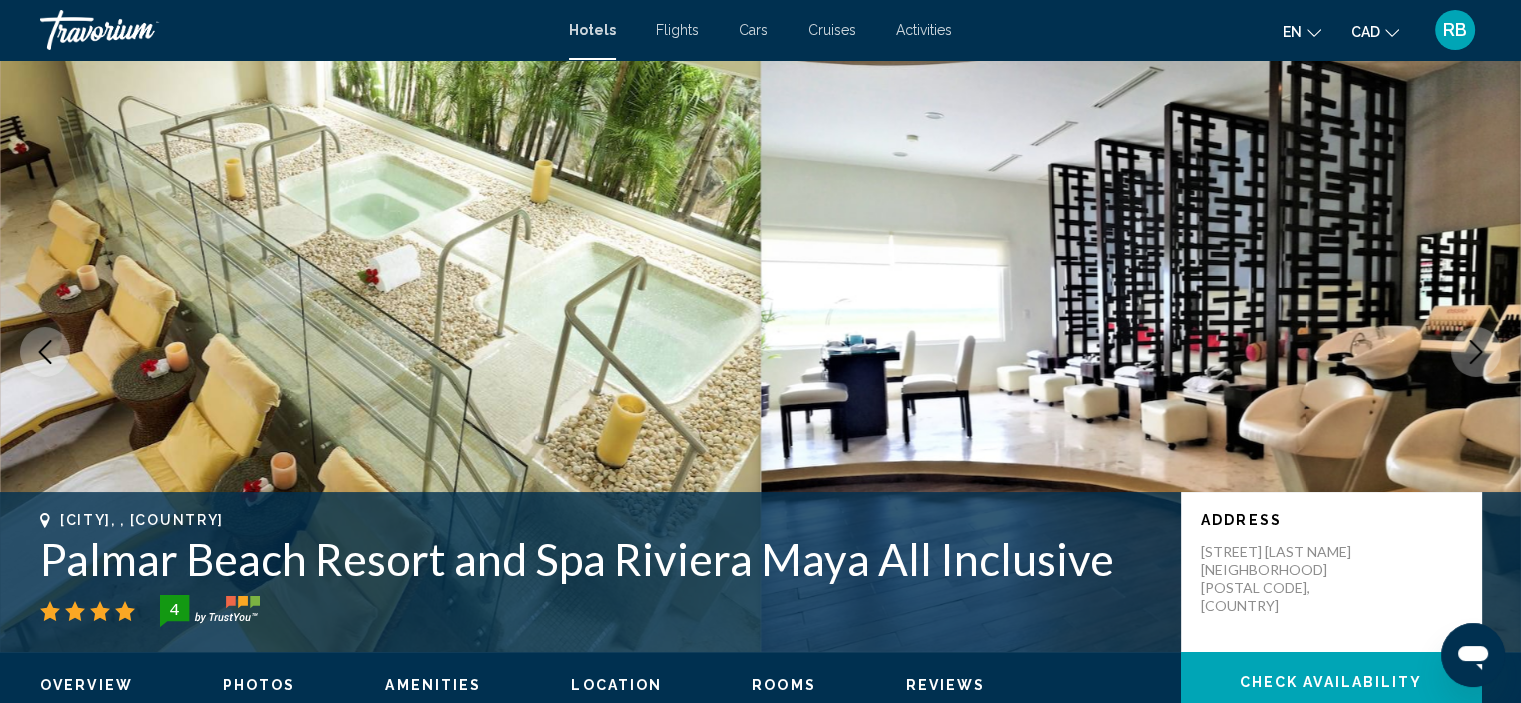 click 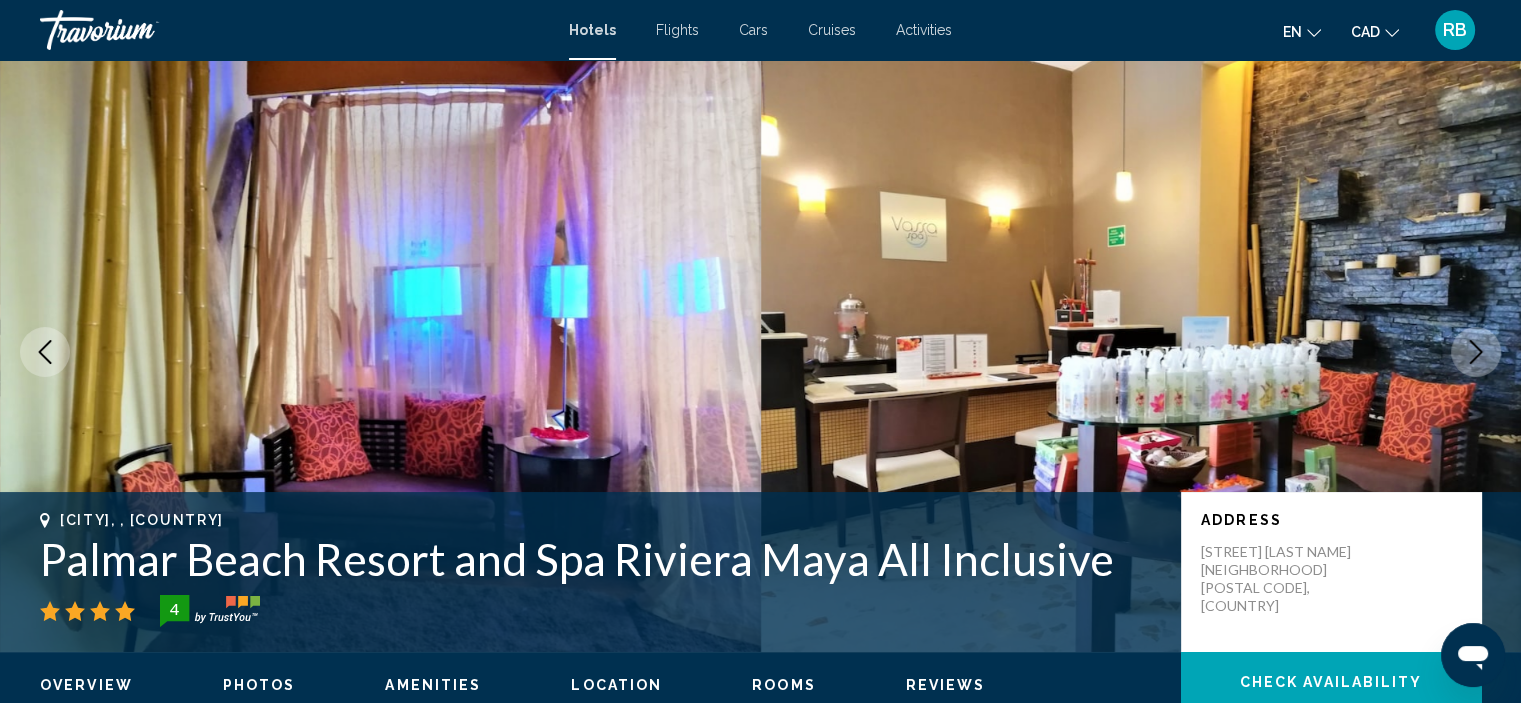 click 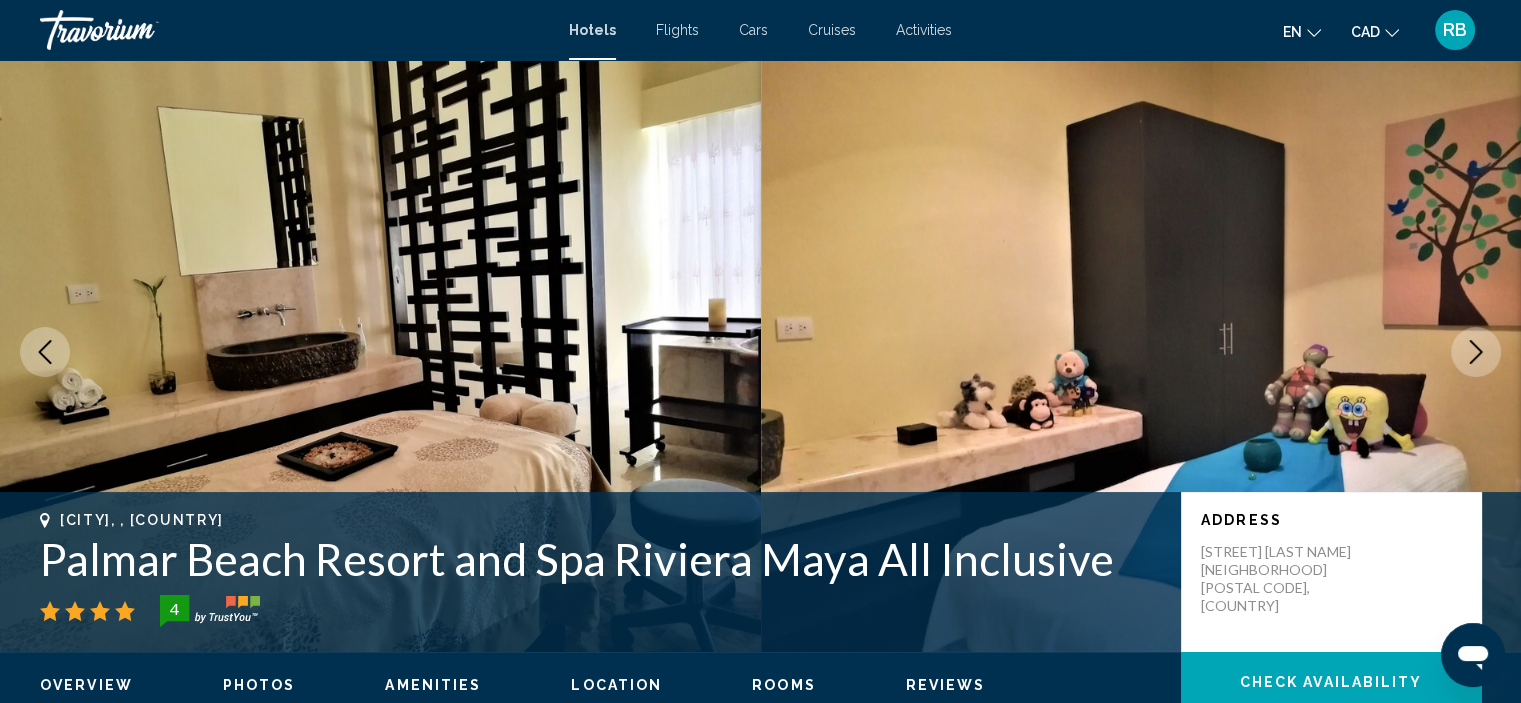 click 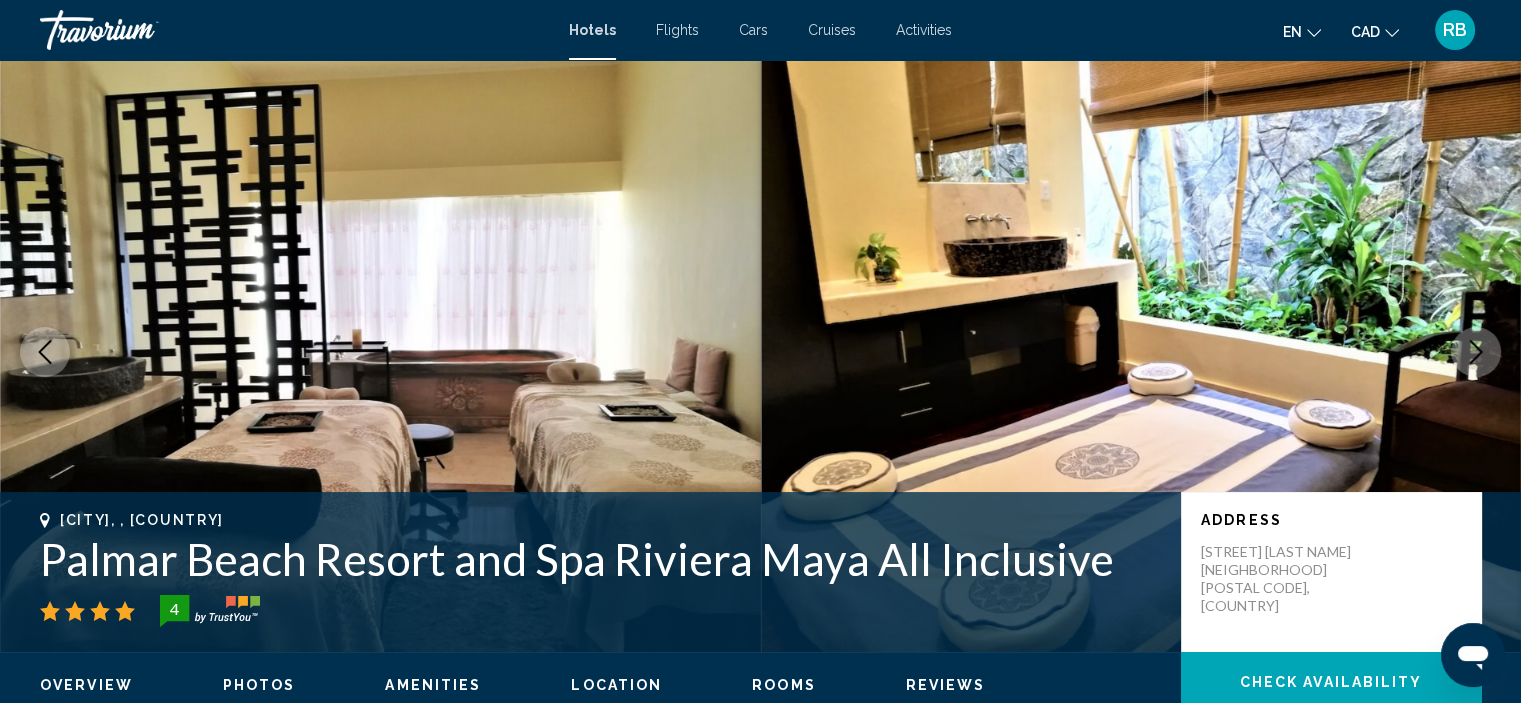 click 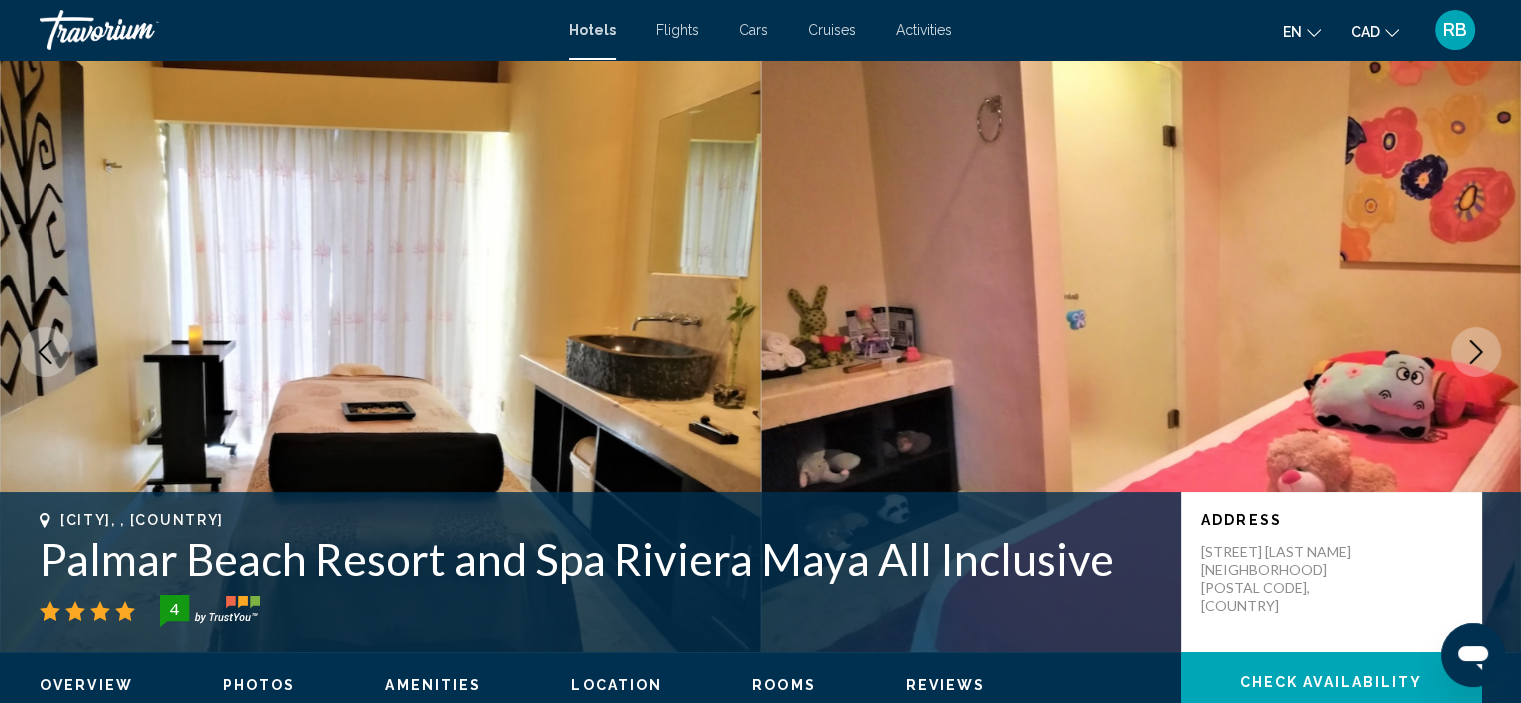 click 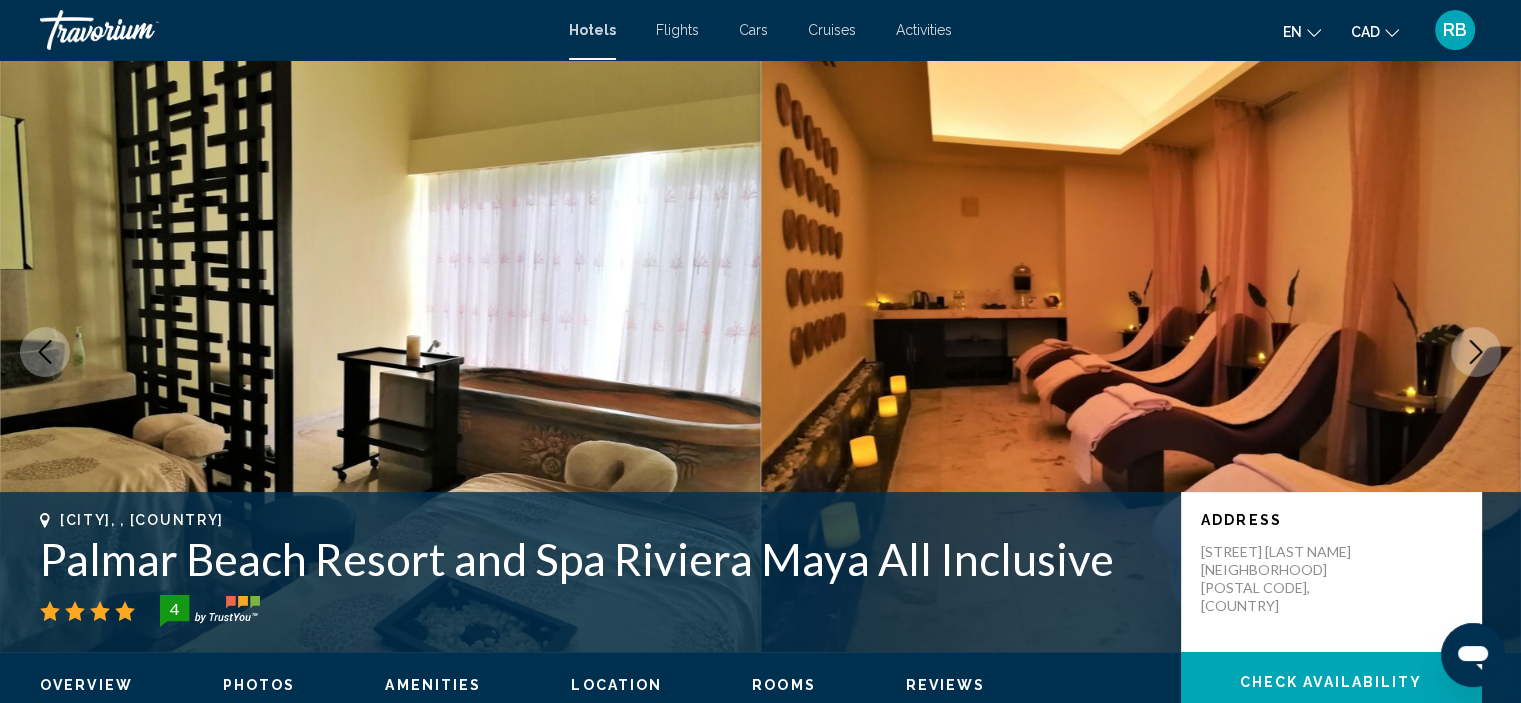 click 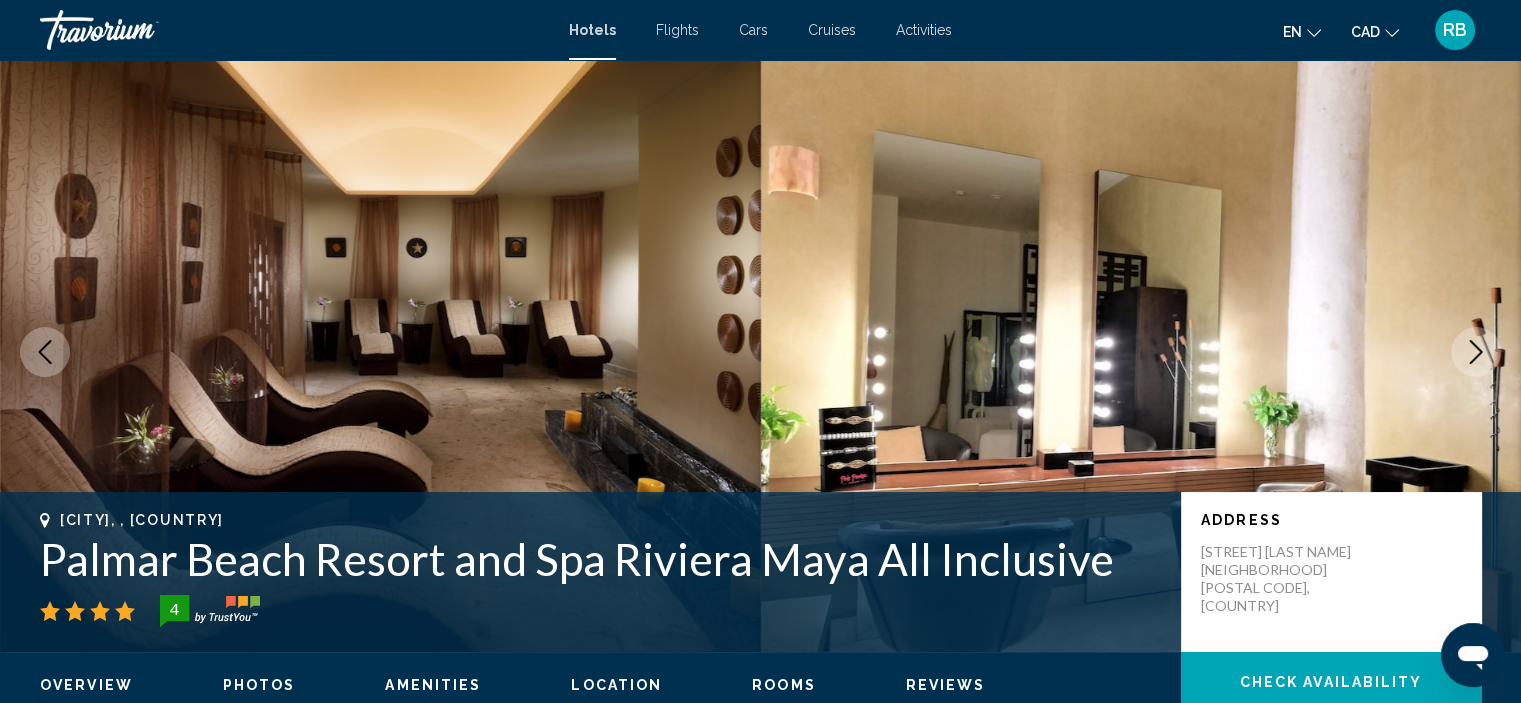 click 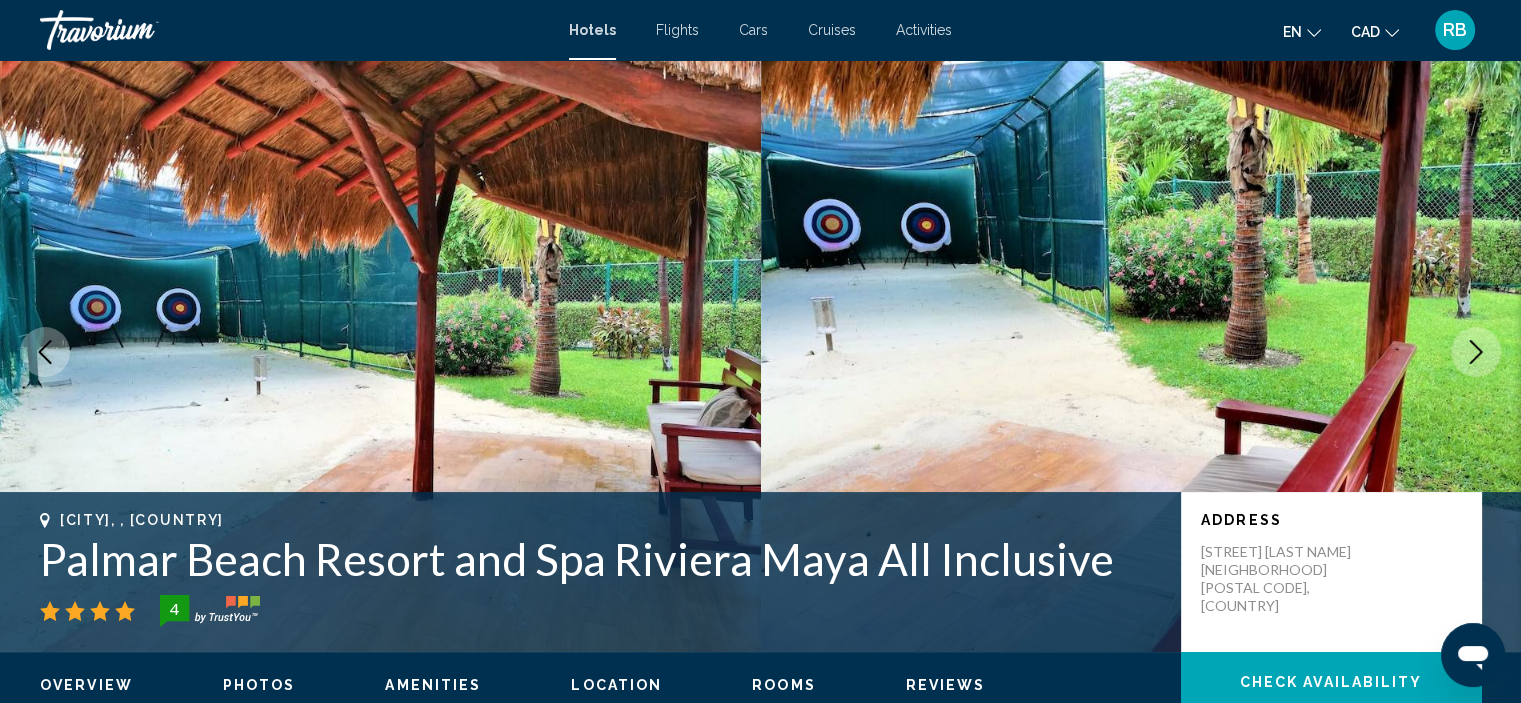 click 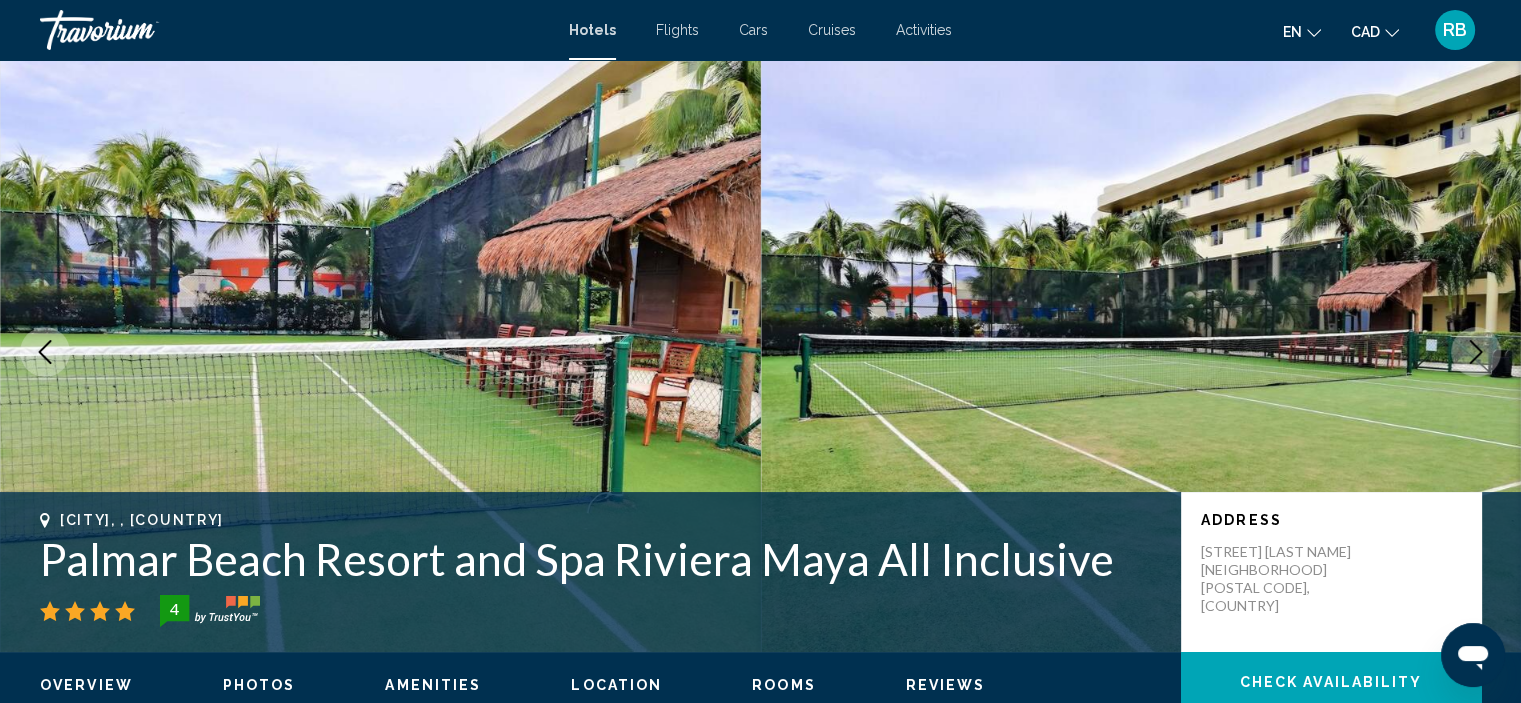 click 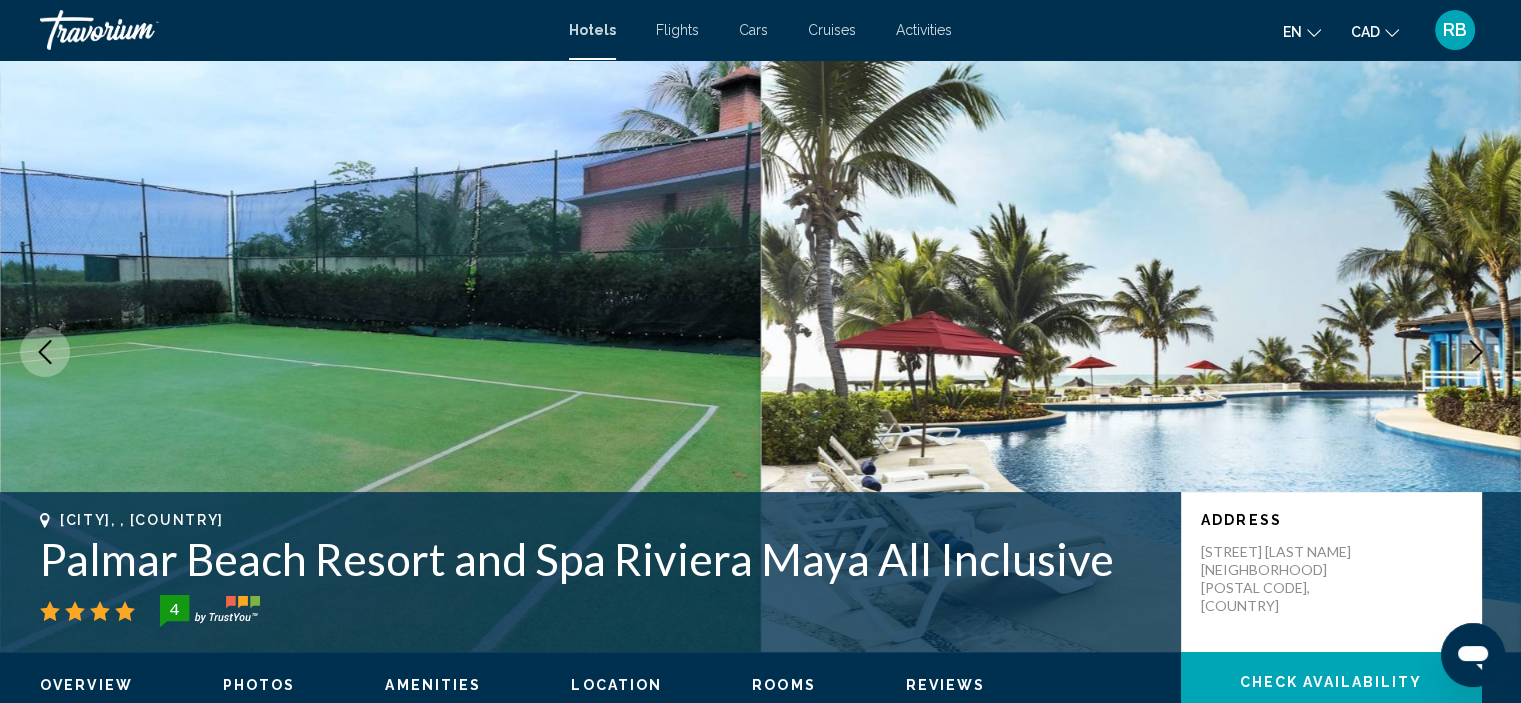click 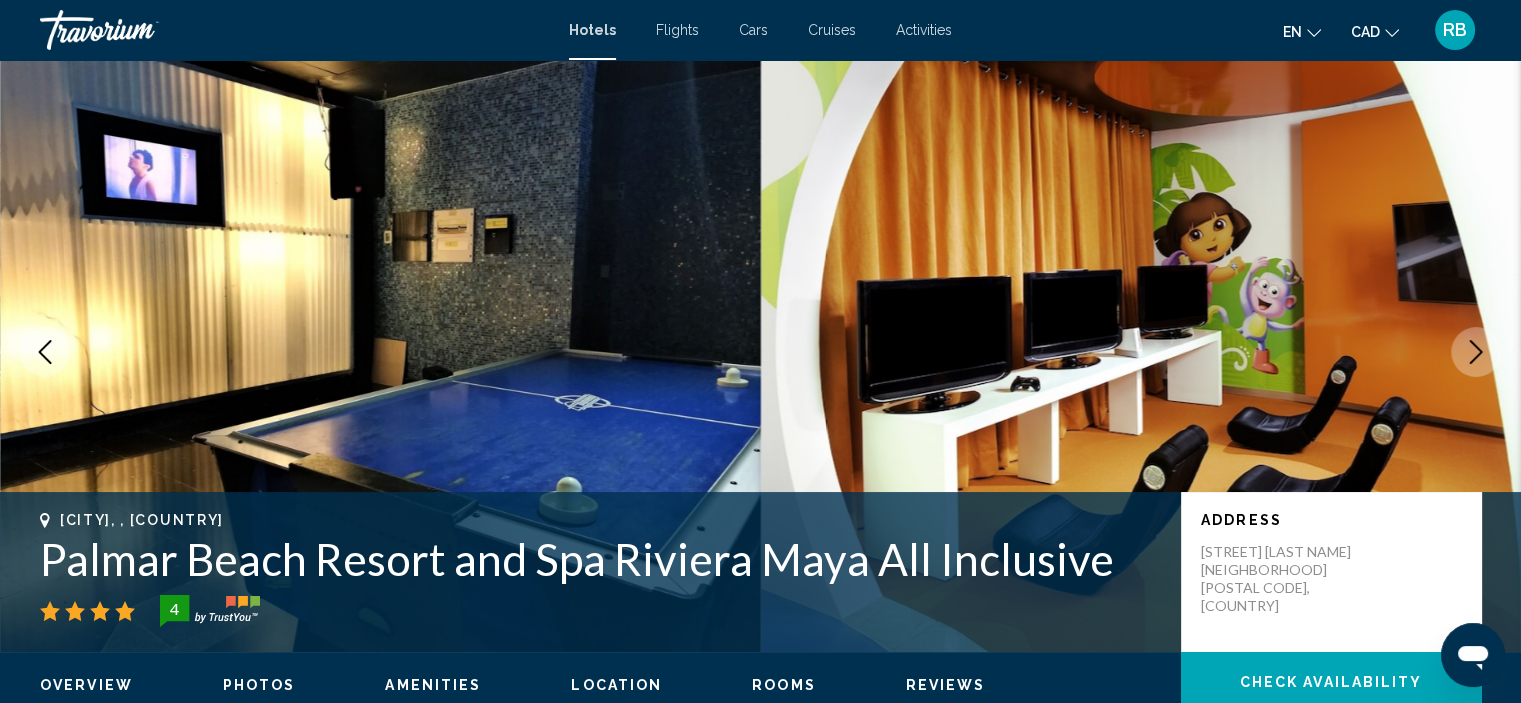 click 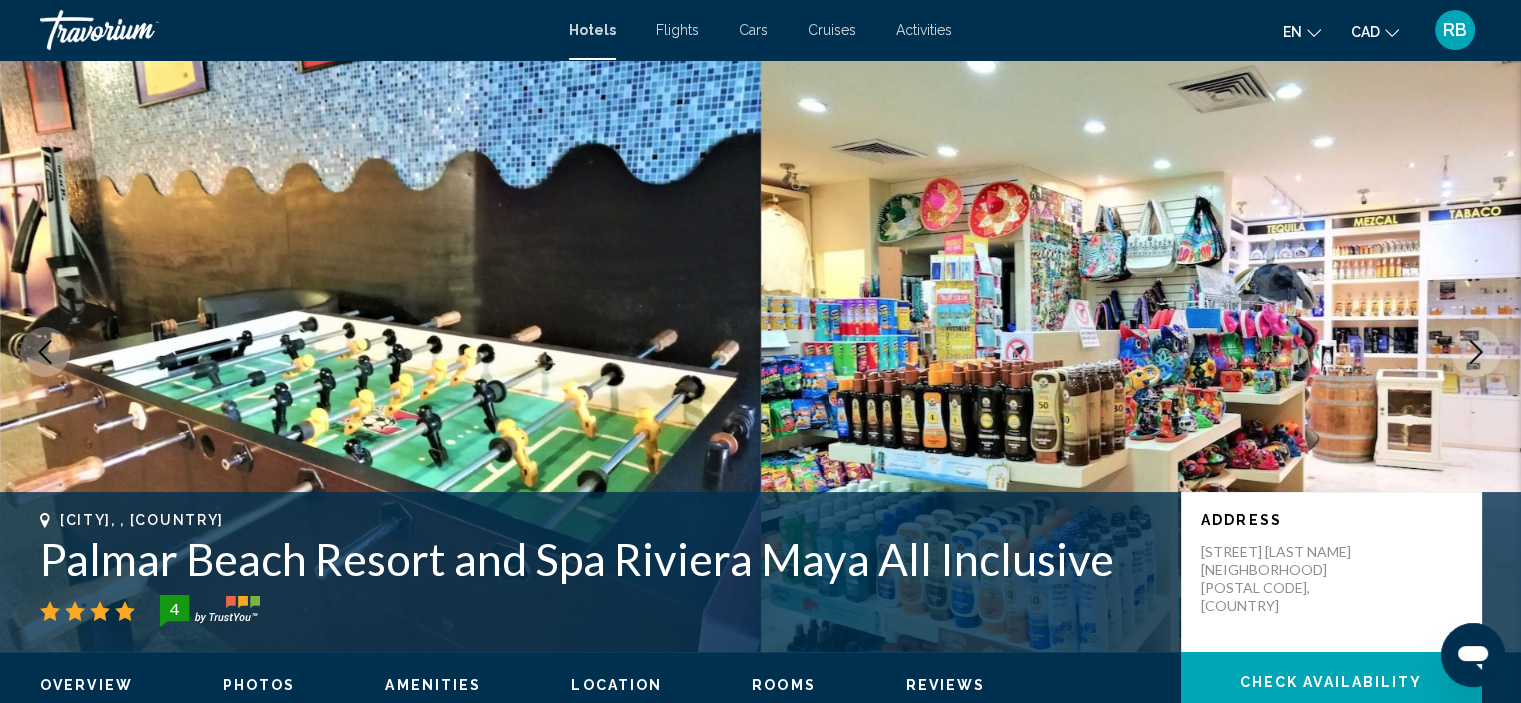 click at bounding box center (45, 352) 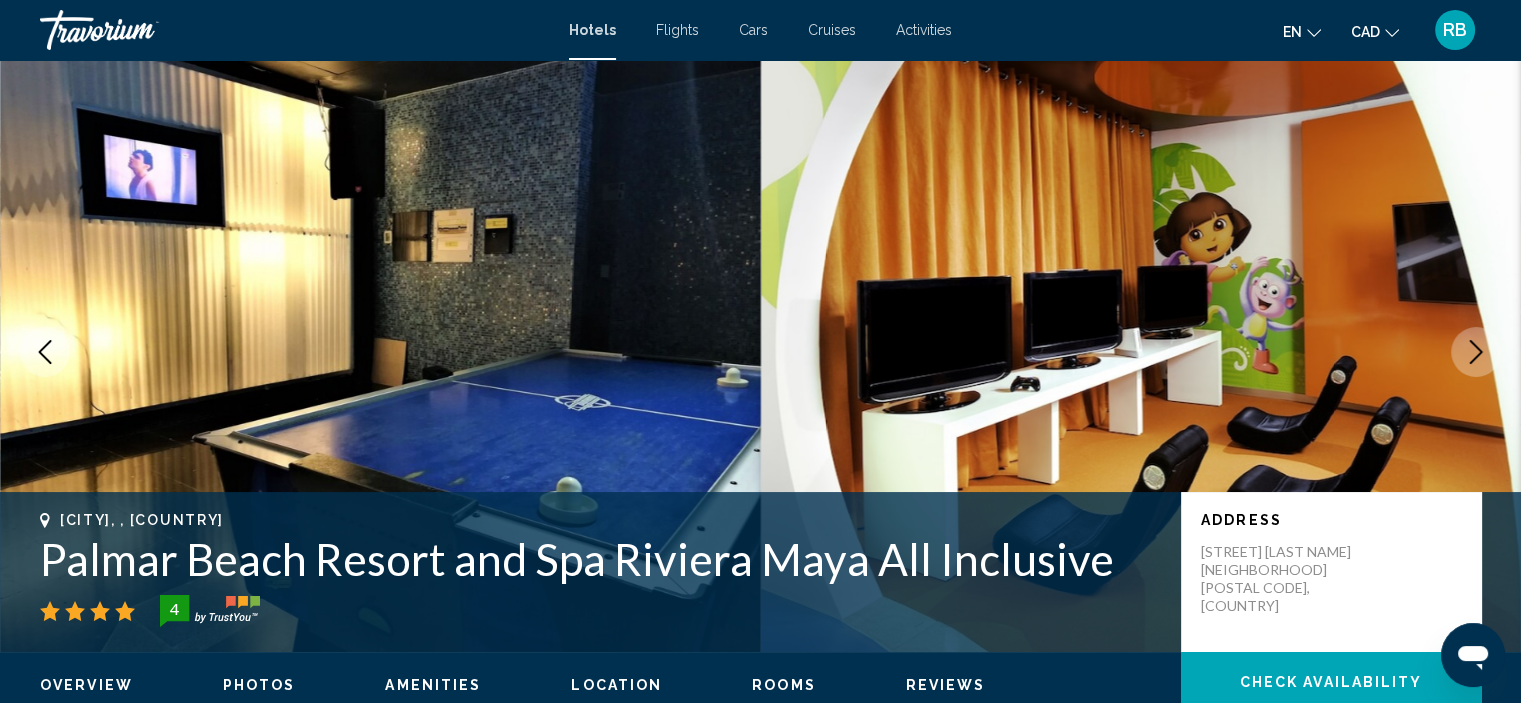 click 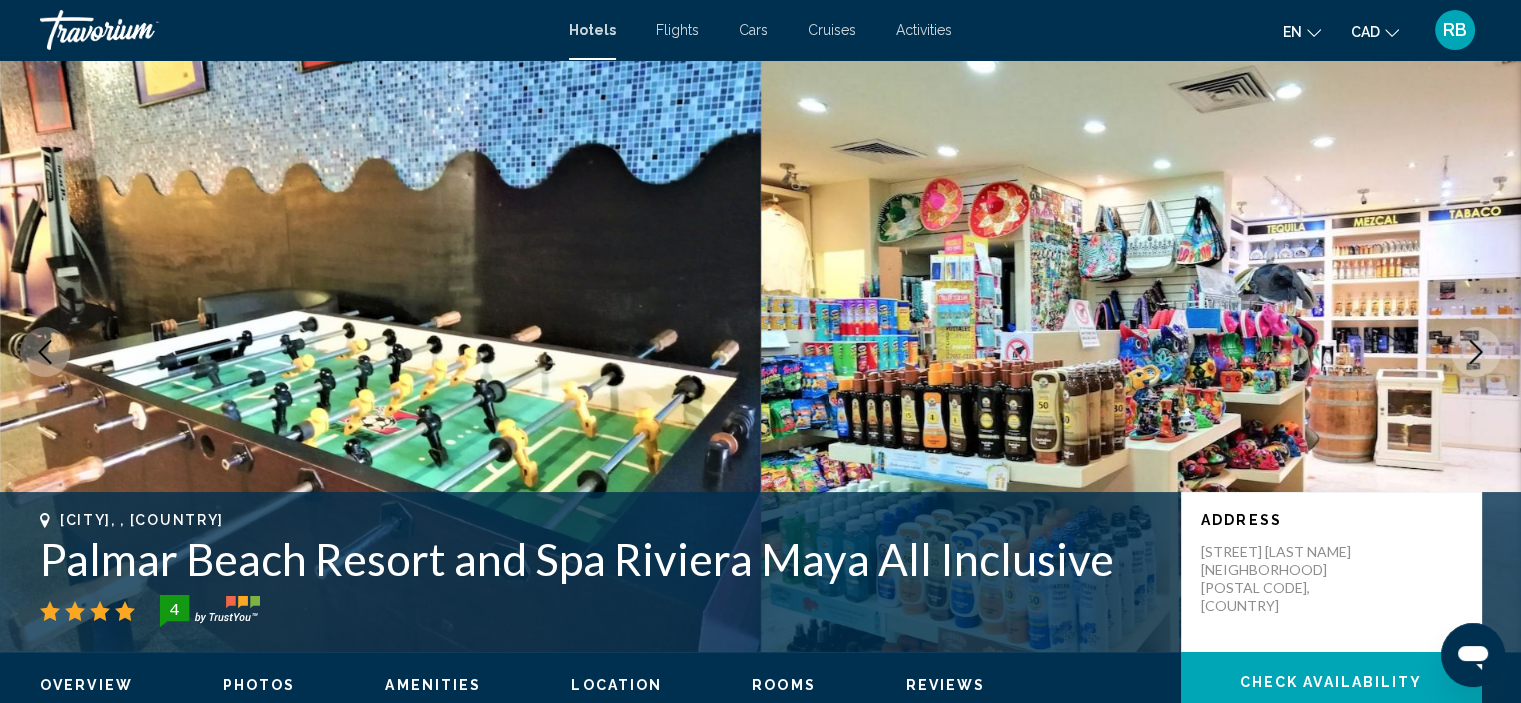 click 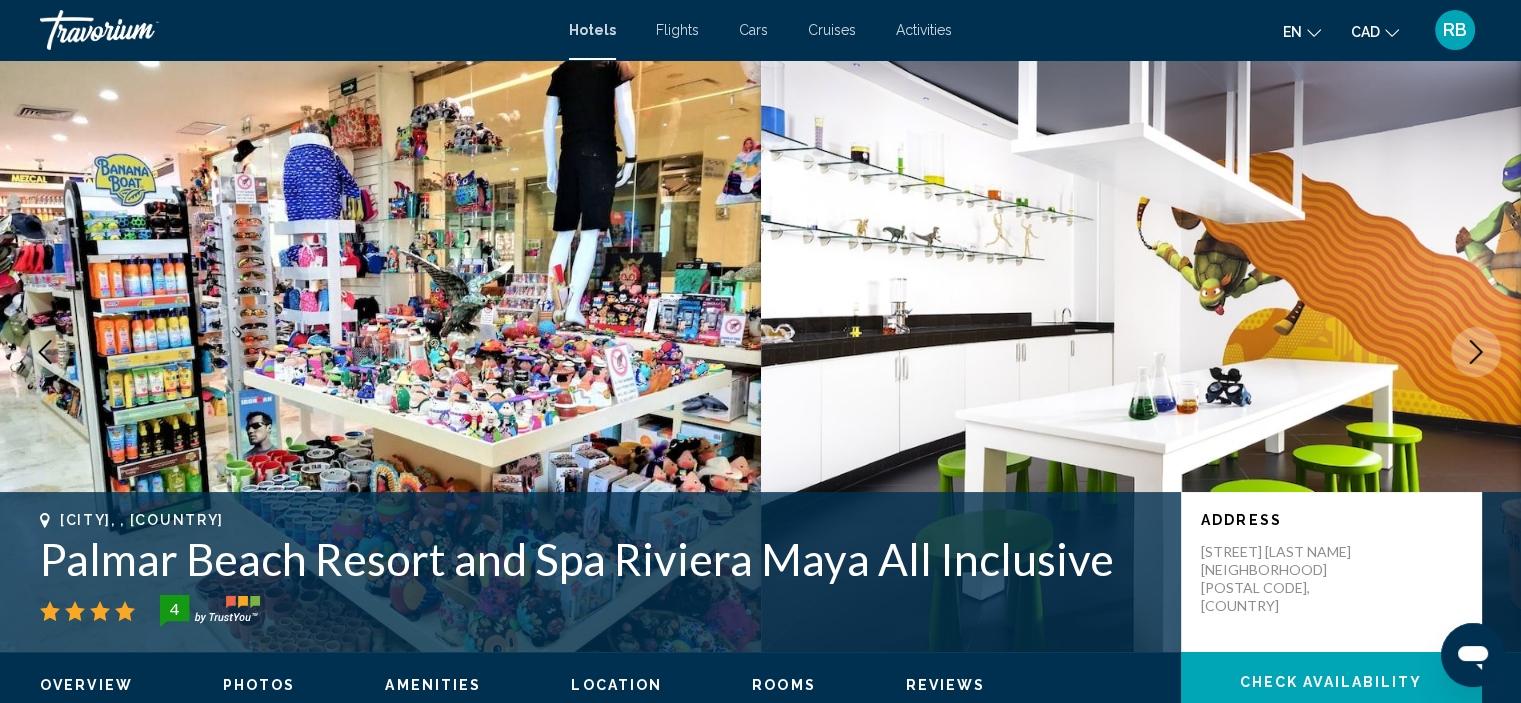 click 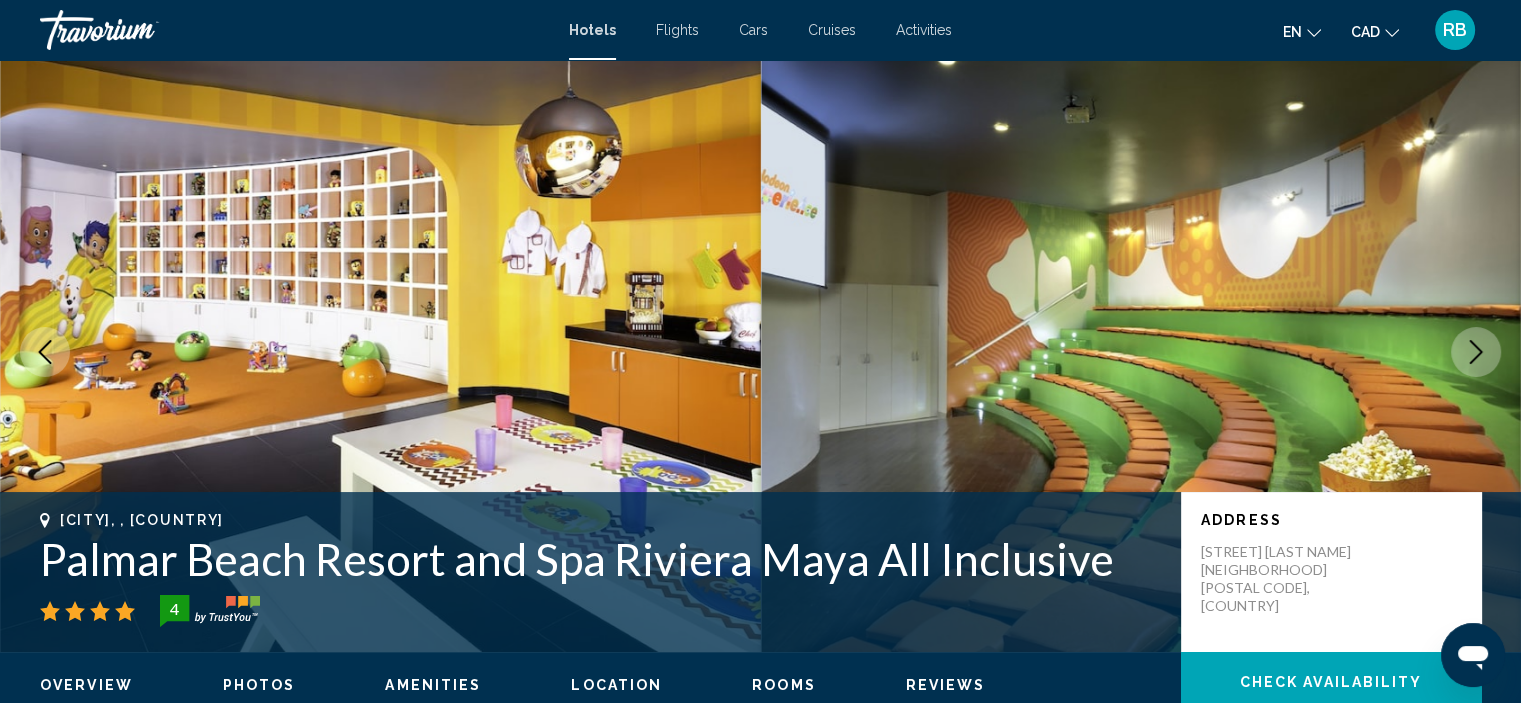 click 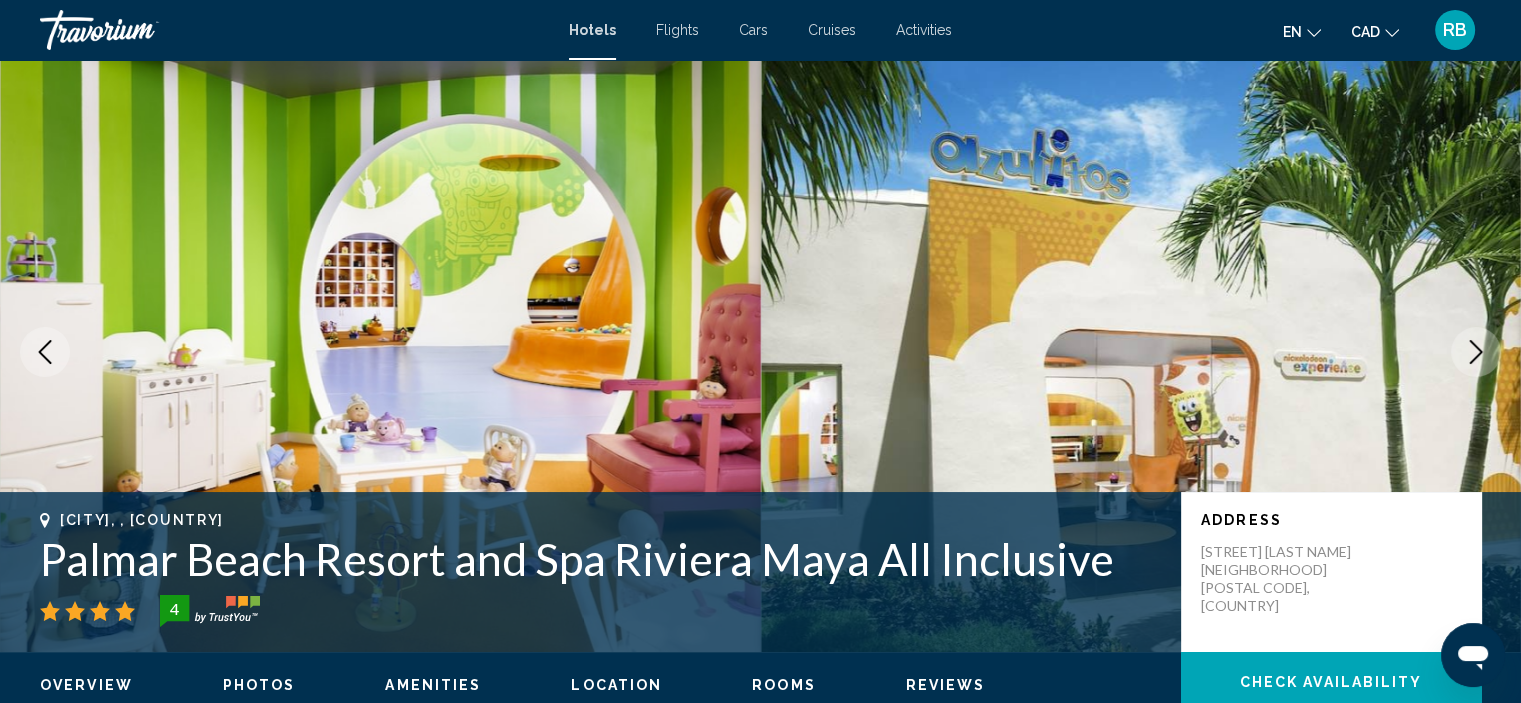 click 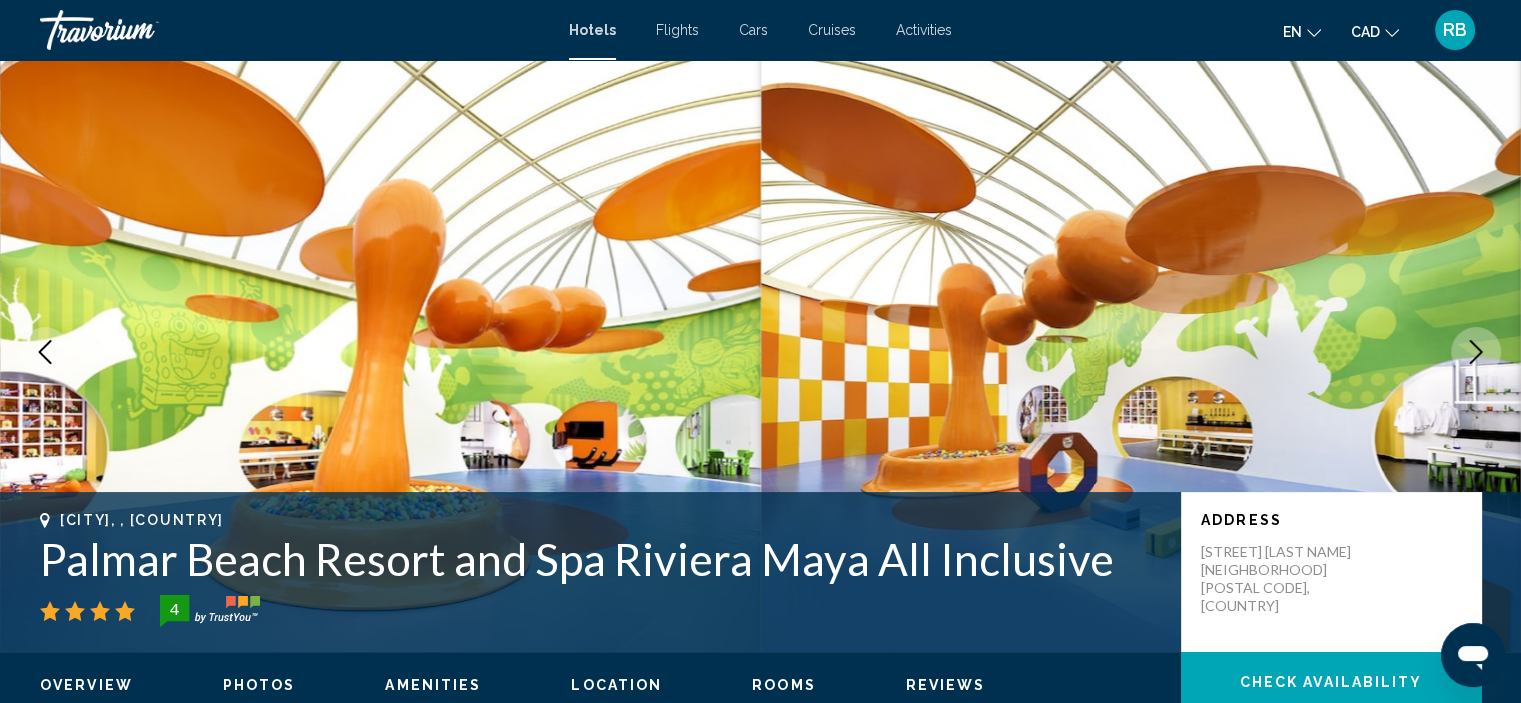 click 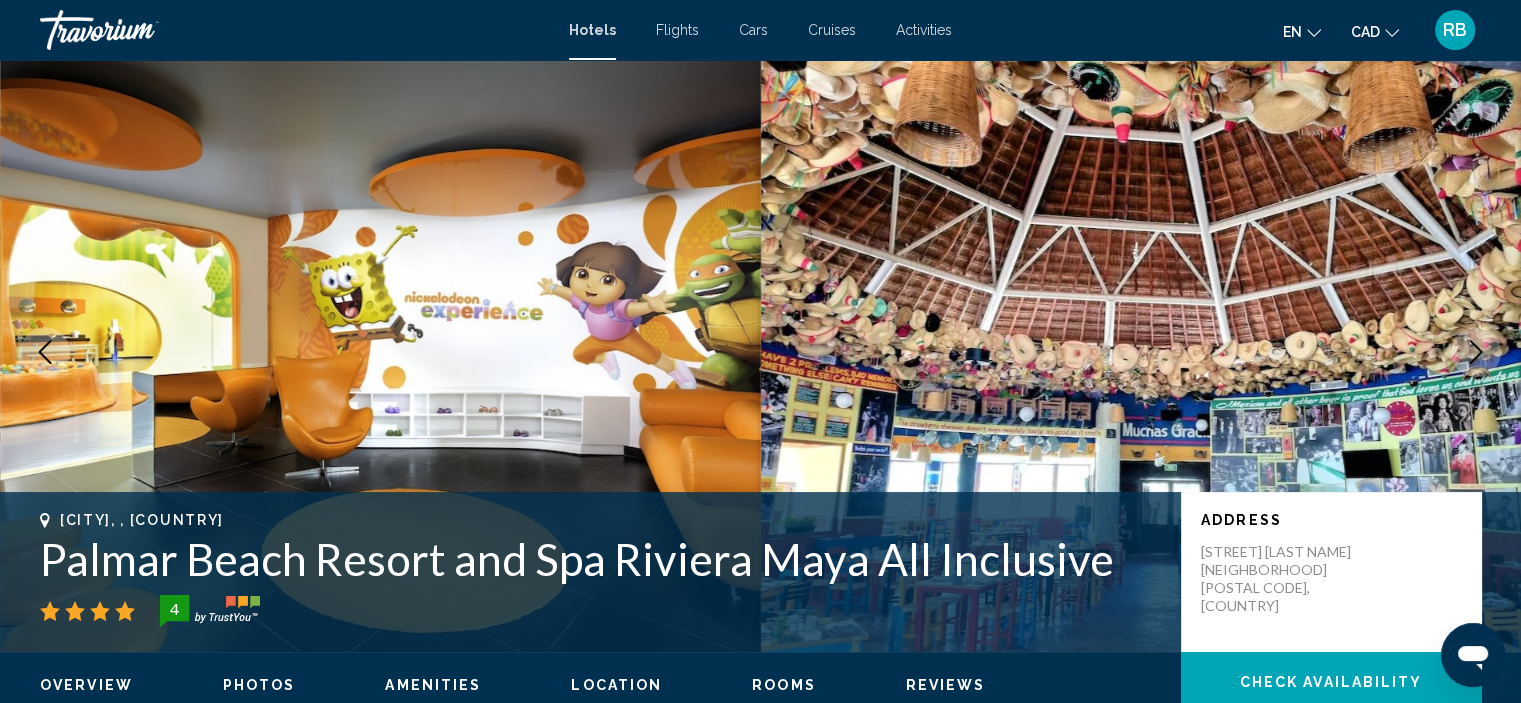 click 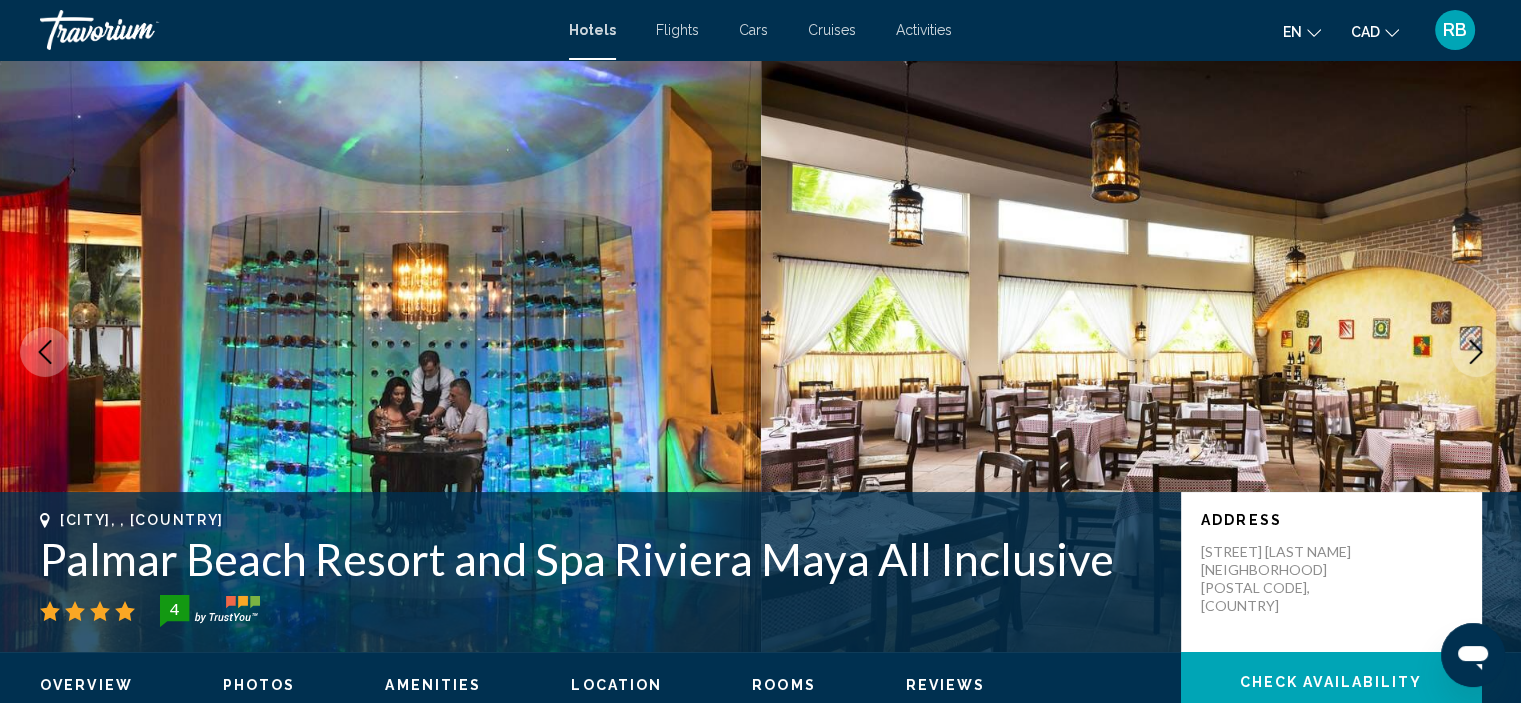 click 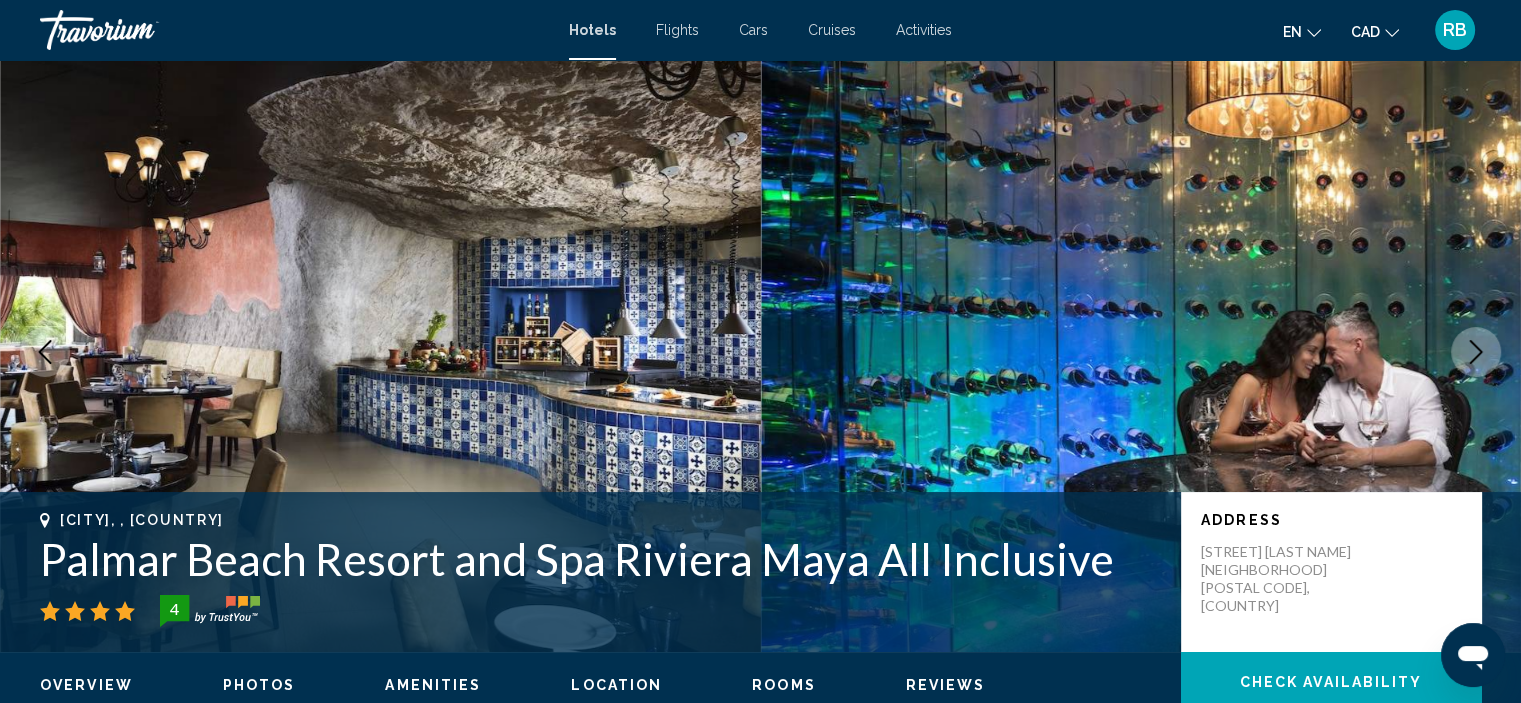 click 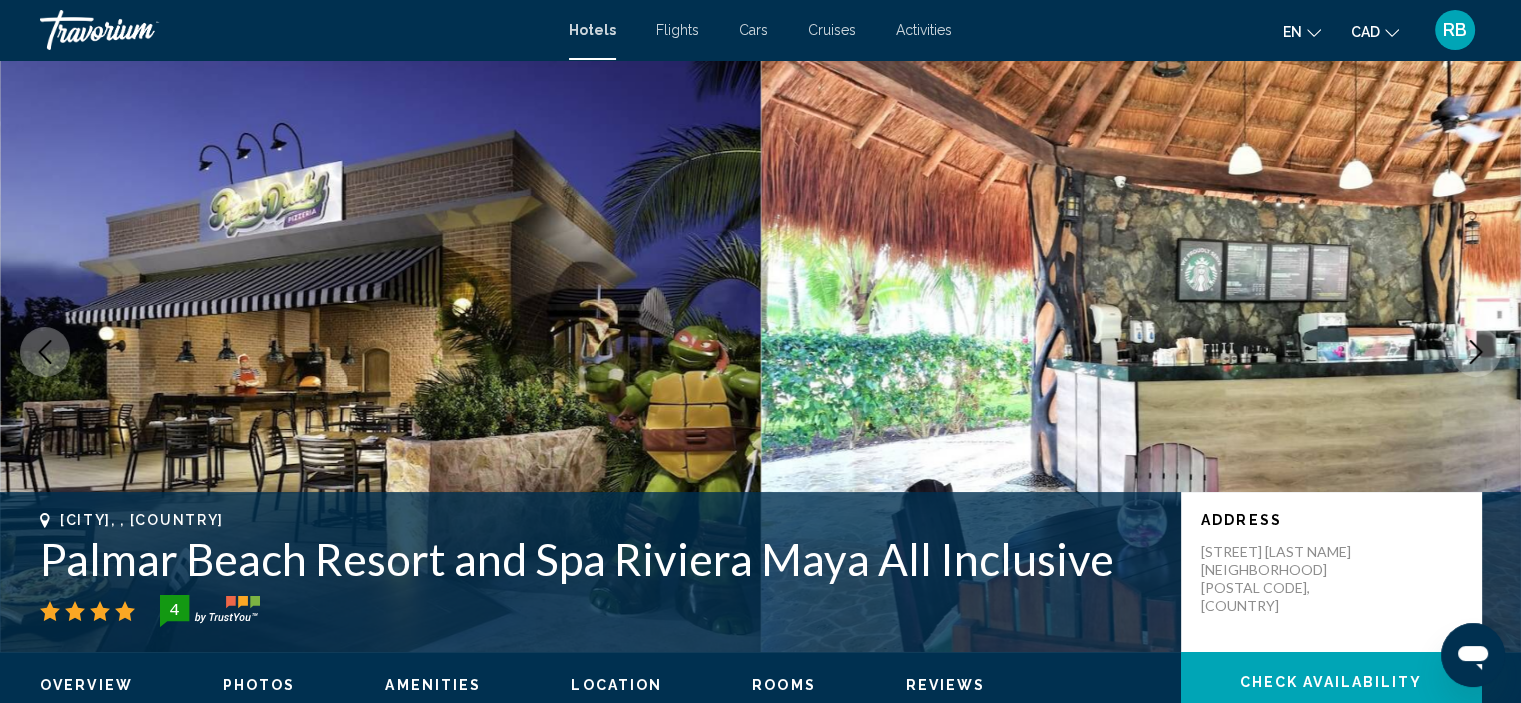 click 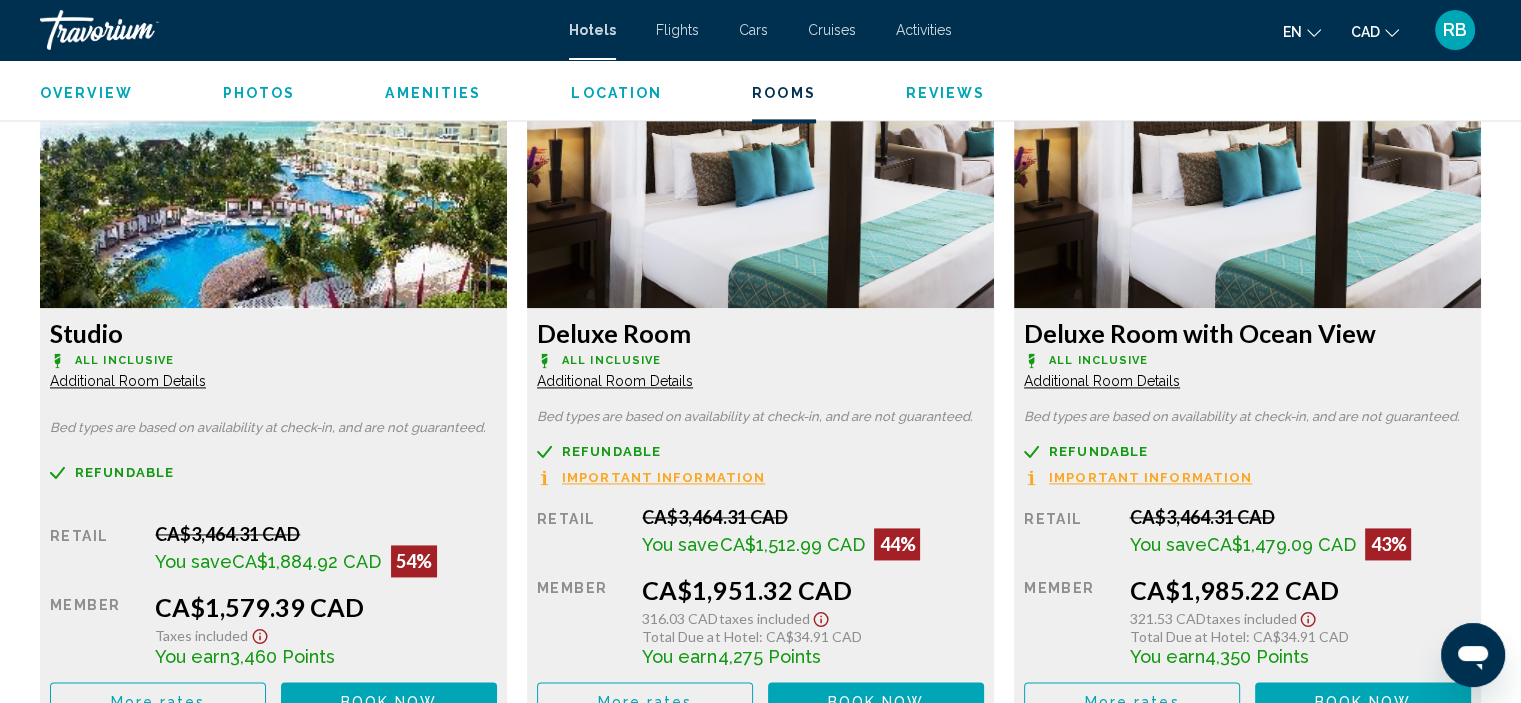 scroll, scrollTop: 2776, scrollLeft: 0, axis: vertical 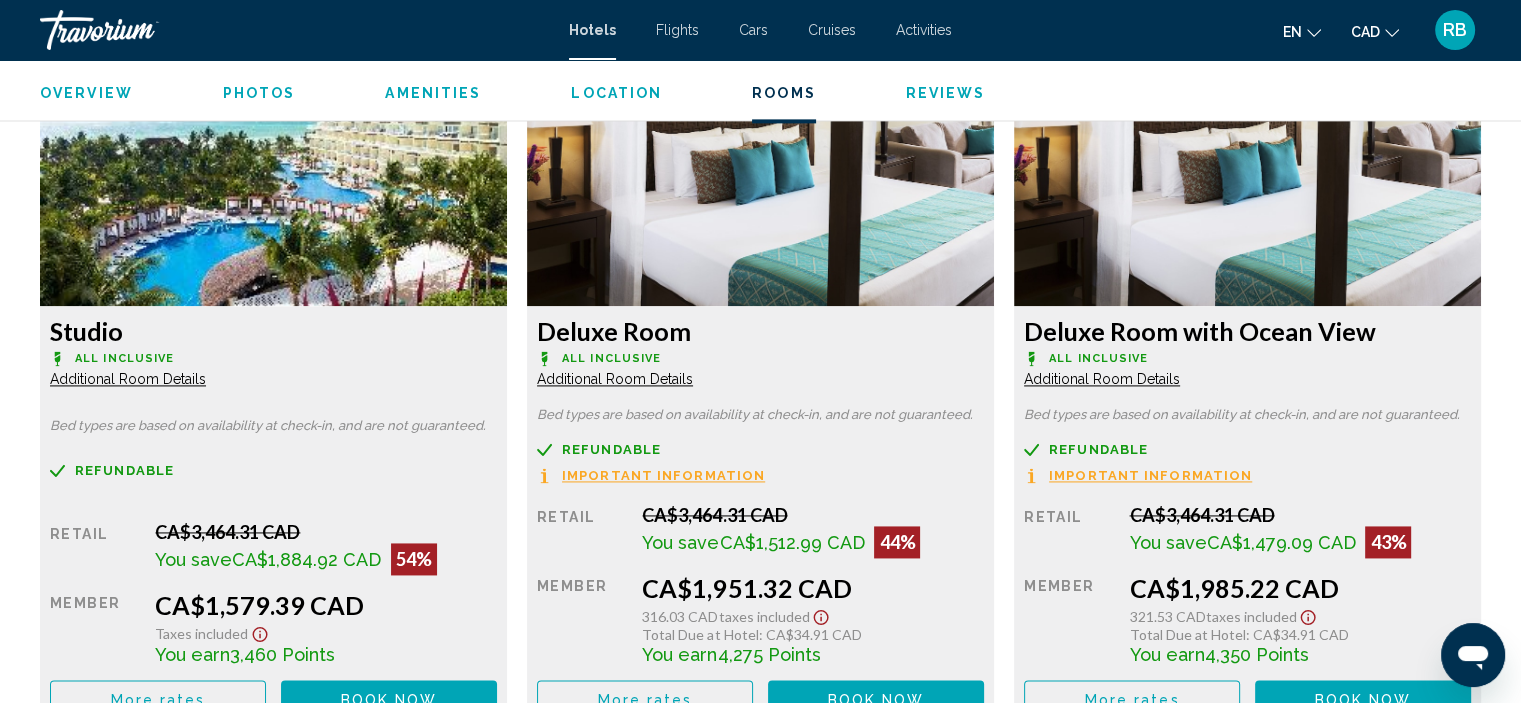 click on "Deluxe Room with Ocean View
All Inclusive Additional Room Details Bed types are based on availability at check-in, and are not guaranteed.
Refundable
Non-refundable
Non-refundable
Important Information Retail  CA$3,464.31 CAD  You save  CA$1,479.09 CAD  43%  when you redeem    Member  CA$1,985.22 CAD  321.53 CAD  Taxes included
Total Due at Hotel : CA$34.91 CAD  You earn  4,350  Points  More rates Book now No longer available" at bounding box center [273, 516] 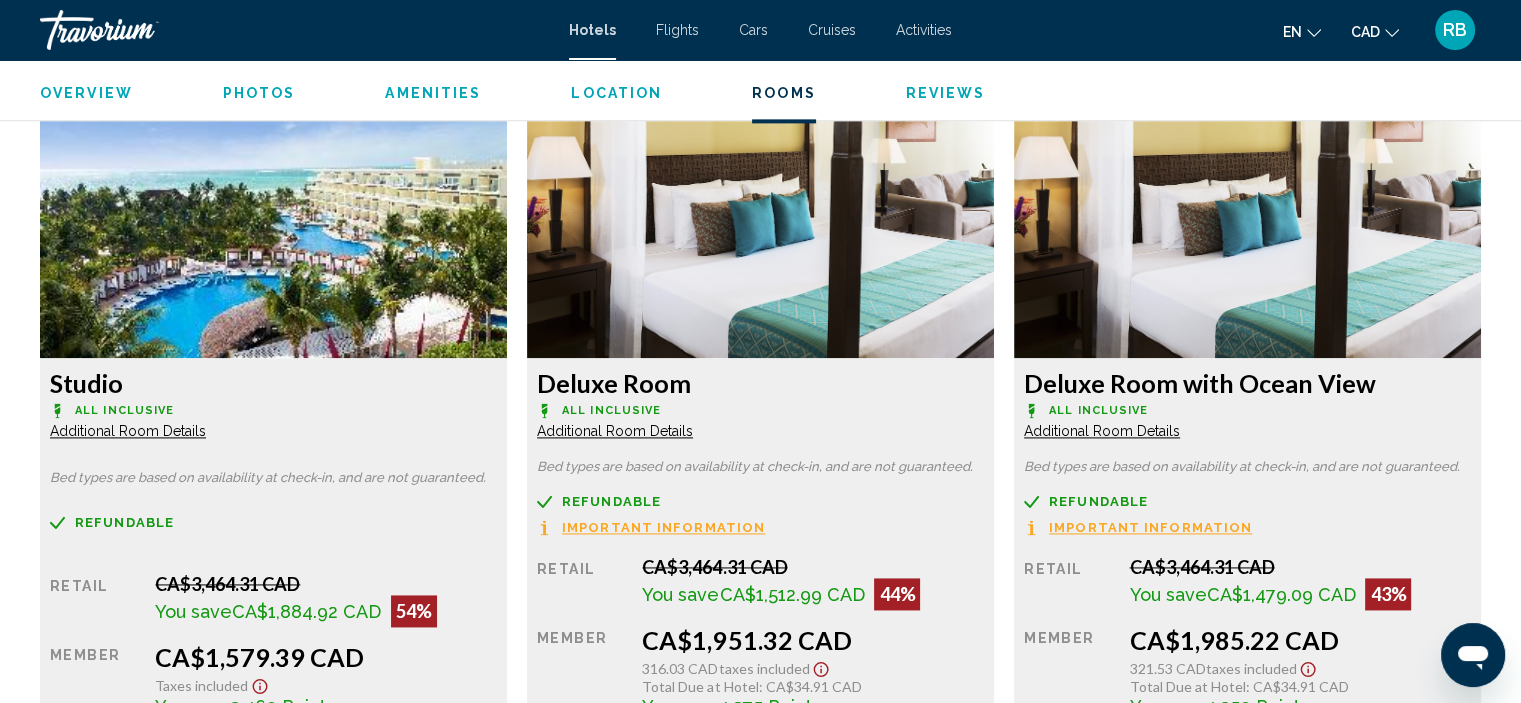 scroll, scrollTop: 2724, scrollLeft: 0, axis: vertical 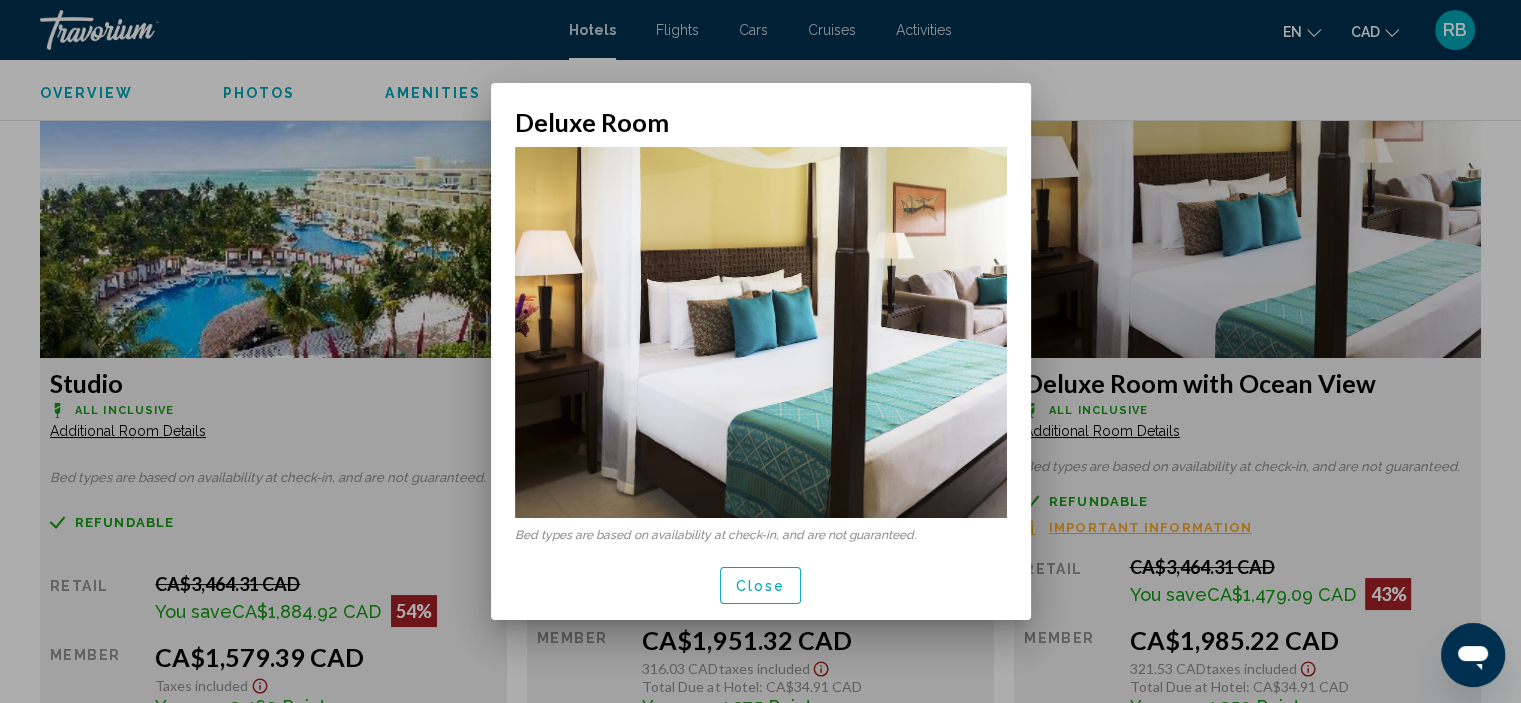 click on "Close" at bounding box center [761, 586] 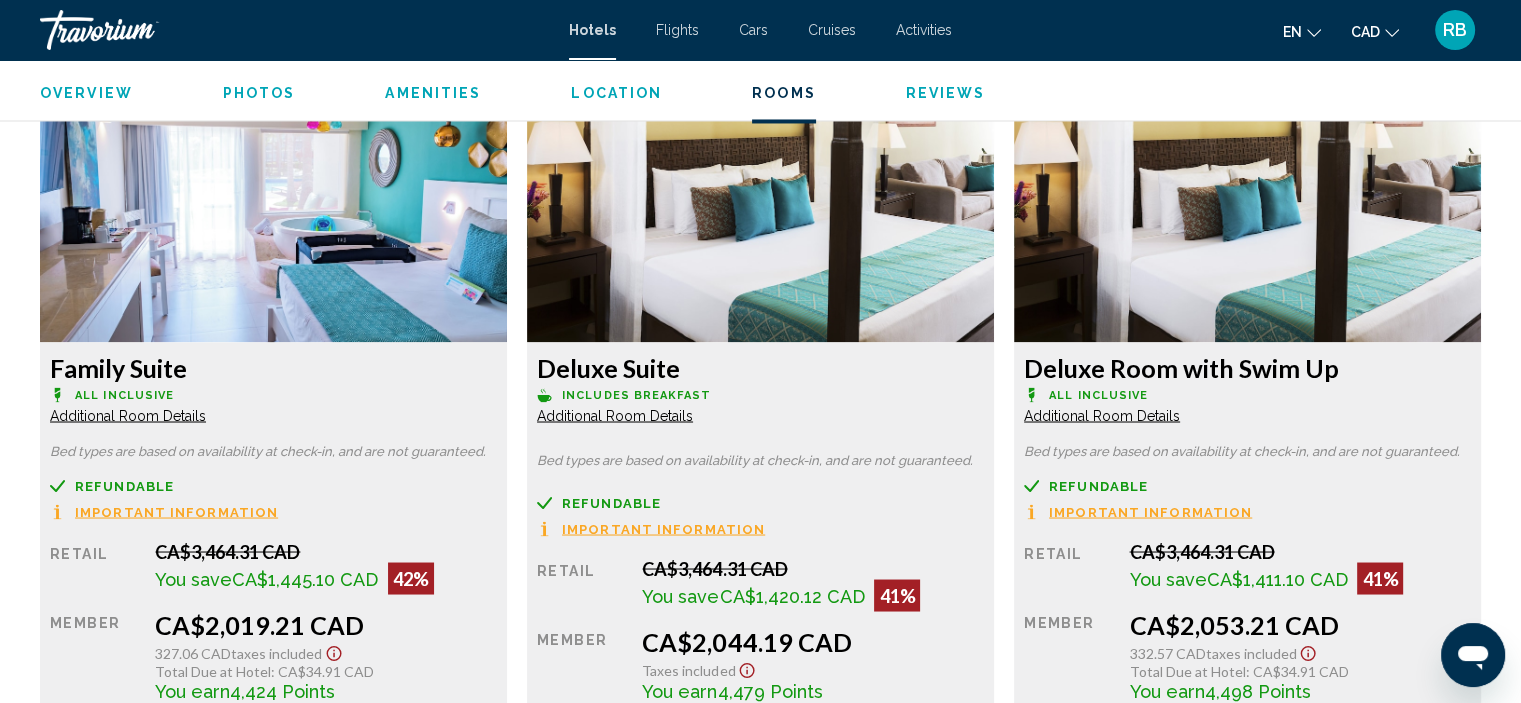 scroll, scrollTop: 3432, scrollLeft: 0, axis: vertical 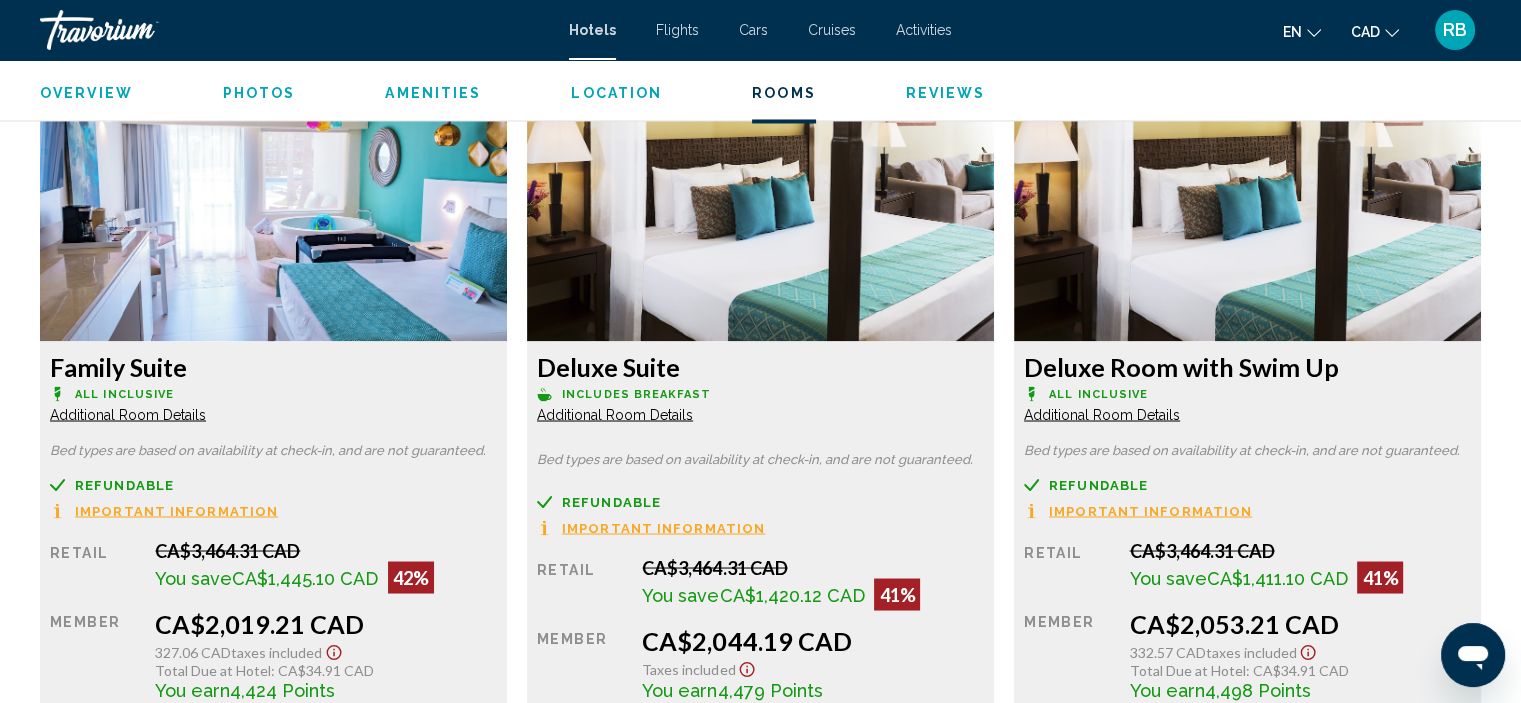 click on "Deluxe Room with Swim Up" at bounding box center [273, -325] 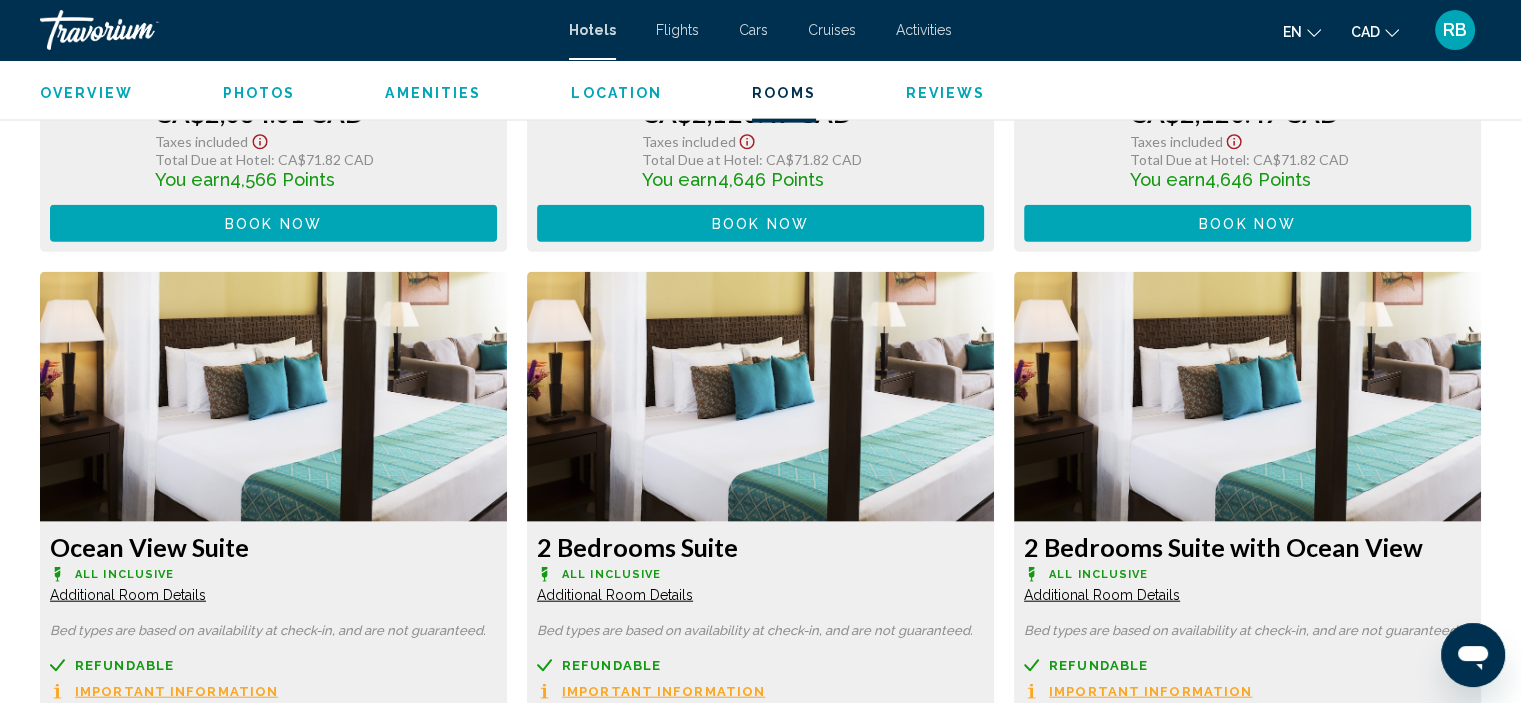 scroll, scrollTop: 4628, scrollLeft: 0, axis: vertical 